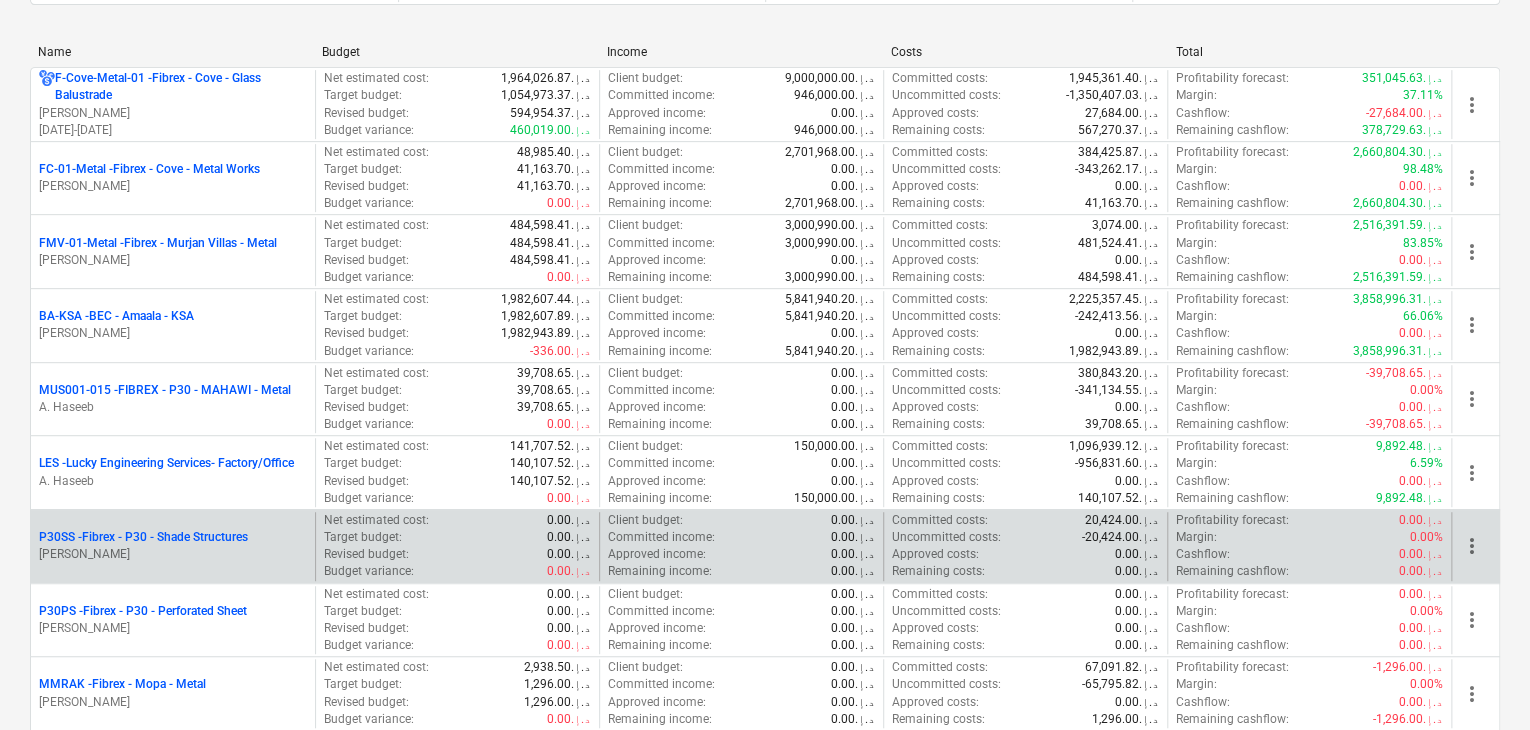 scroll, scrollTop: 400, scrollLeft: 0, axis: vertical 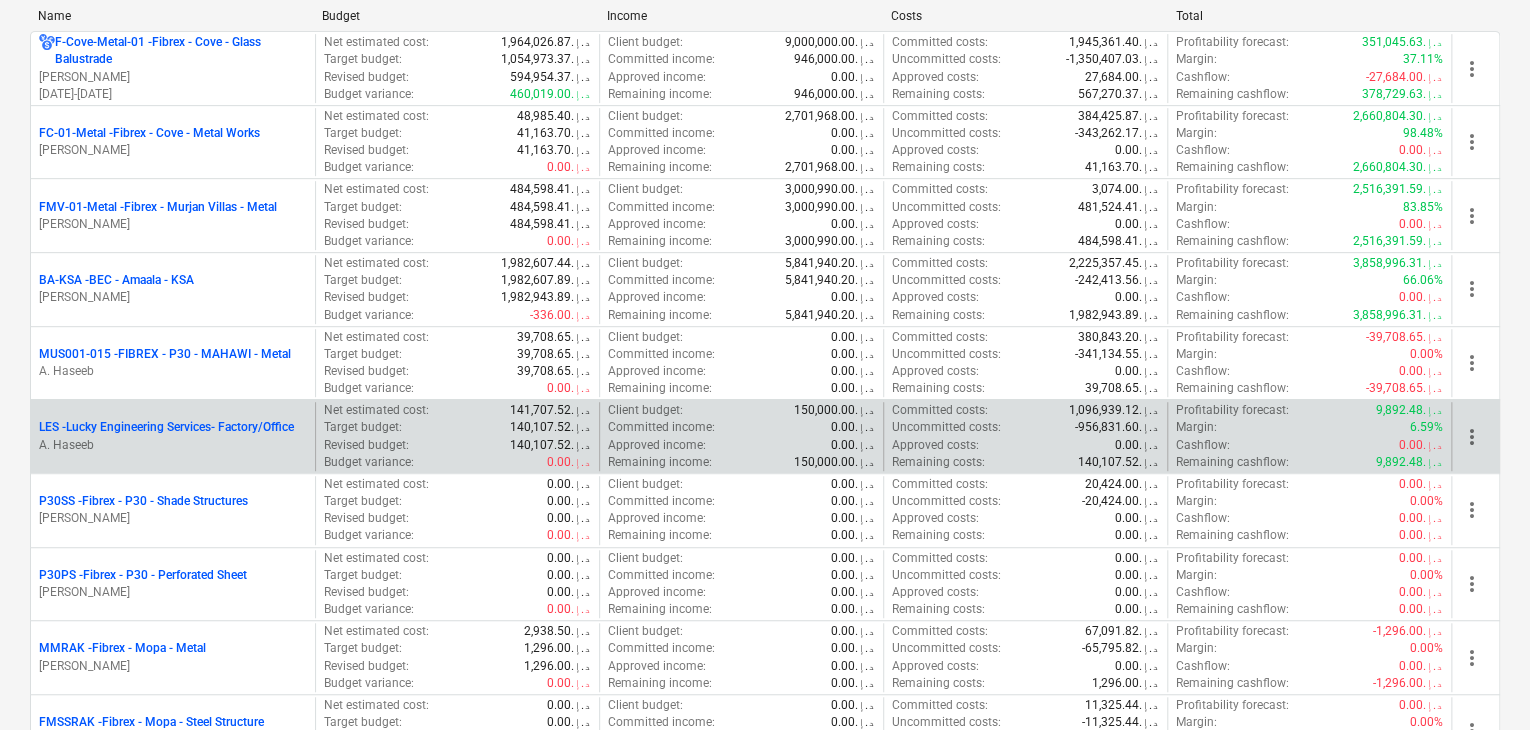 click on "LES -  Lucky Engineering Services- Factory/Office" at bounding box center (166, 427) 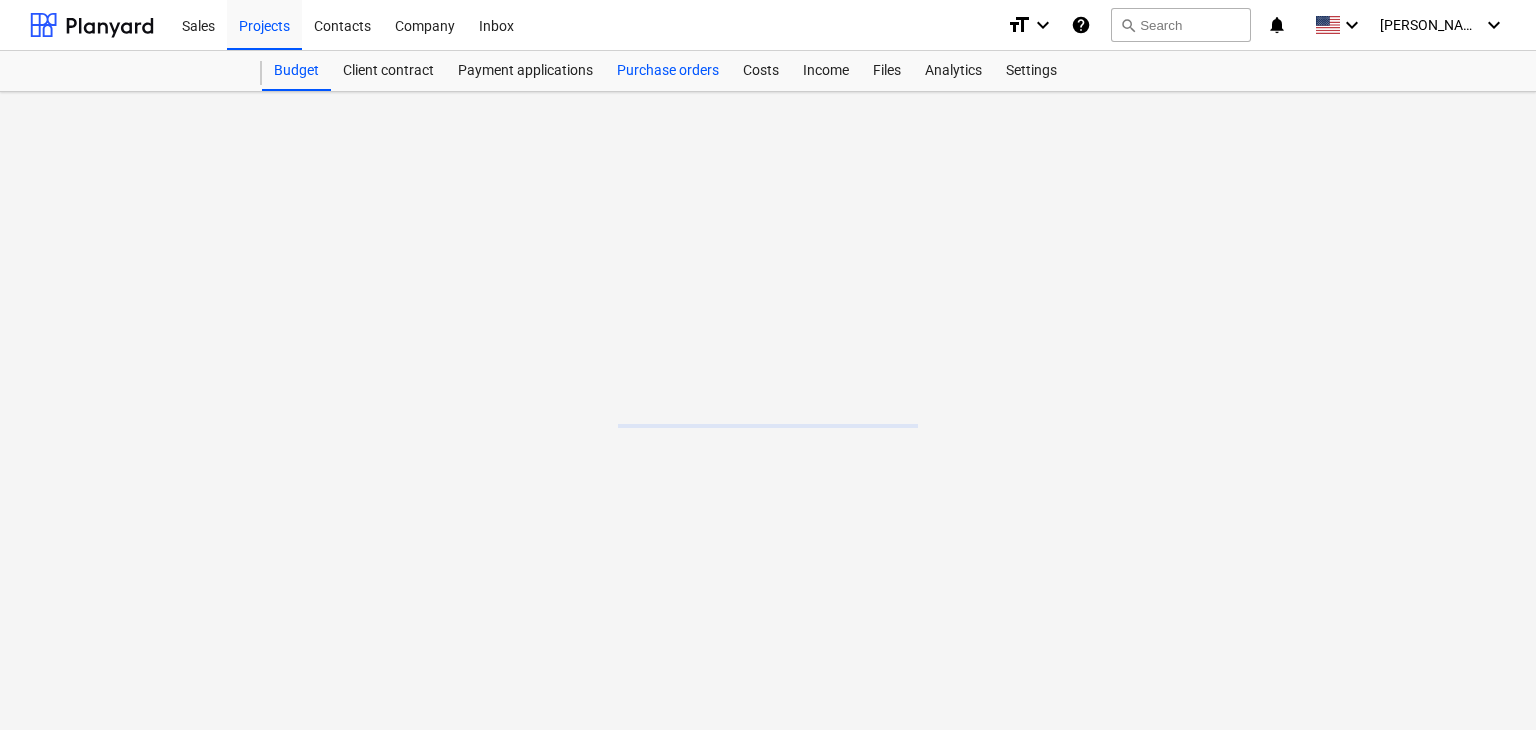 click on "Purchase orders" at bounding box center [668, 71] 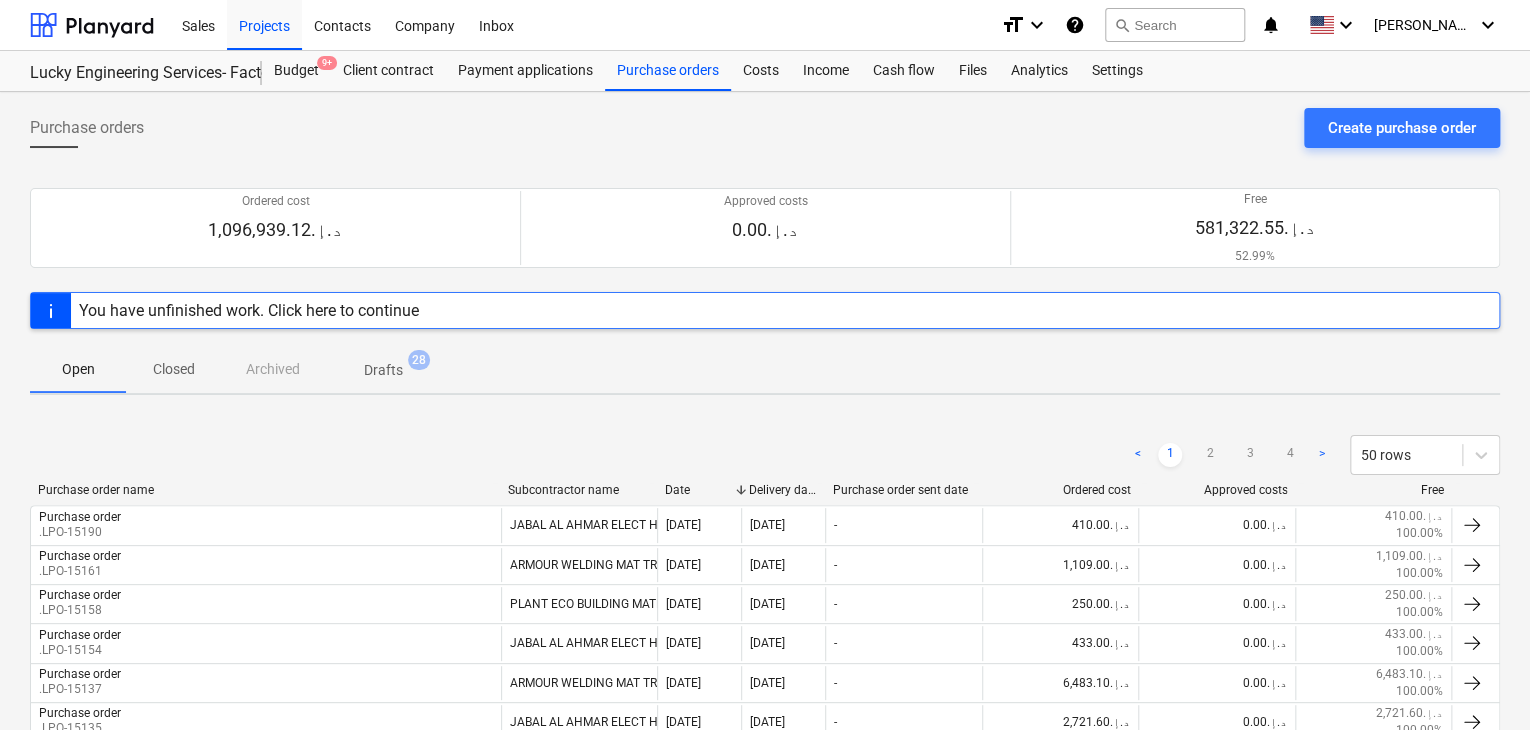 click on "Create purchase order" at bounding box center [1402, 128] 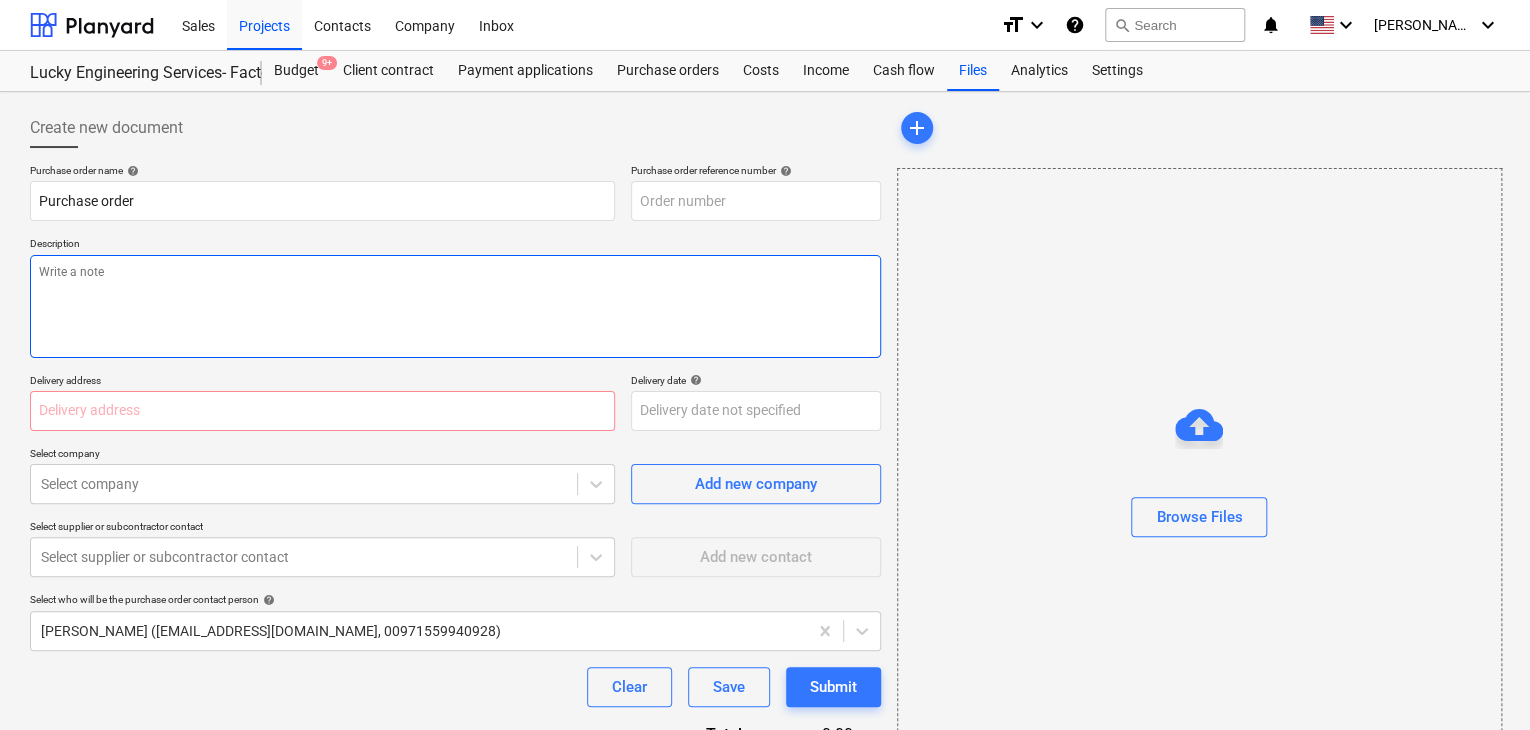 click at bounding box center [455, 306] 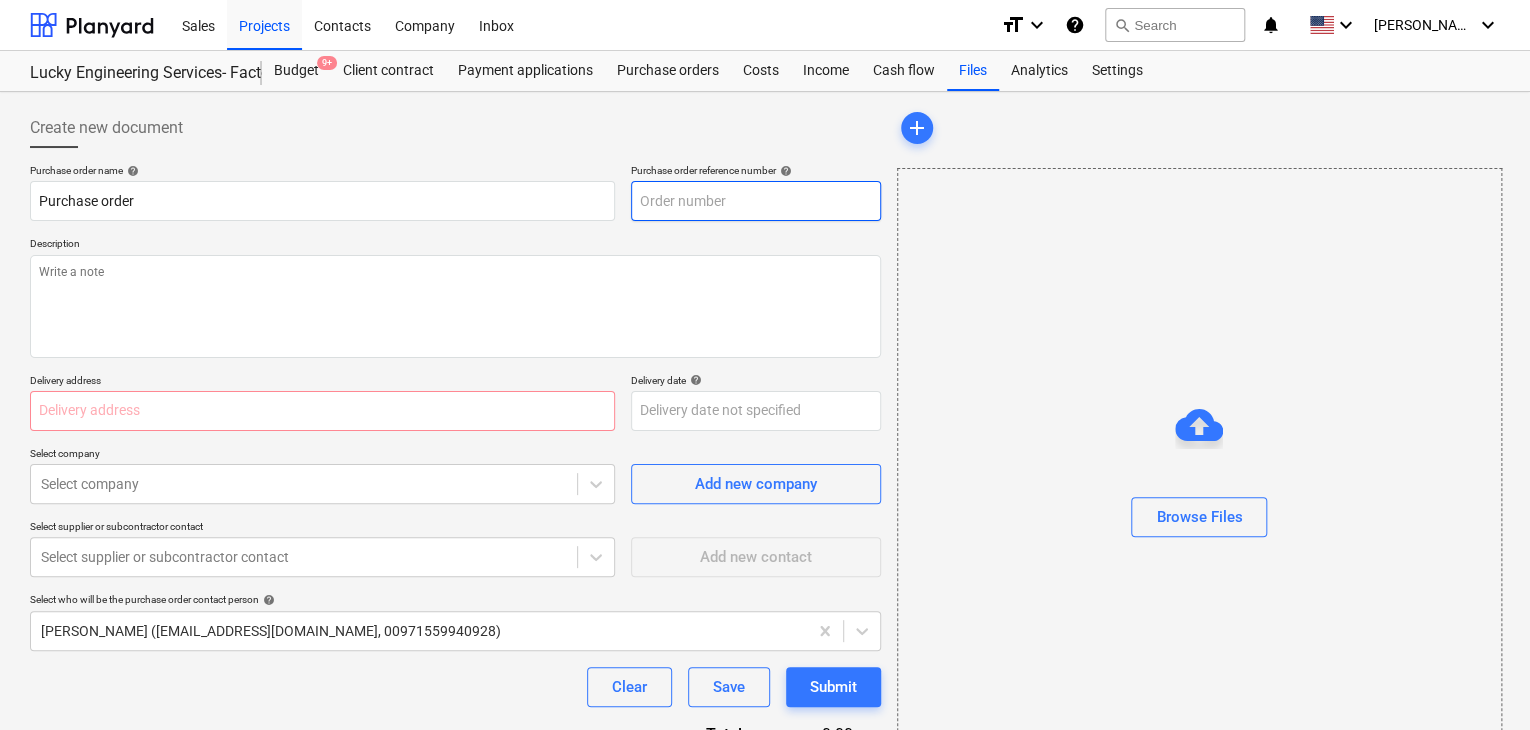 click at bounding box center [756, 201] 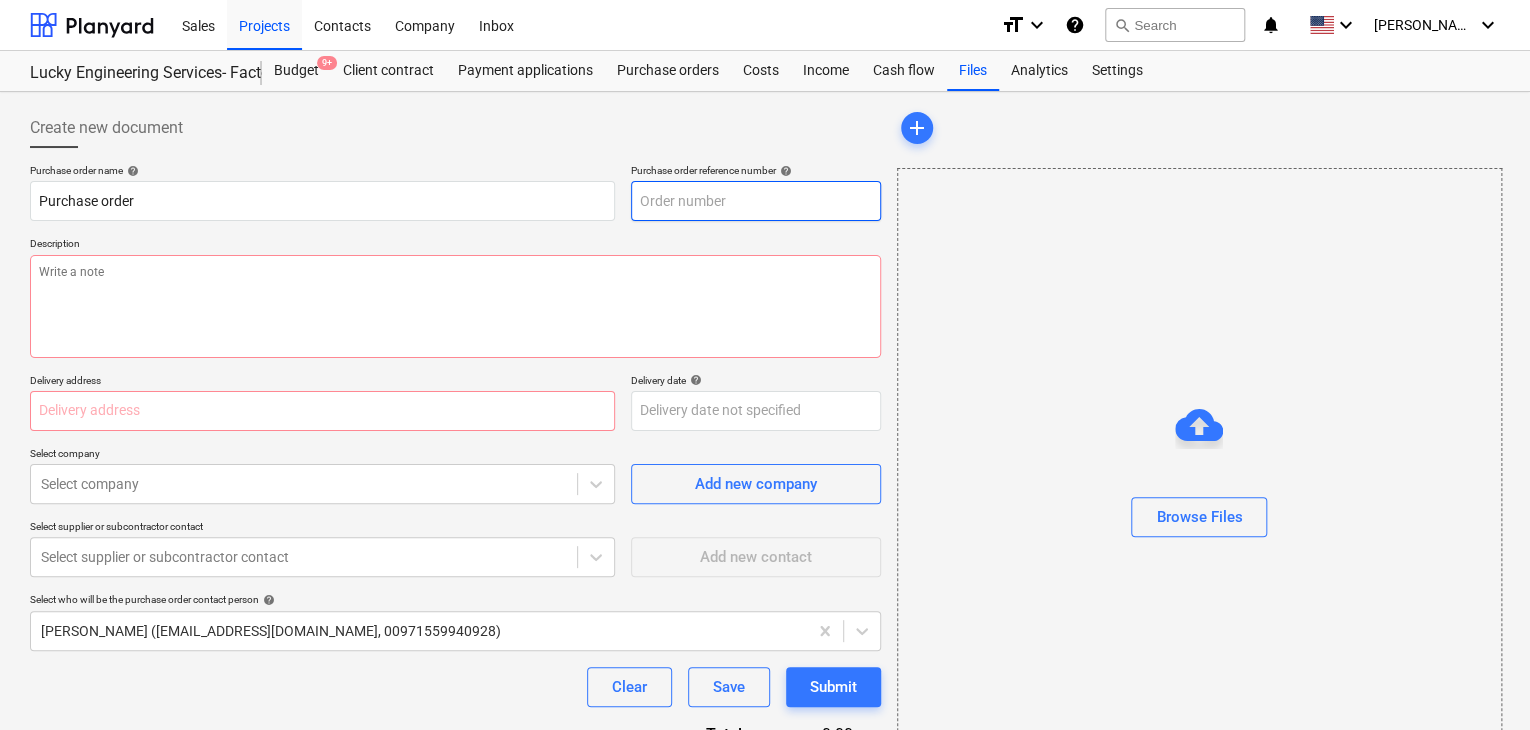 type on "x" 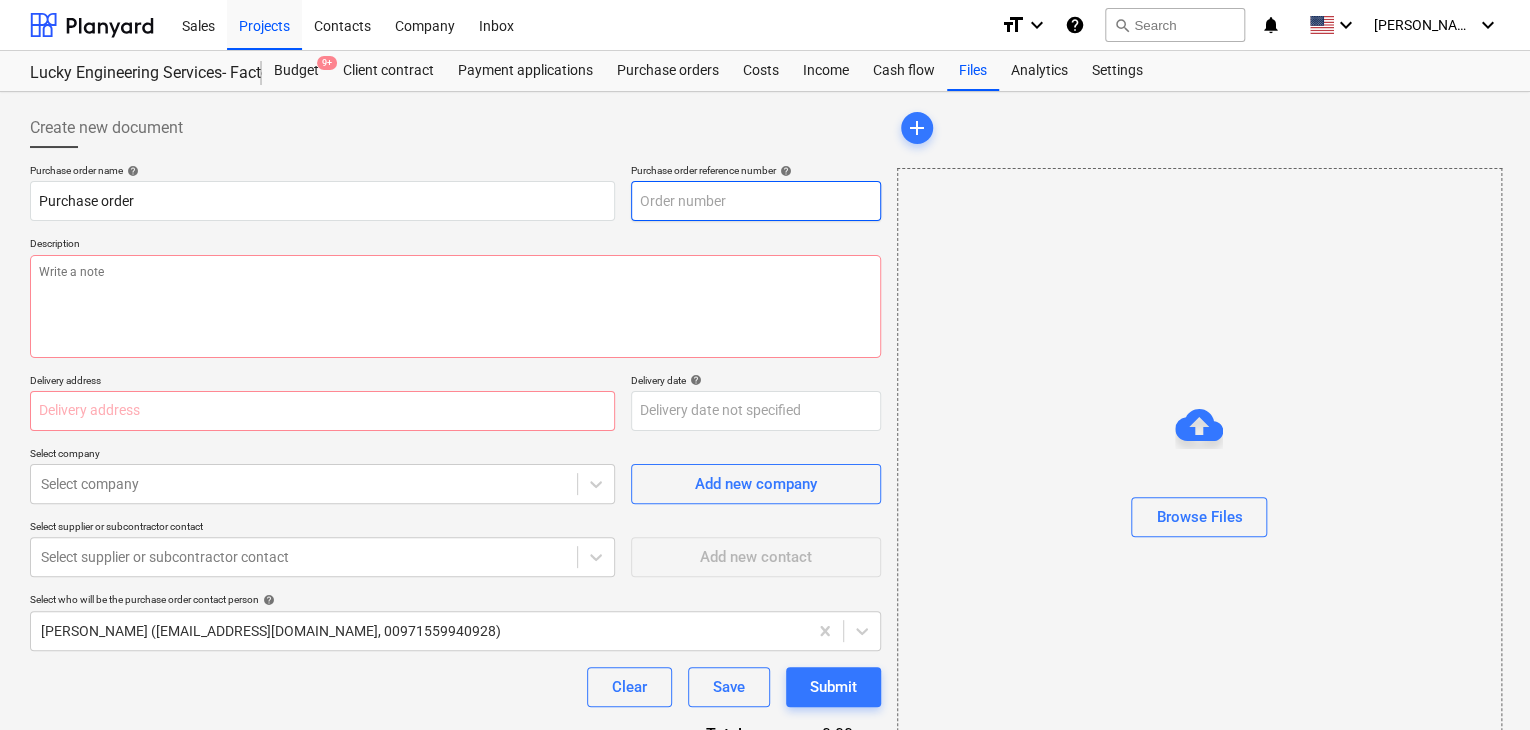 type on "LES-PO-445" 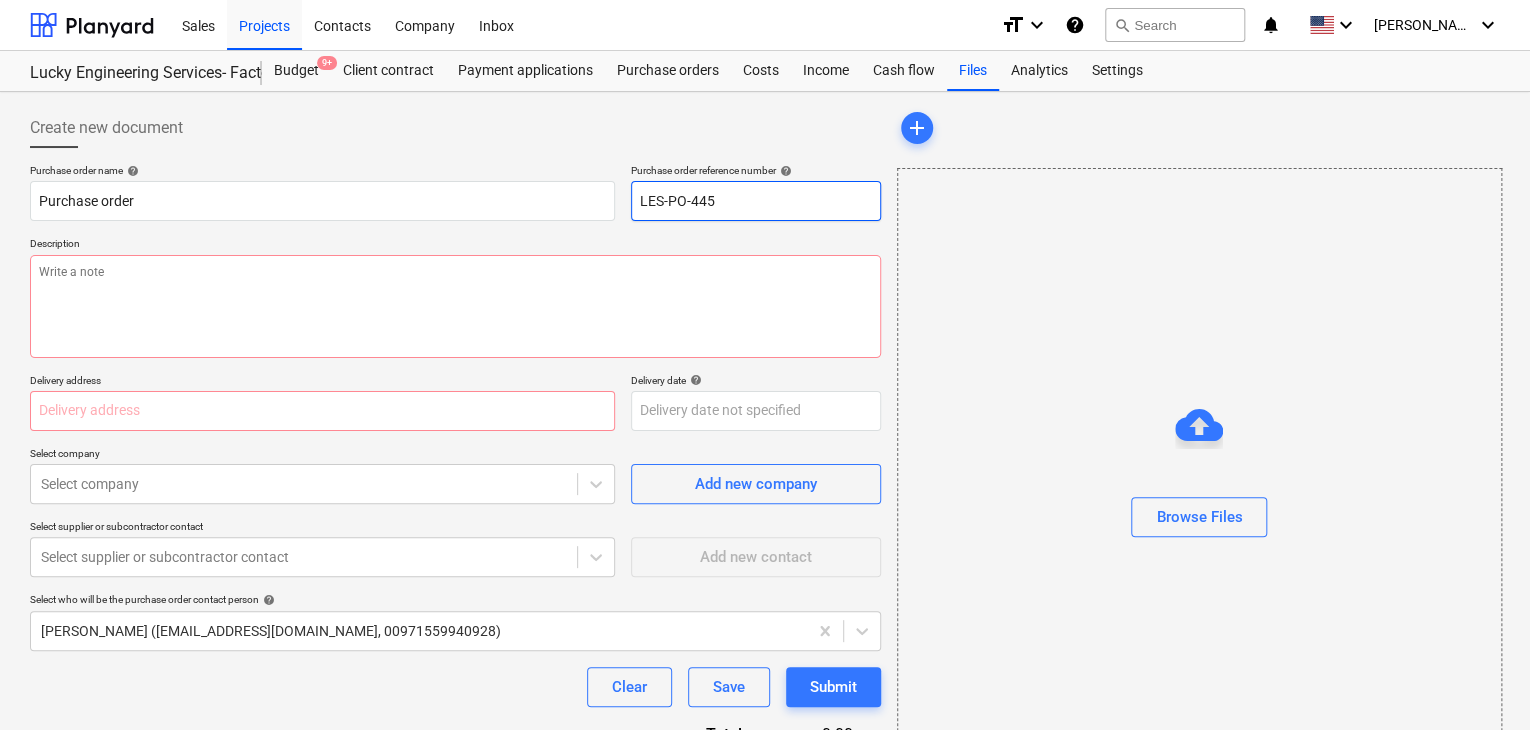 drag, startPoint x: 782, startPoint y: 205, endPoint x: 542, endPoint y: 171, distance: 242.39636 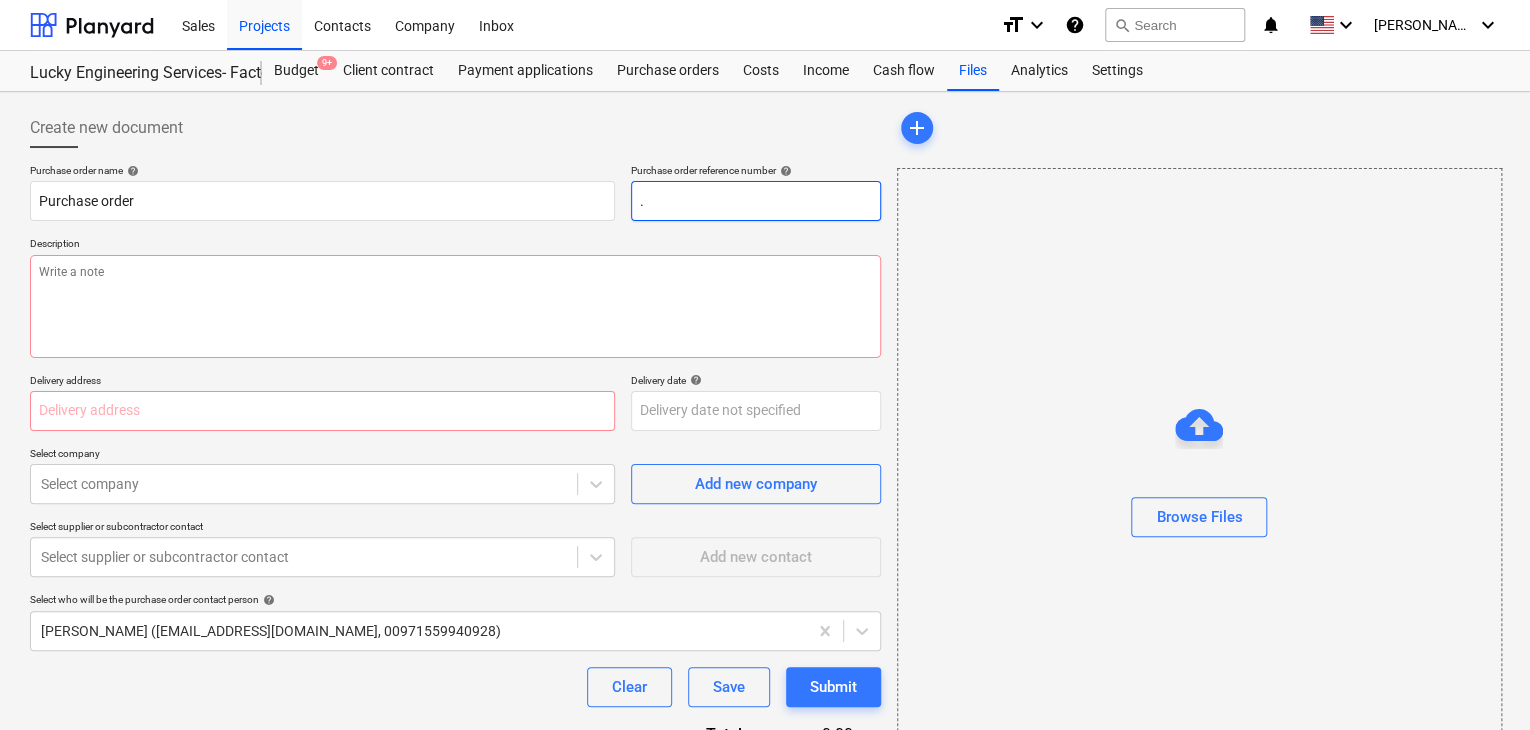 type on "x" 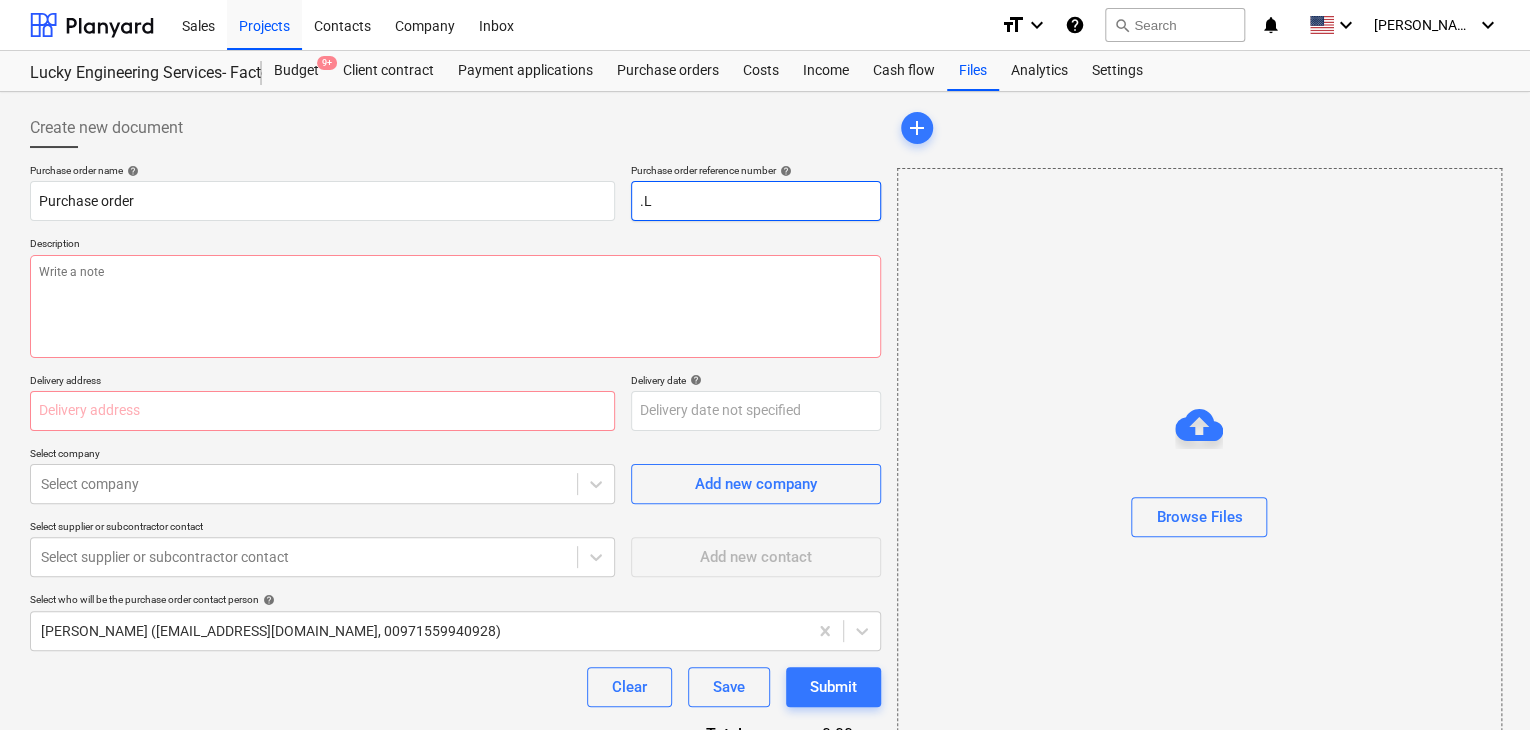 type on "x" 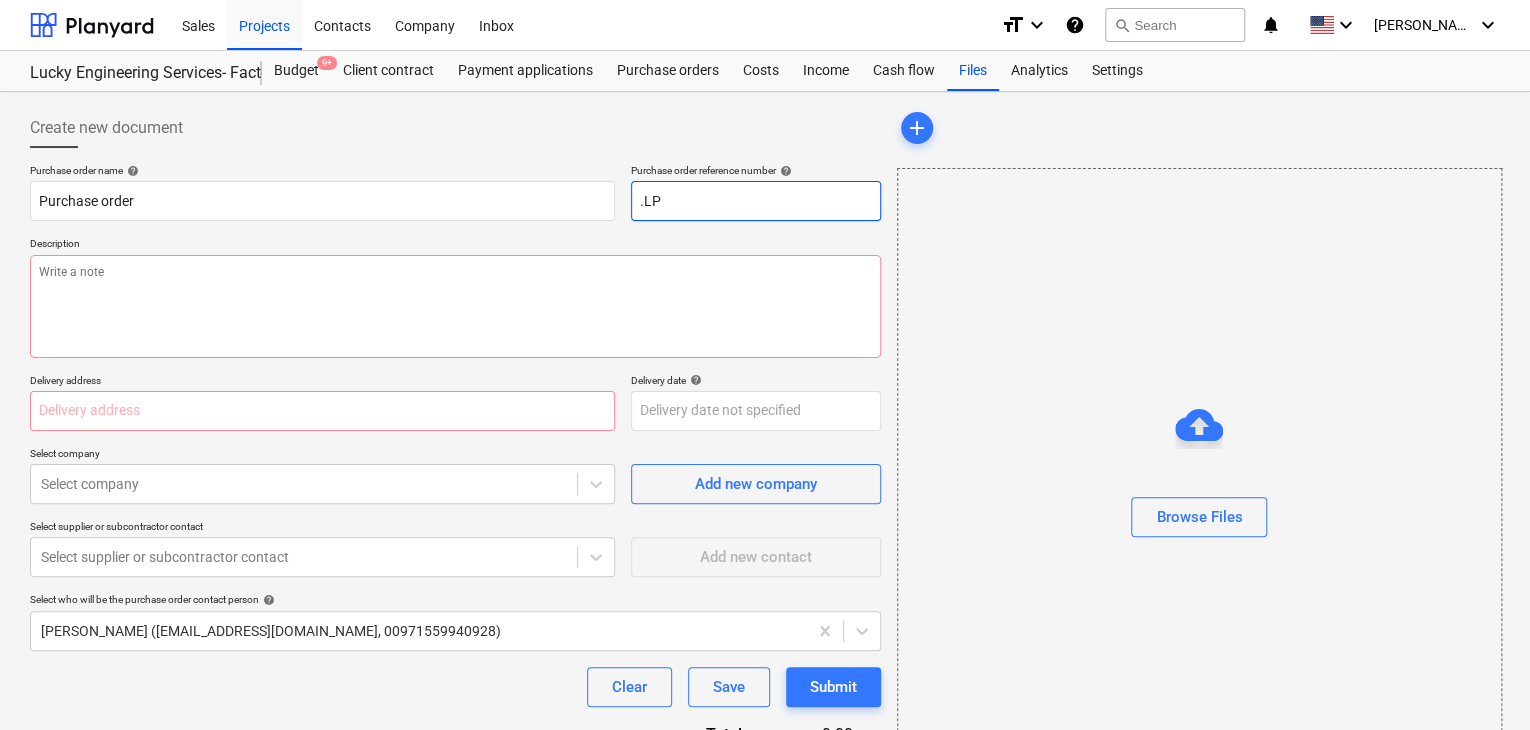type on "x" 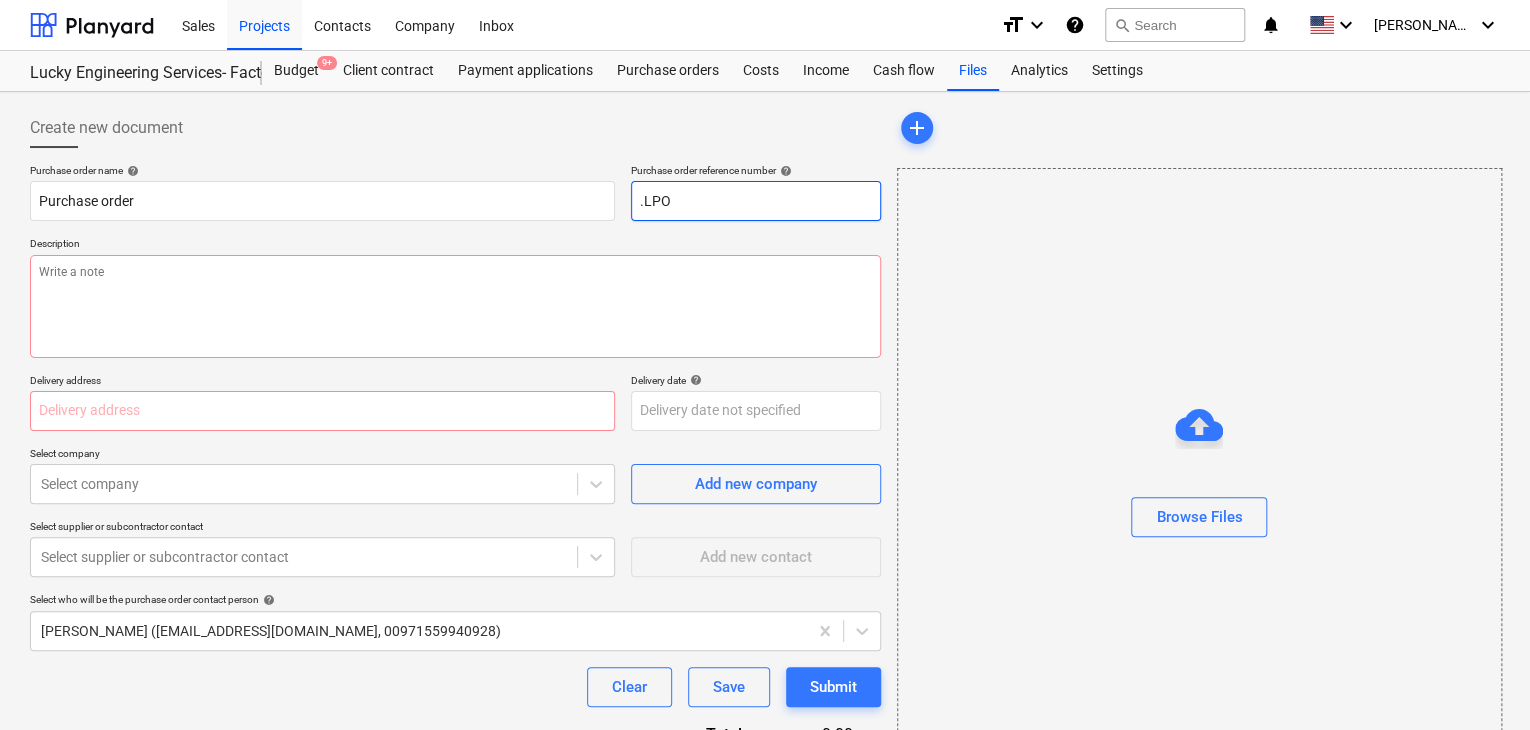 type on "x" 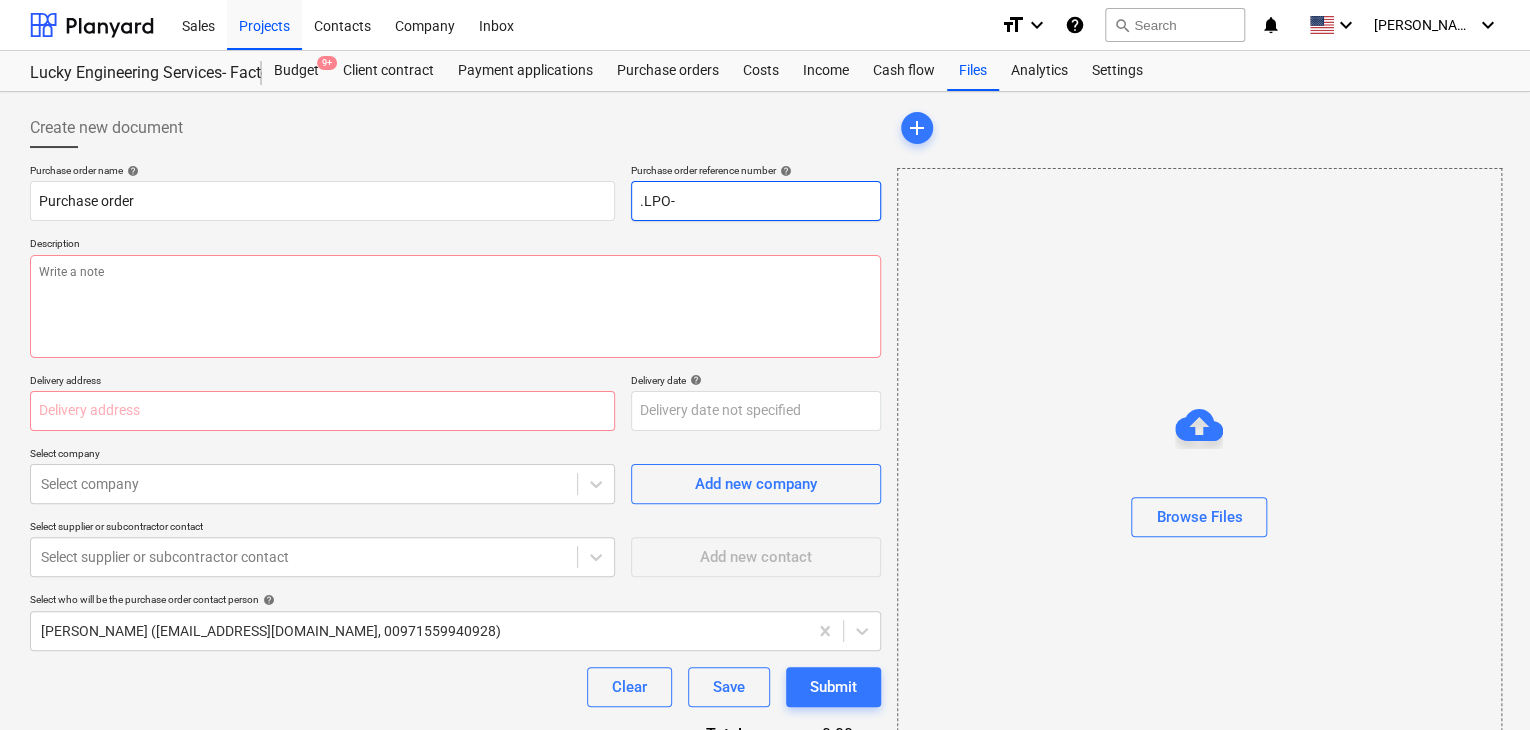 type on "x" 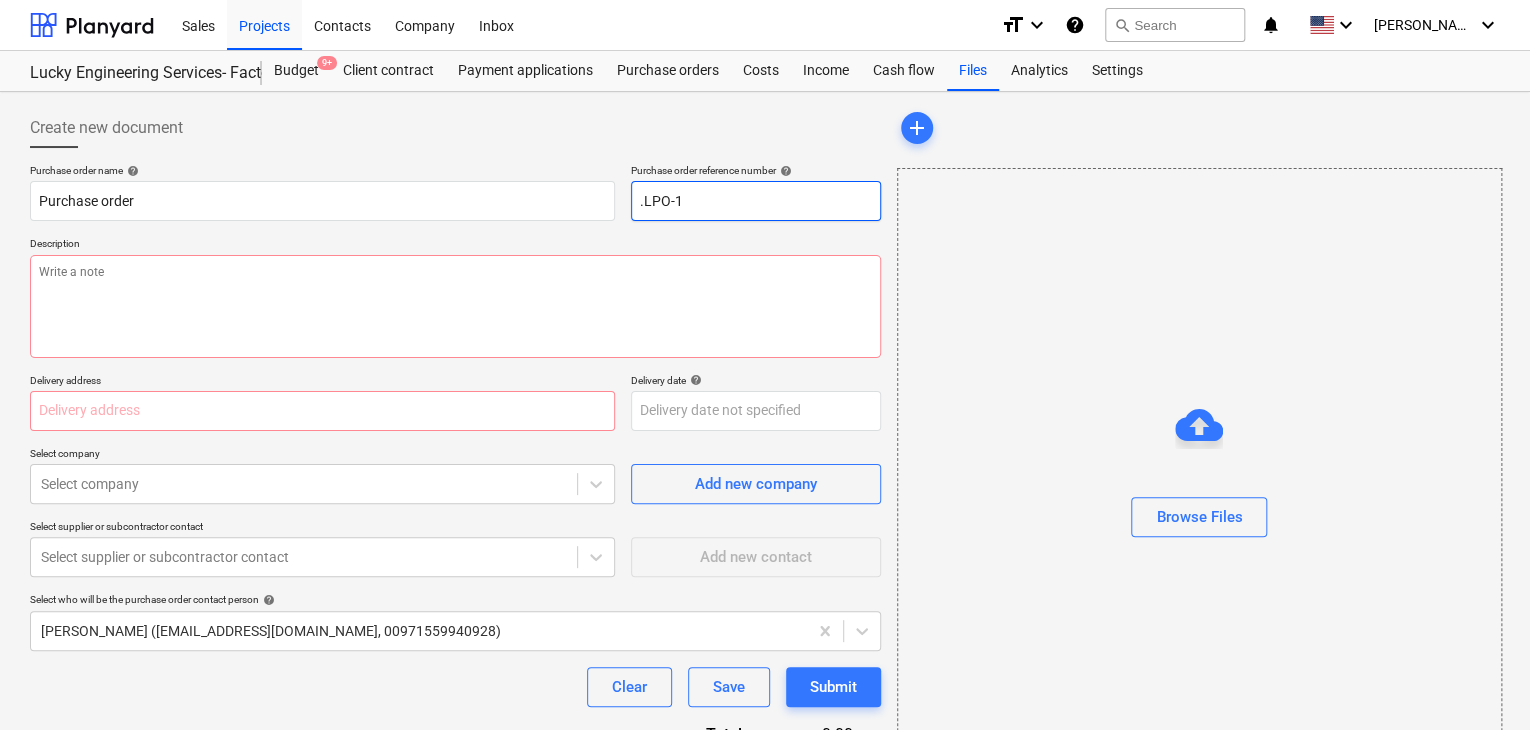 type on "x" 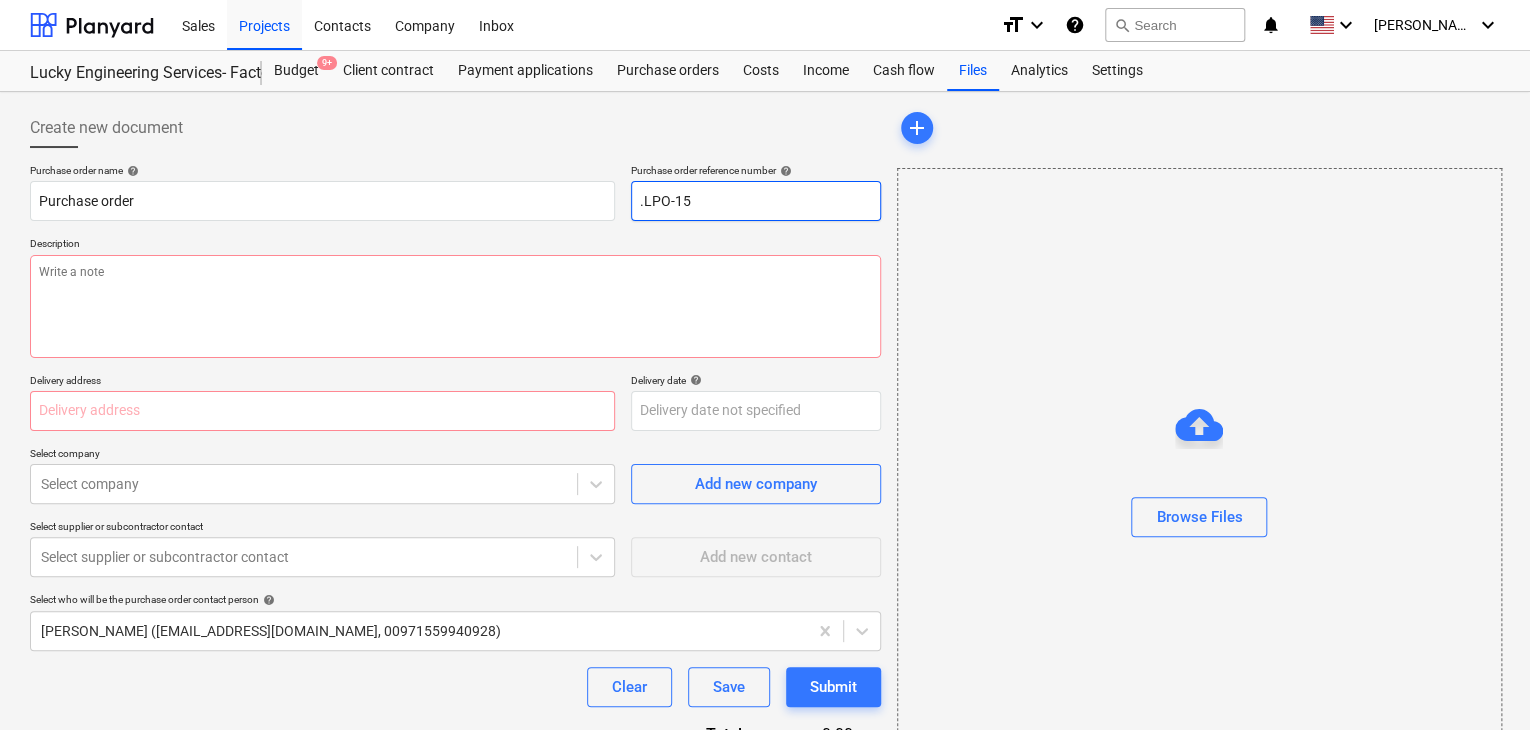 type on "x" 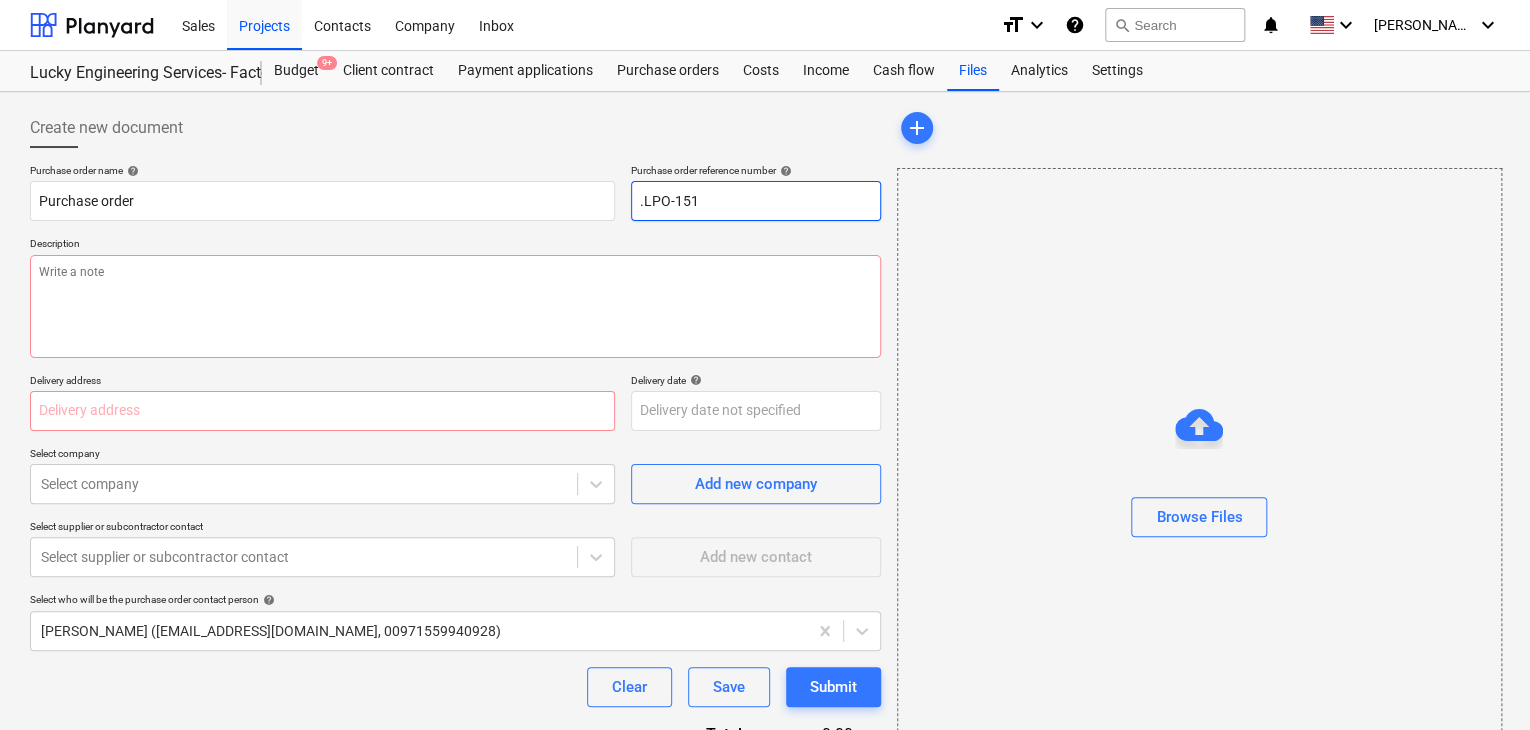 type on "x" 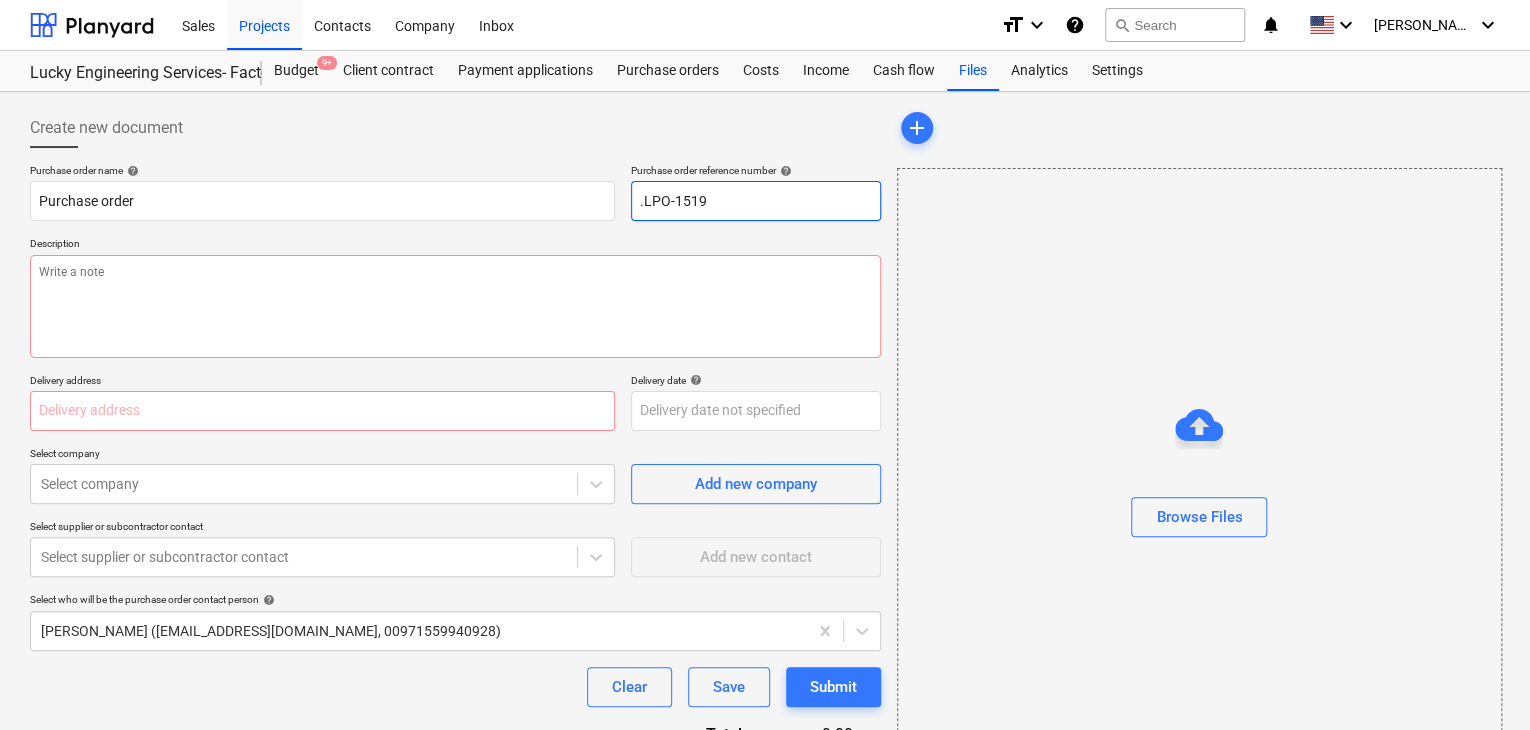 type on "x" 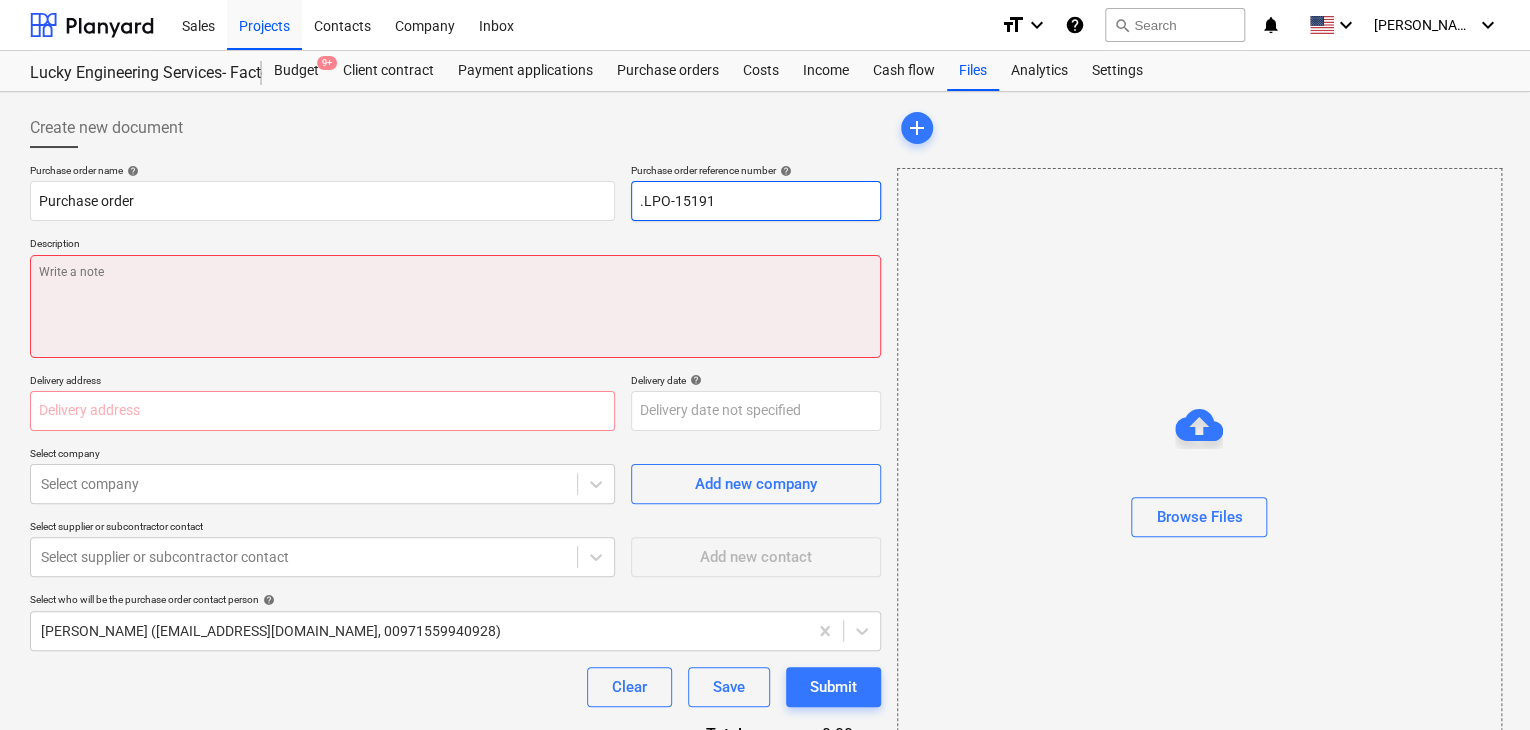 type on ".LPO-15191" 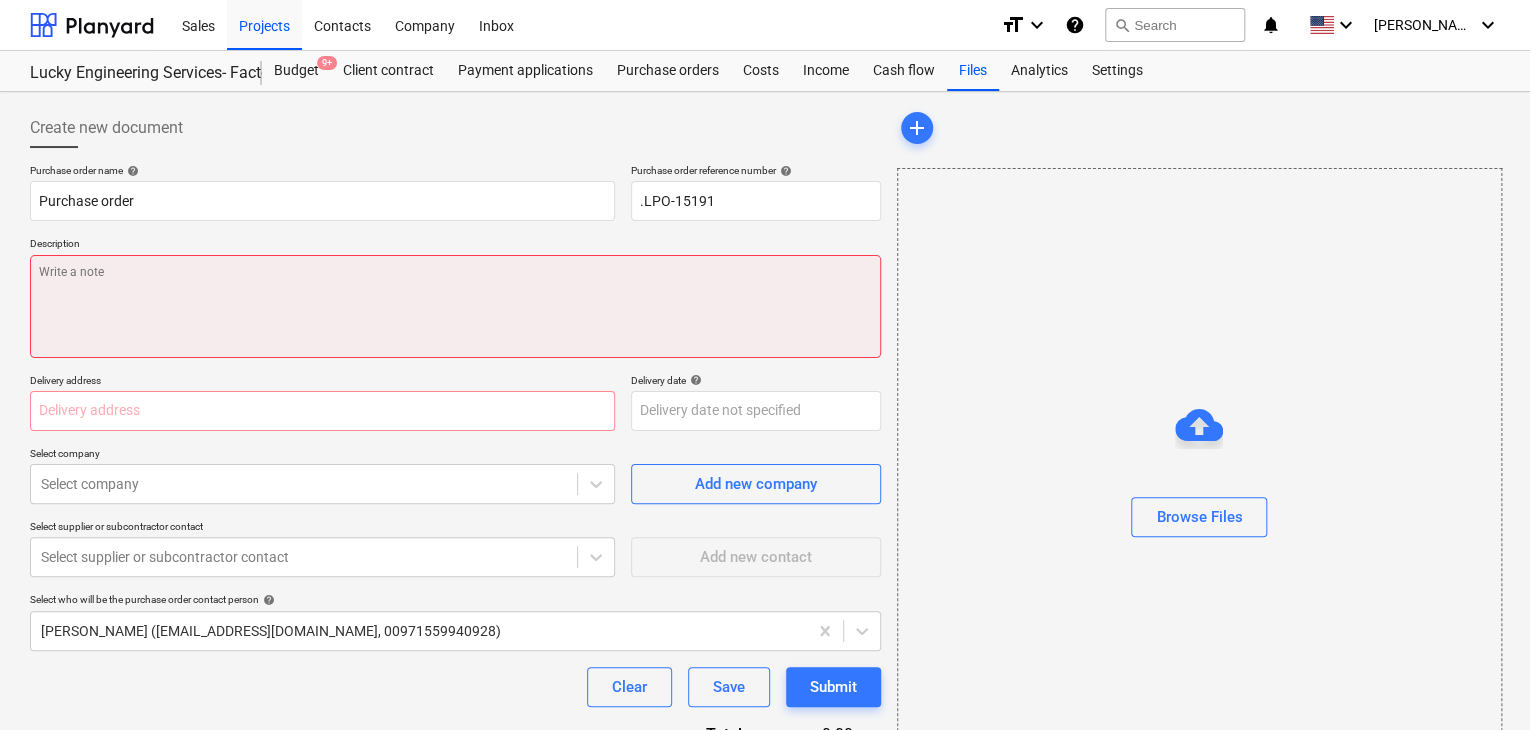 click at bounding box center (455, 306) 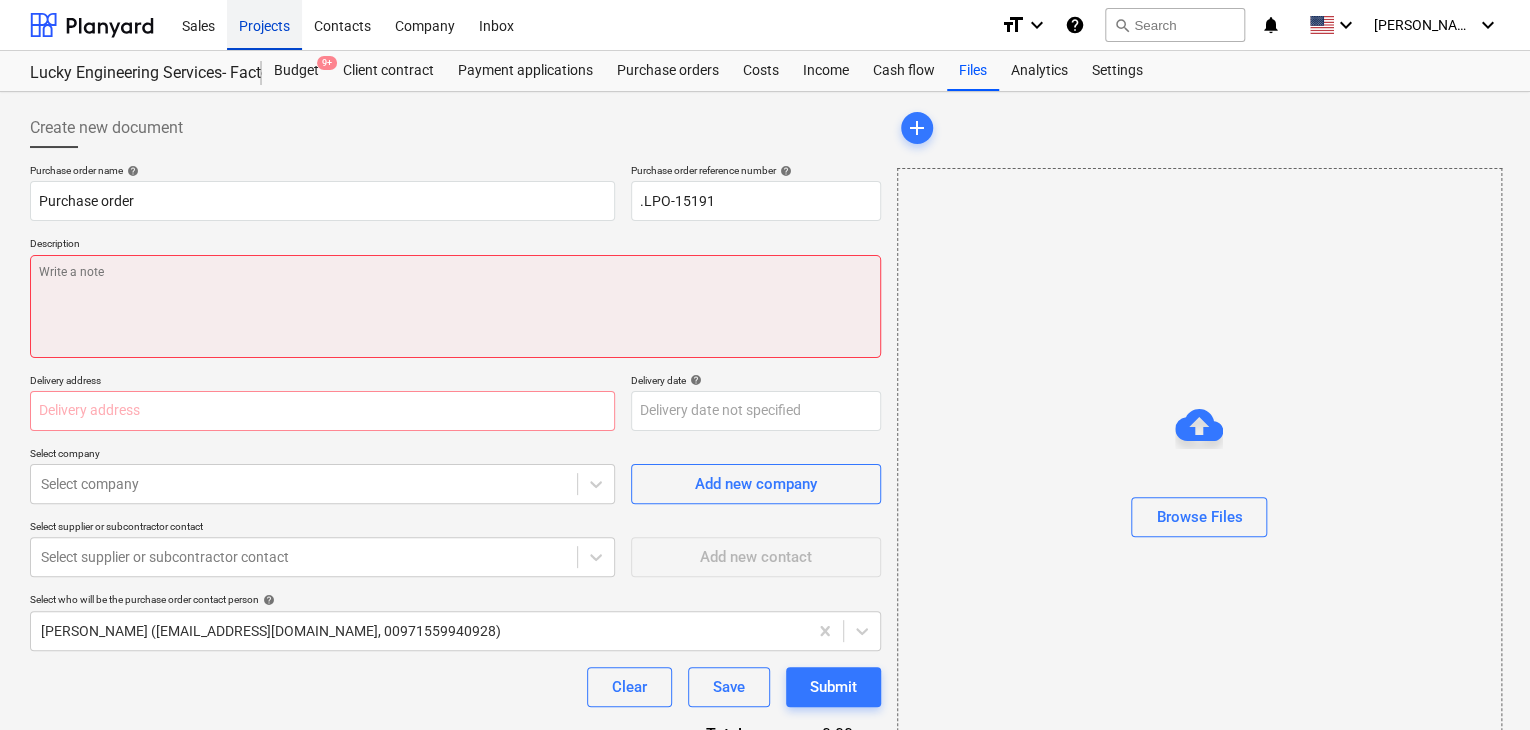 type on "x" 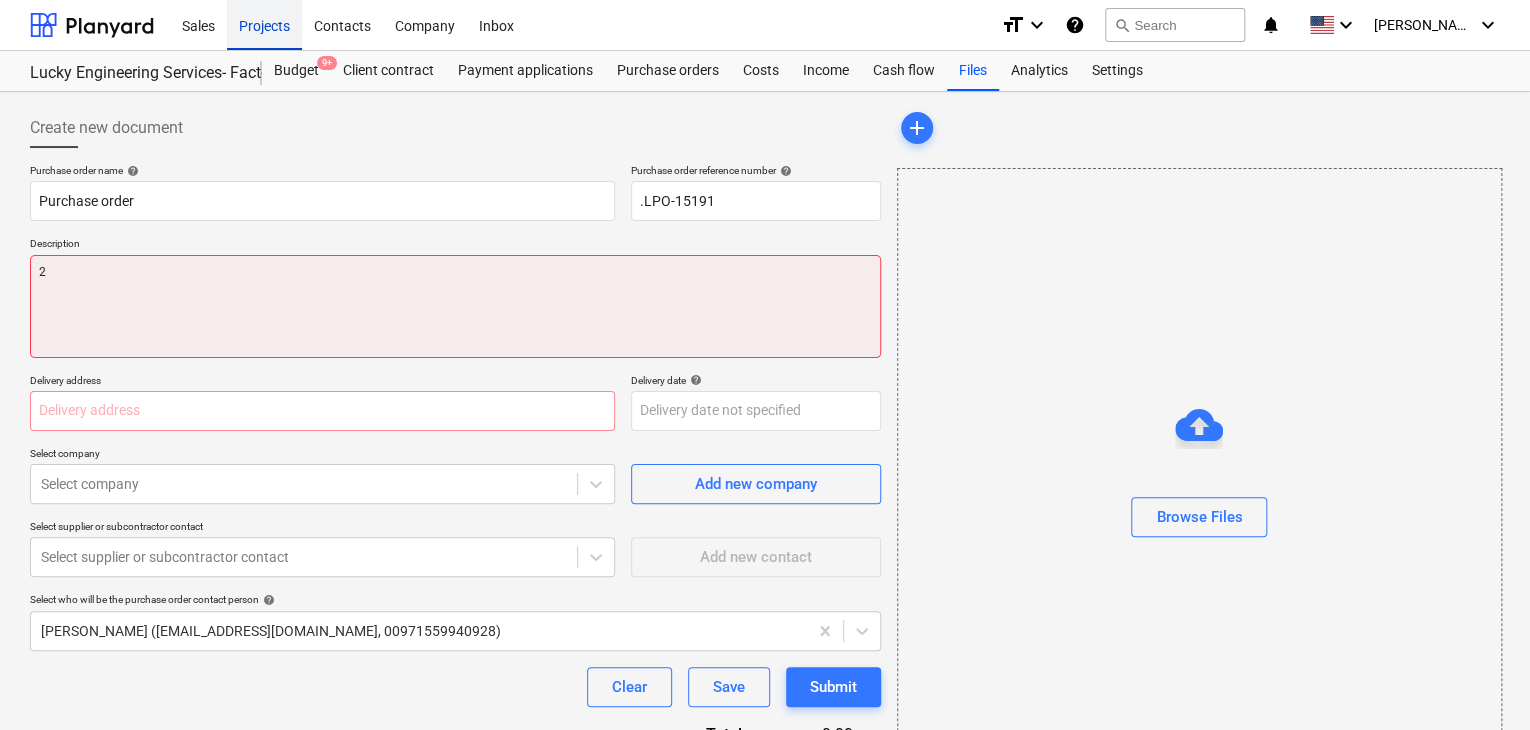 type on "x" 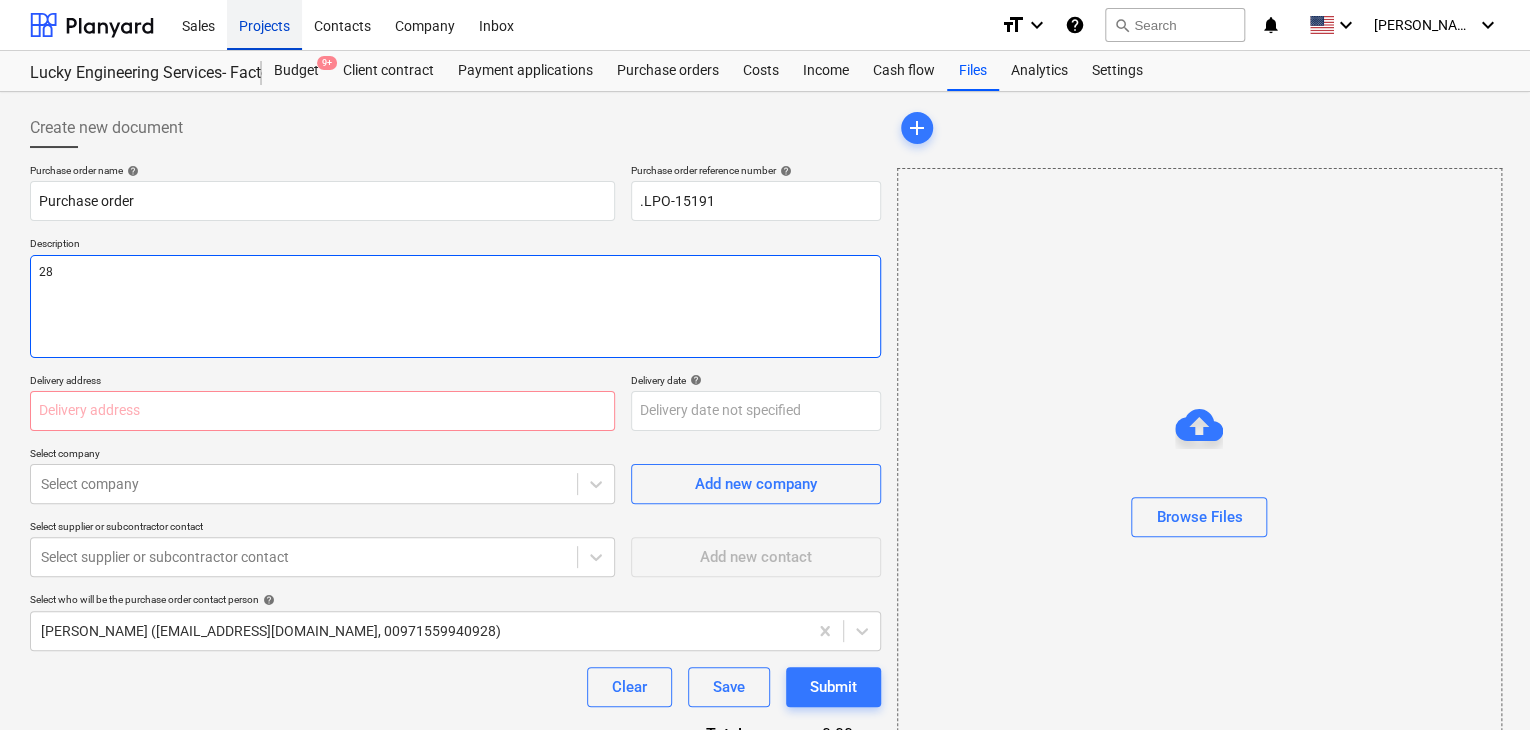 type on "x" 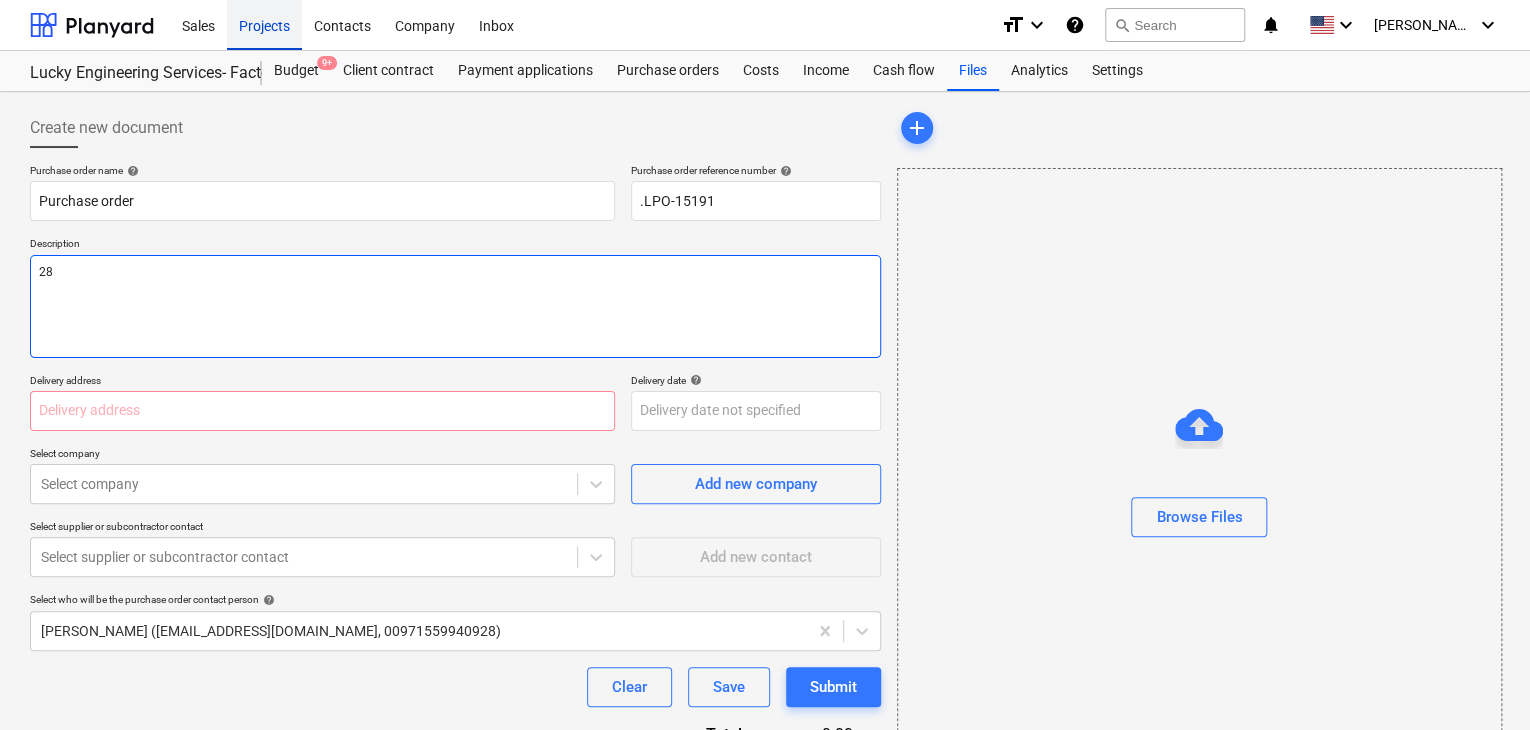 type on "28/" 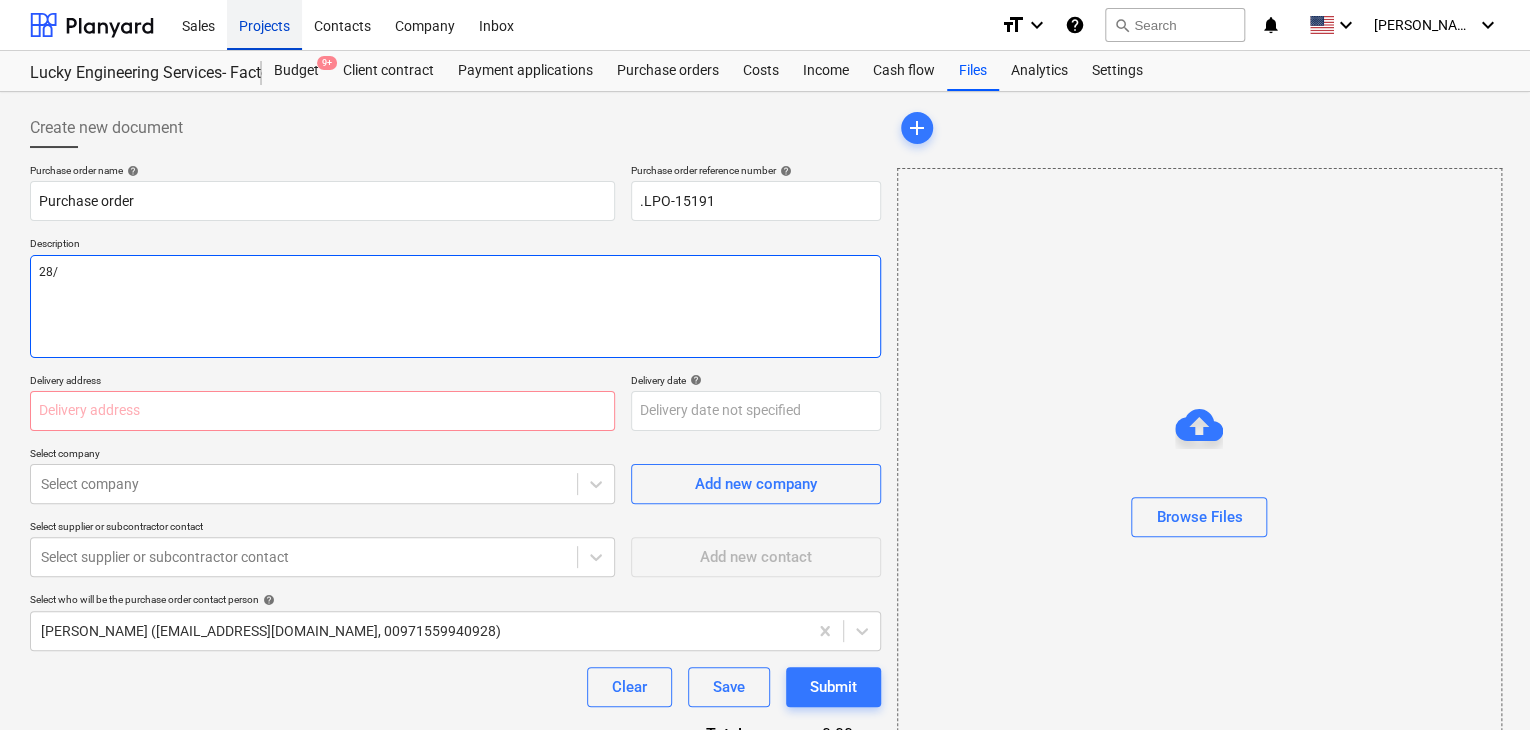type on "x" 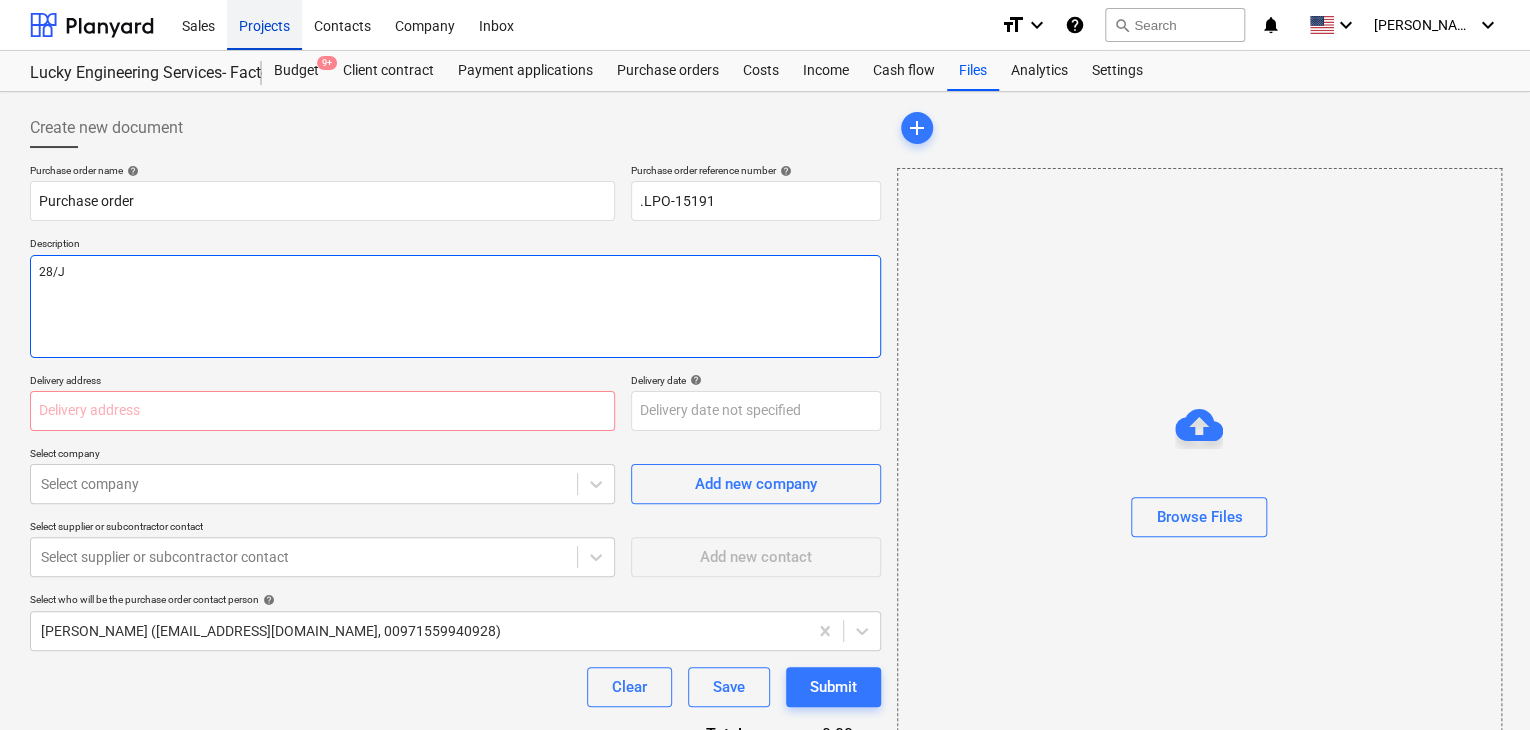 type on "x" 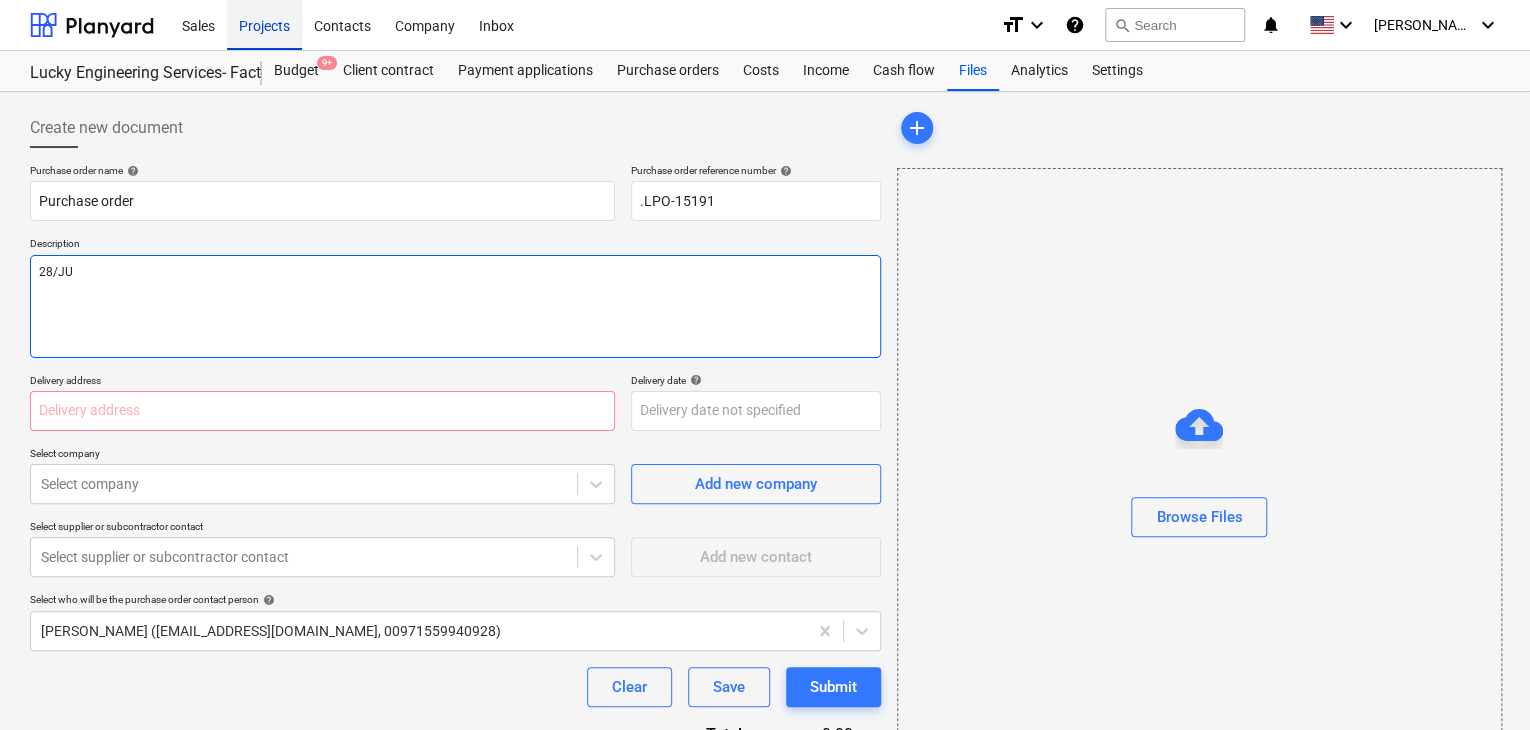 type on "x" 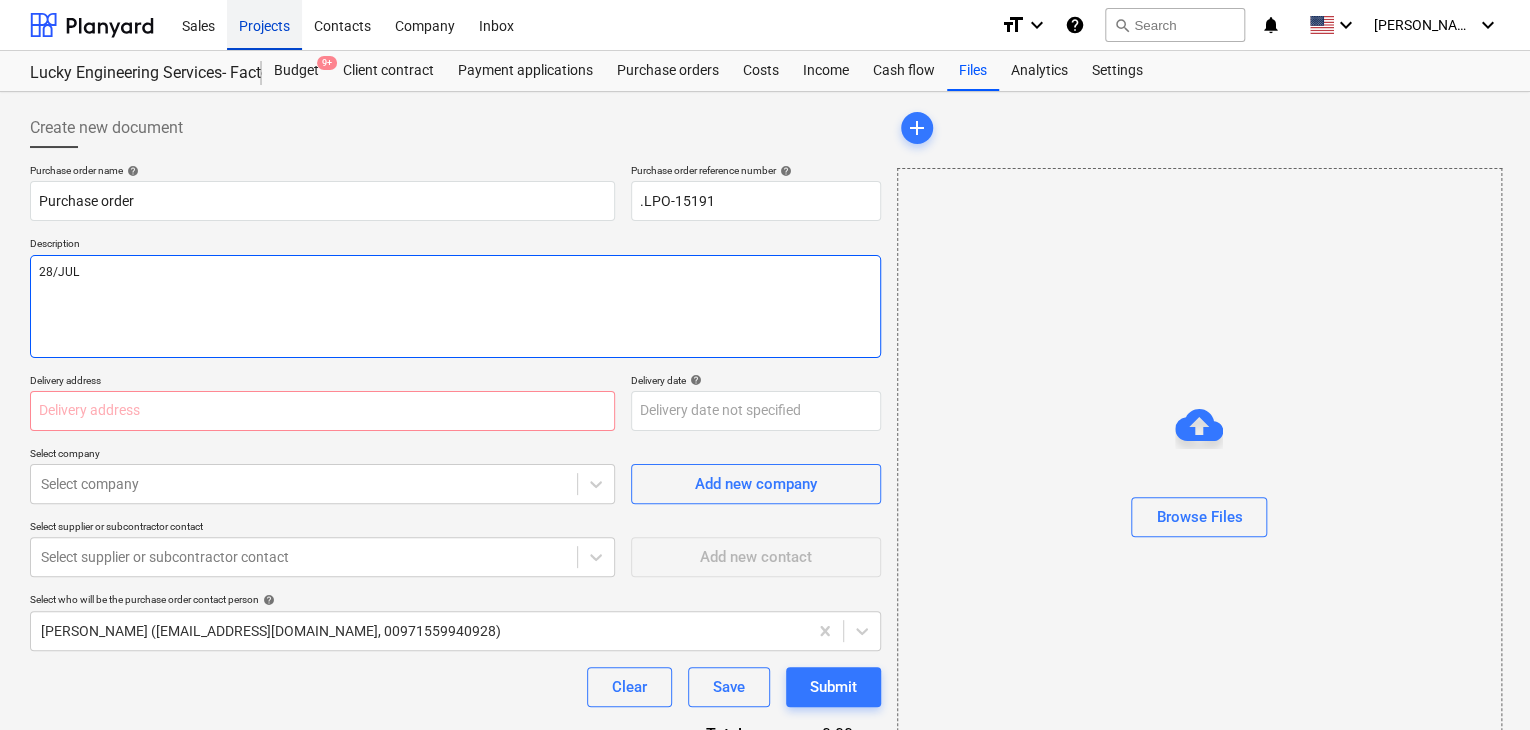type on "x" 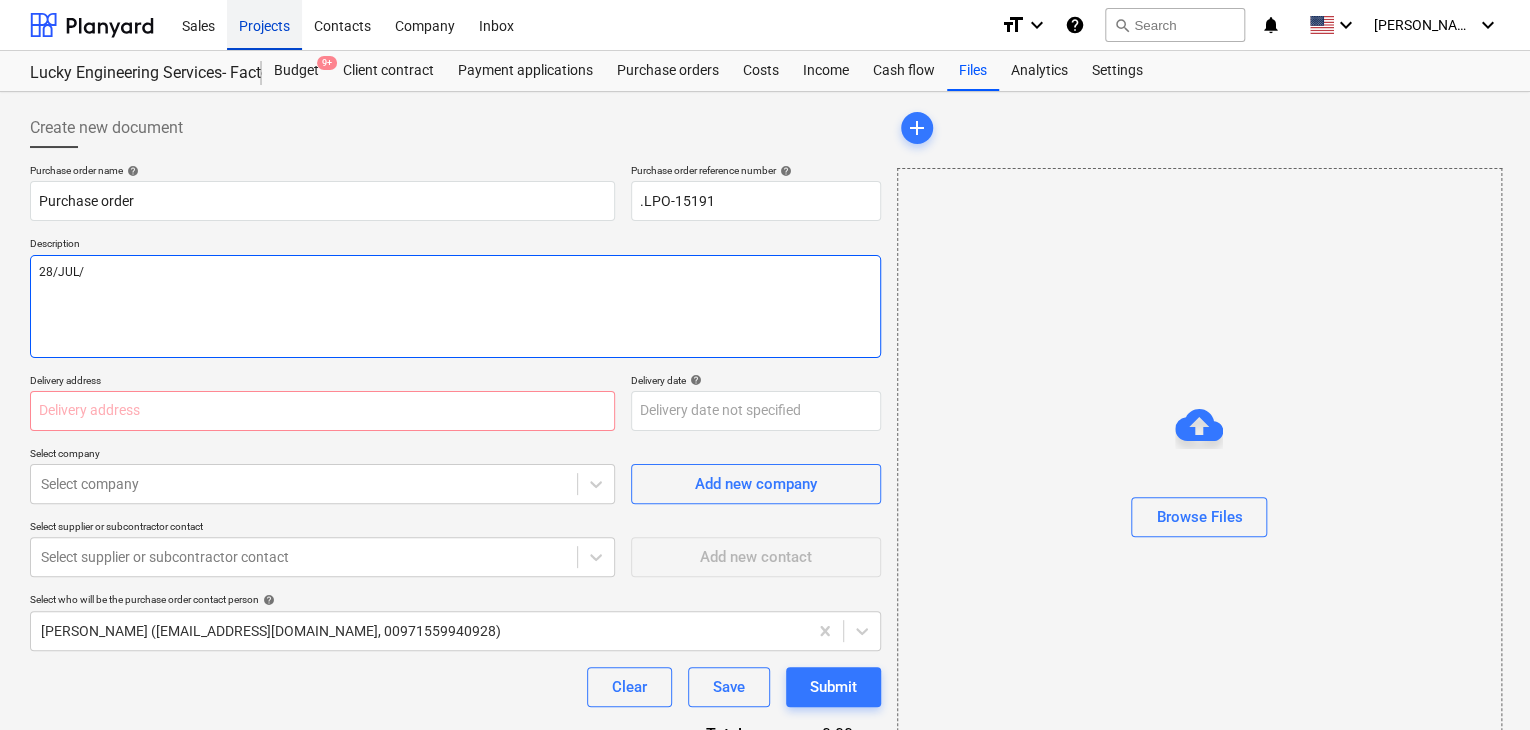 type on "x" 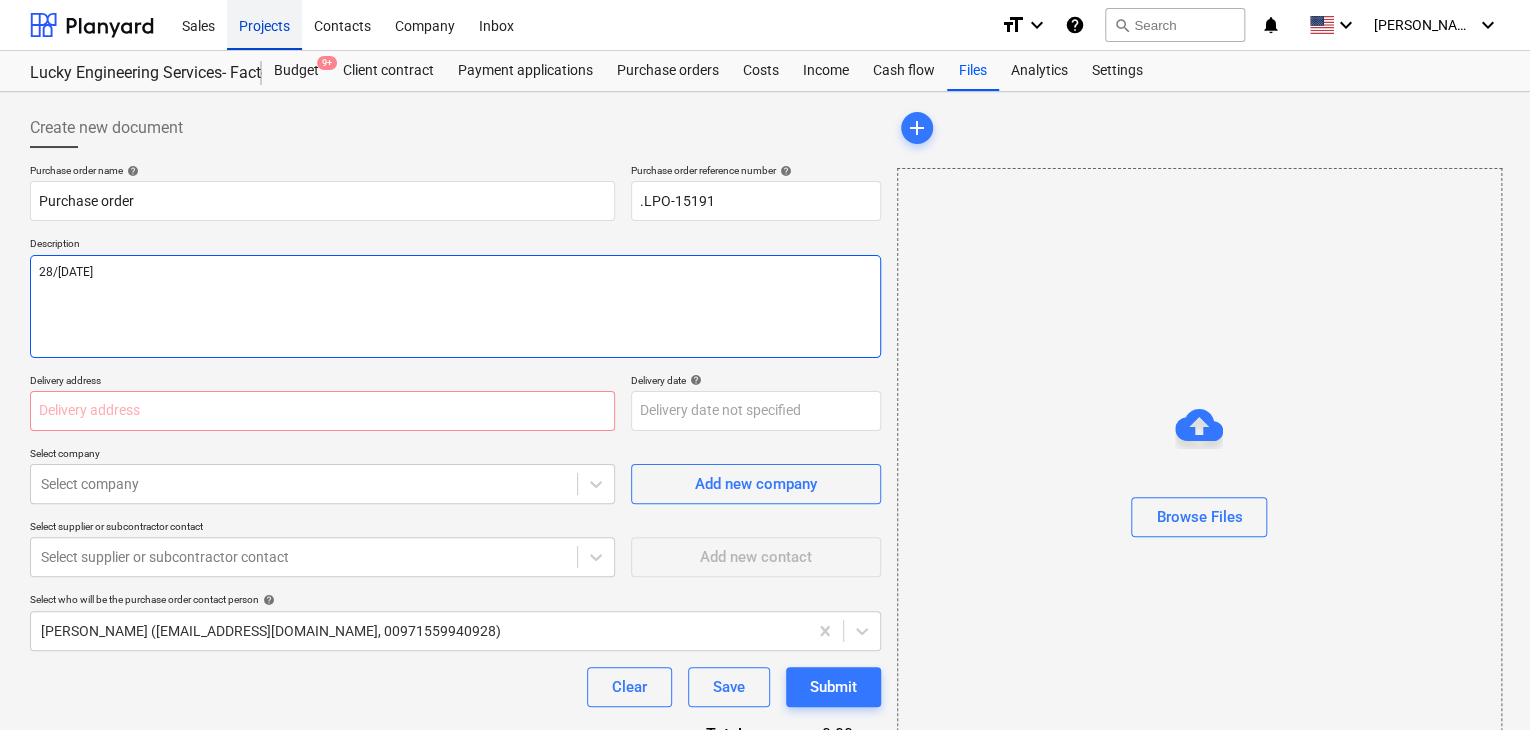 type on "x" 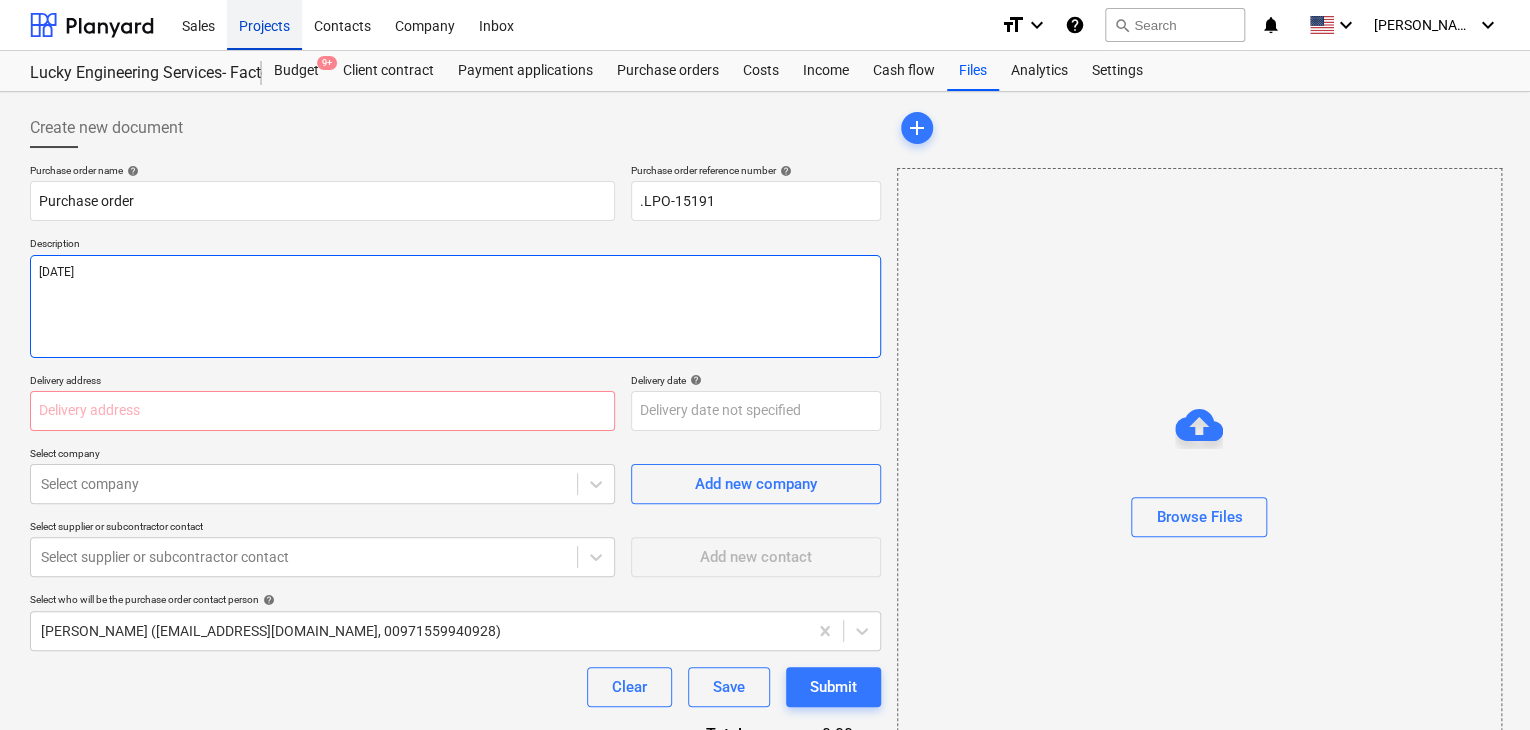 type on "x" 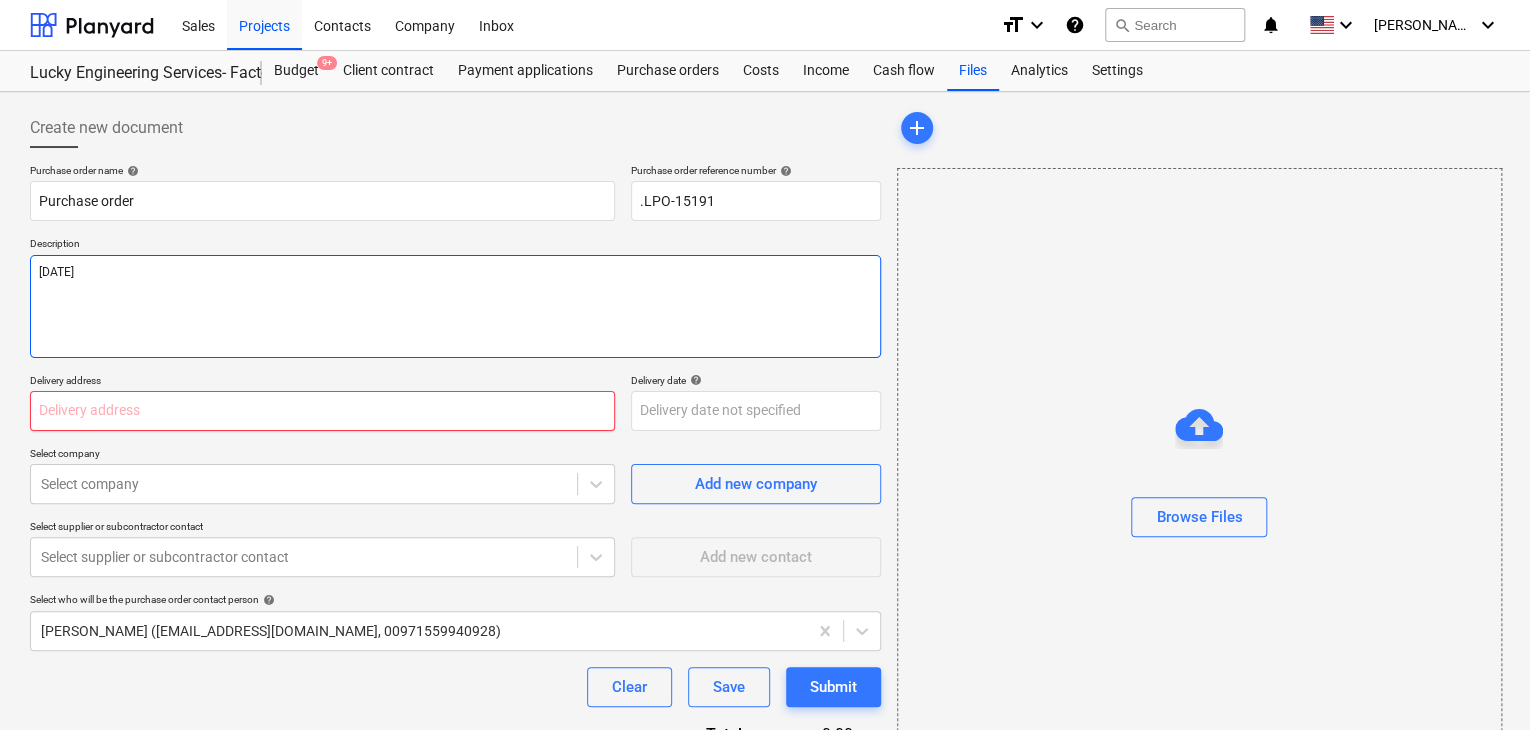 type on "[DATE]" 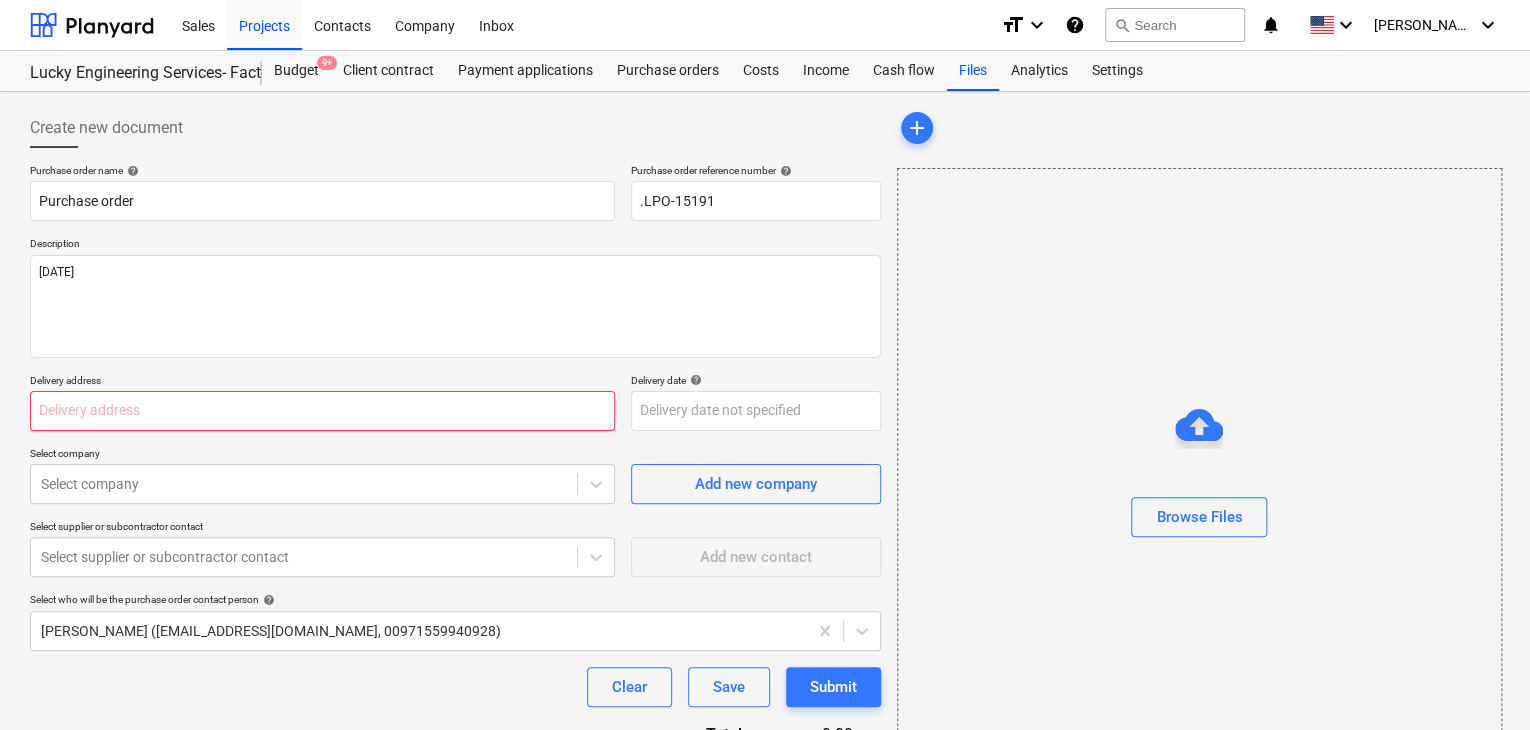 click at bounding box center [322, 411] 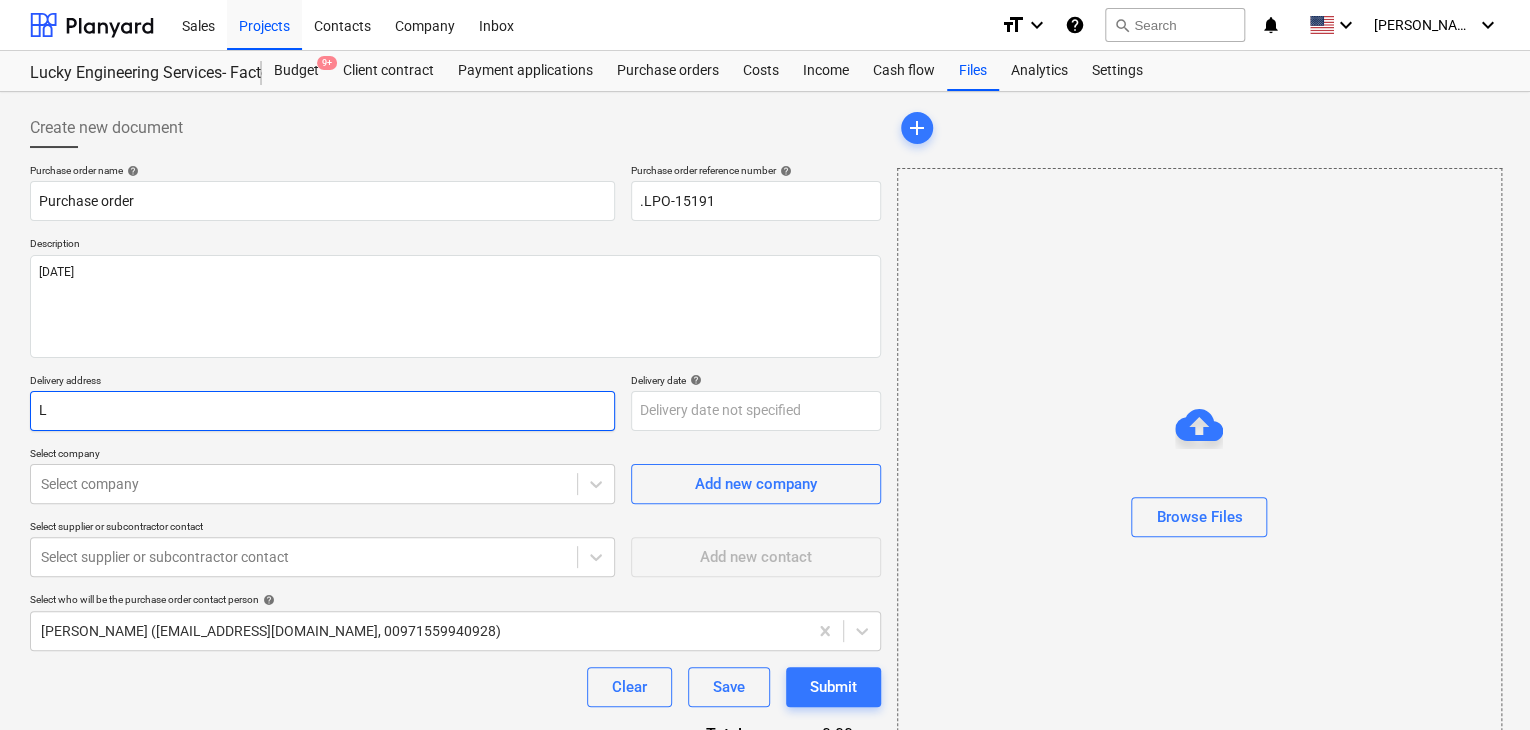 type on "x" 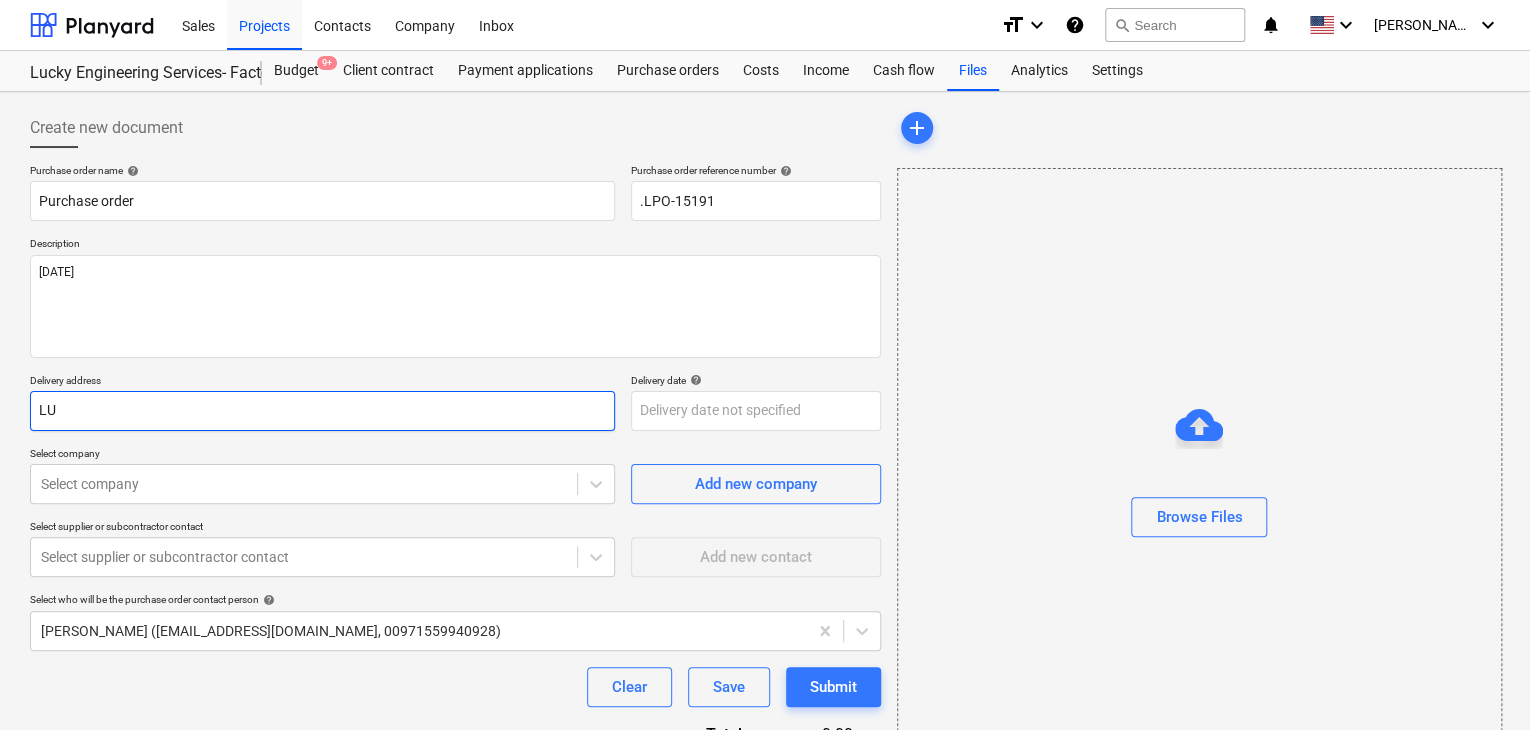 type on "LUX" 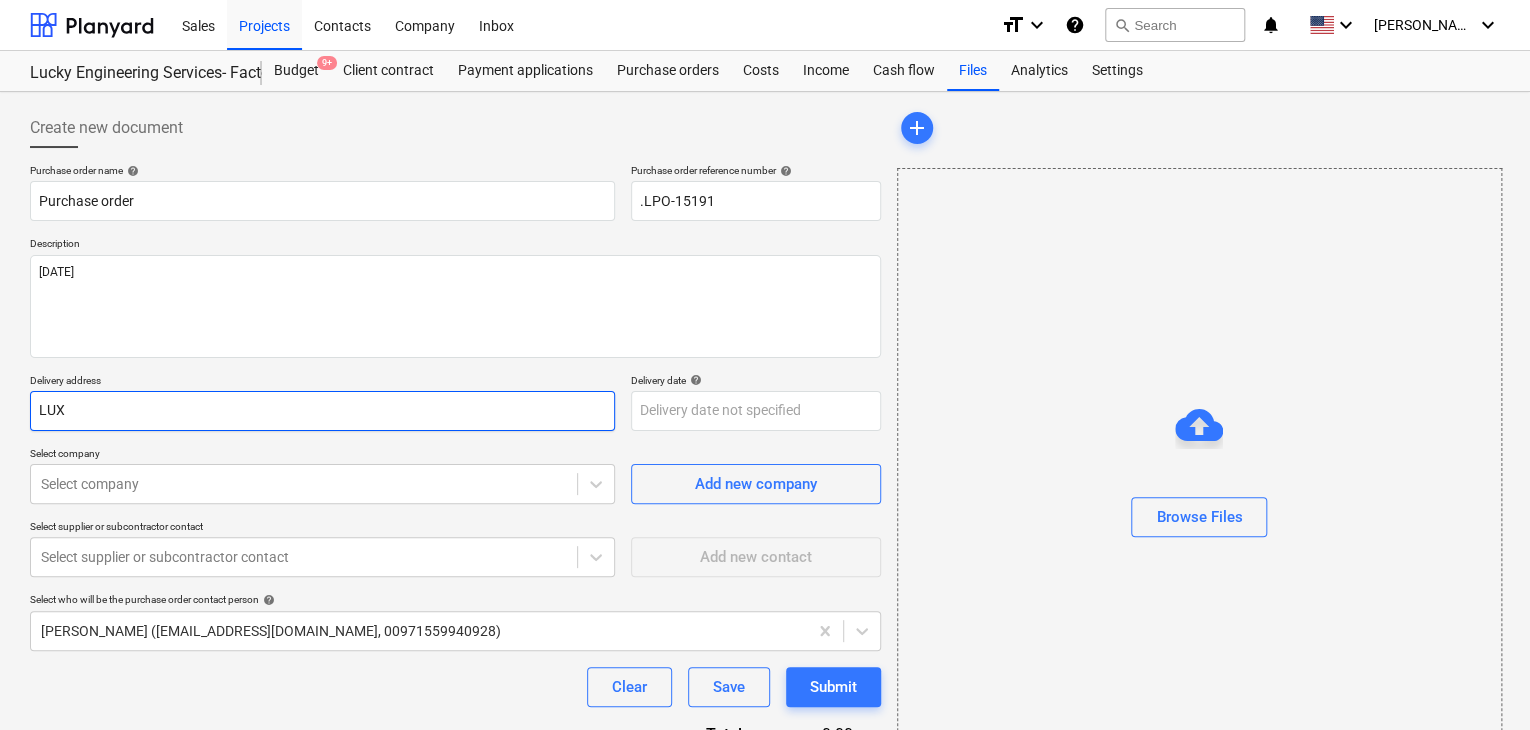 type on "x" 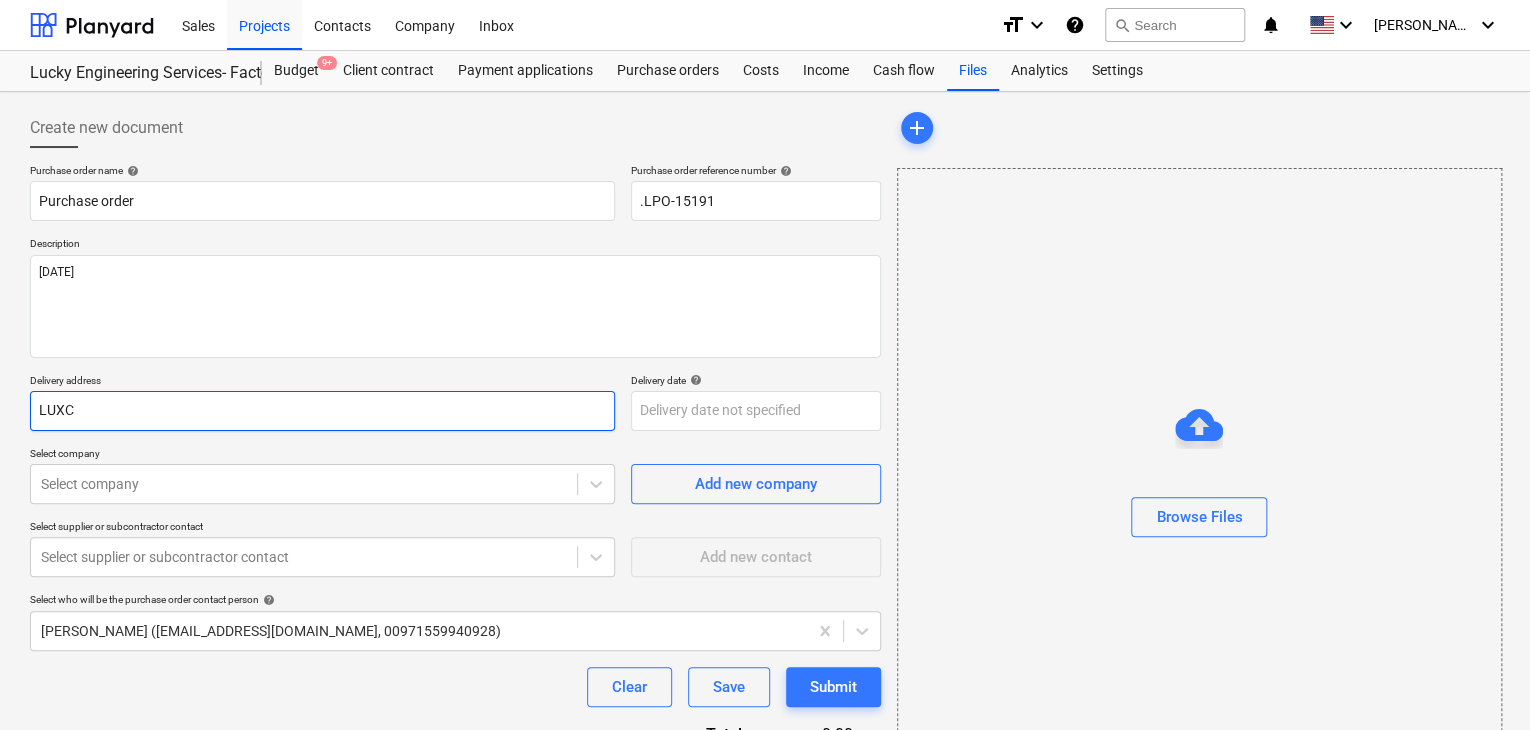 type on "x" 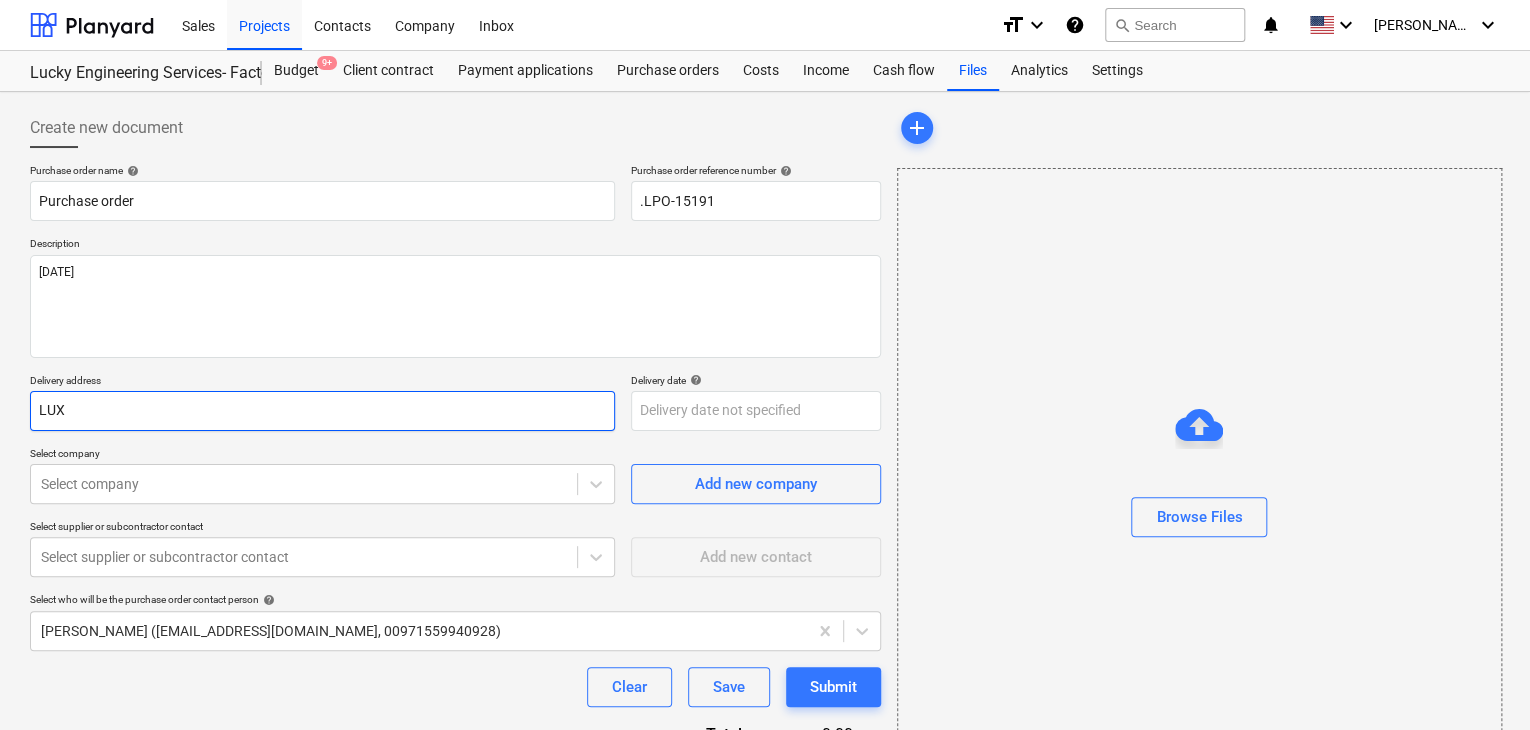 type on "x" 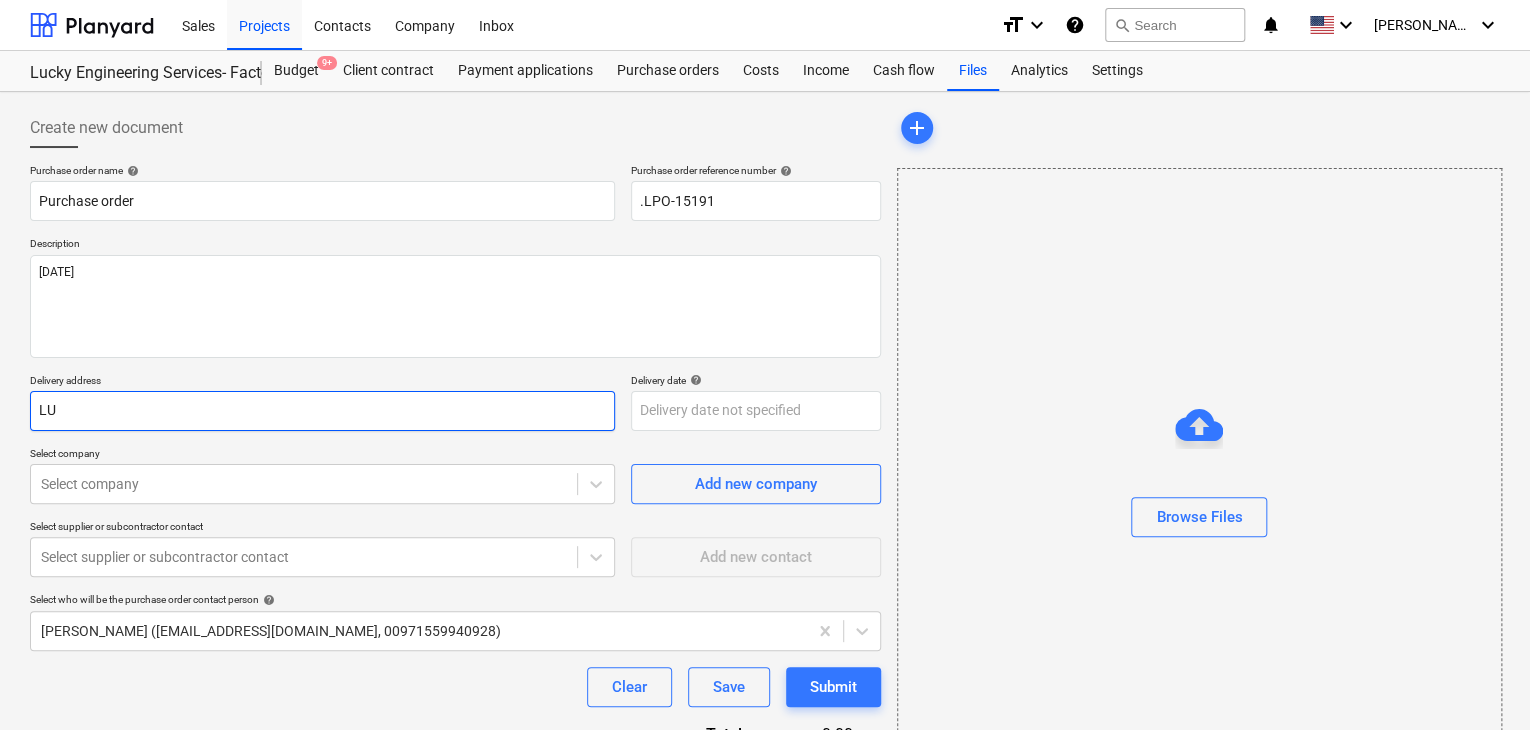 type on "x" 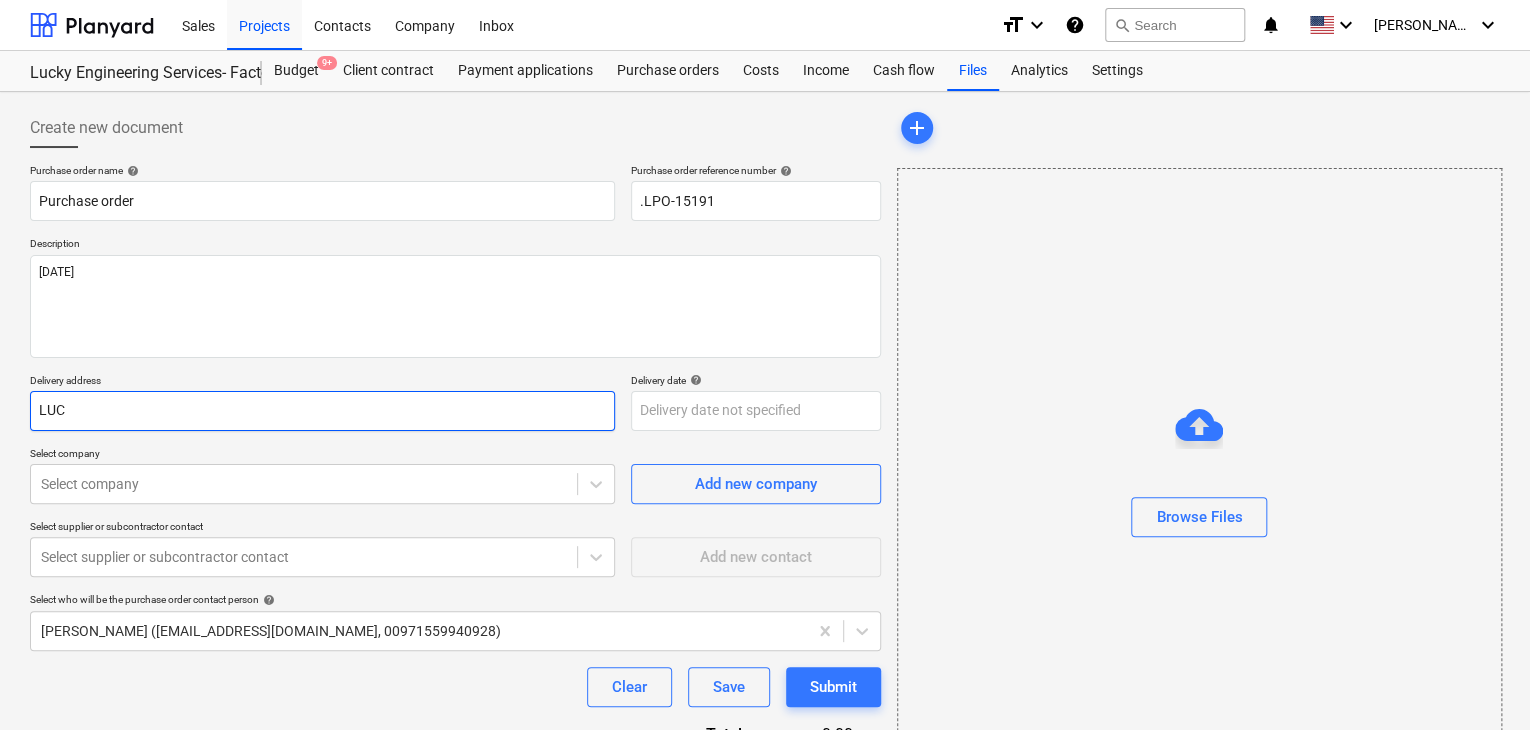 type on "x" 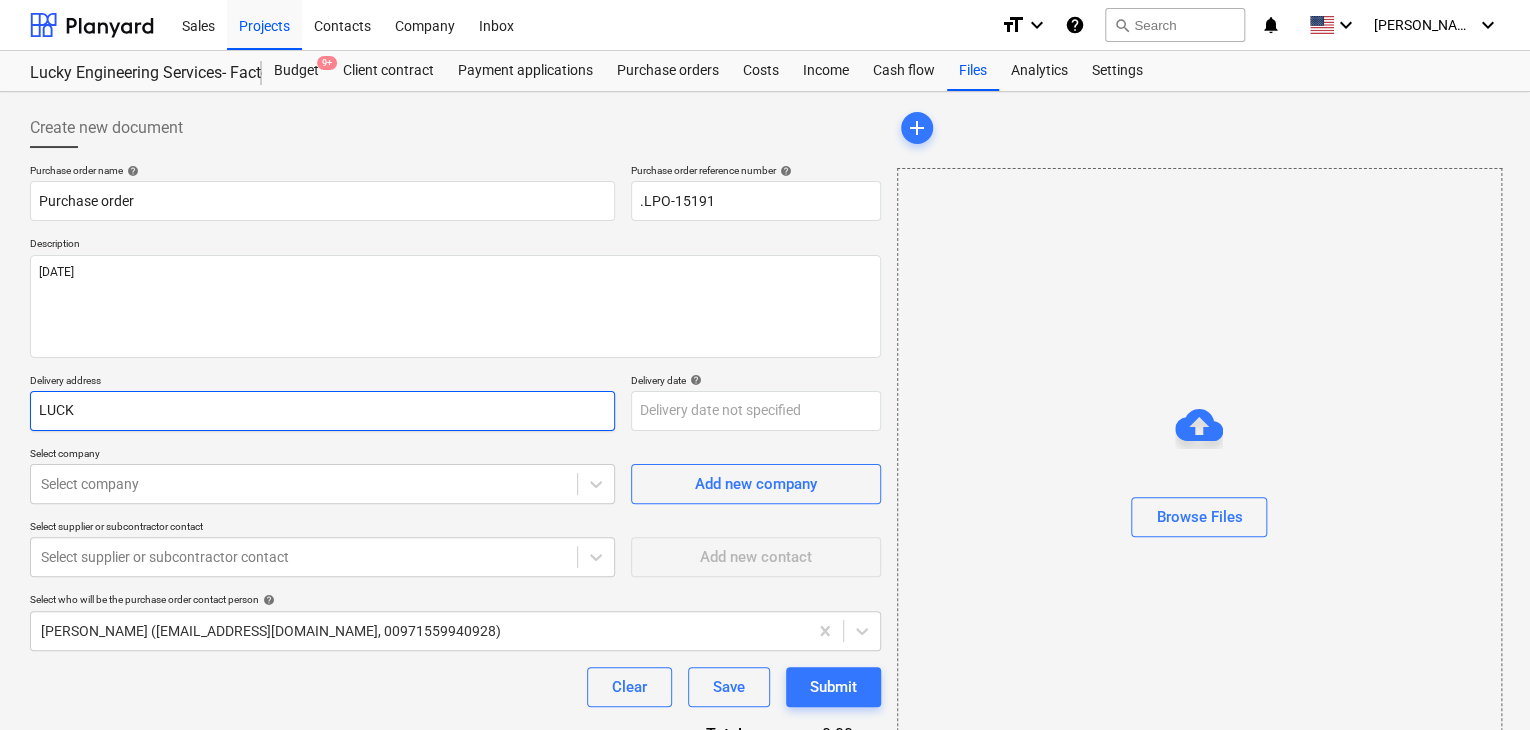 type on "x" 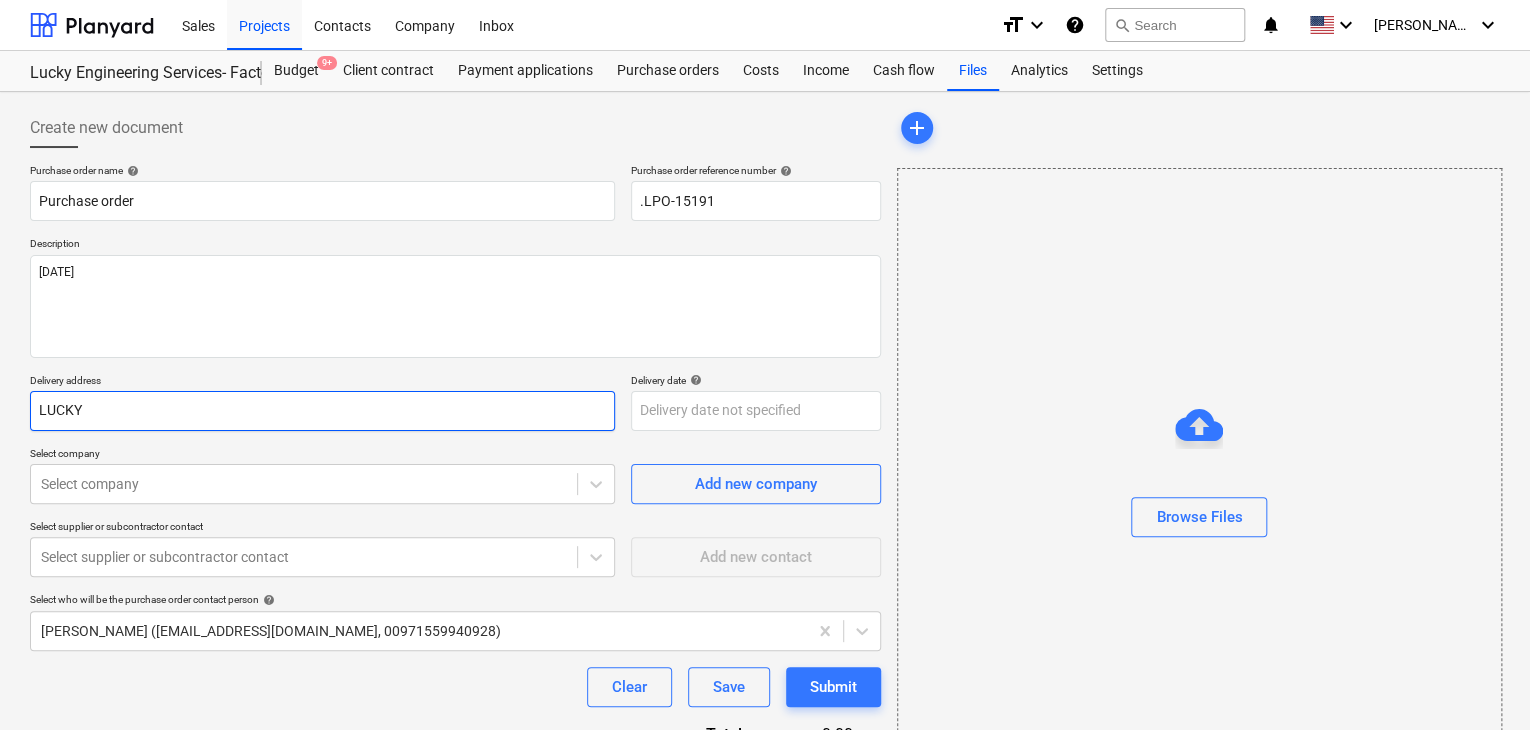 type on "x" 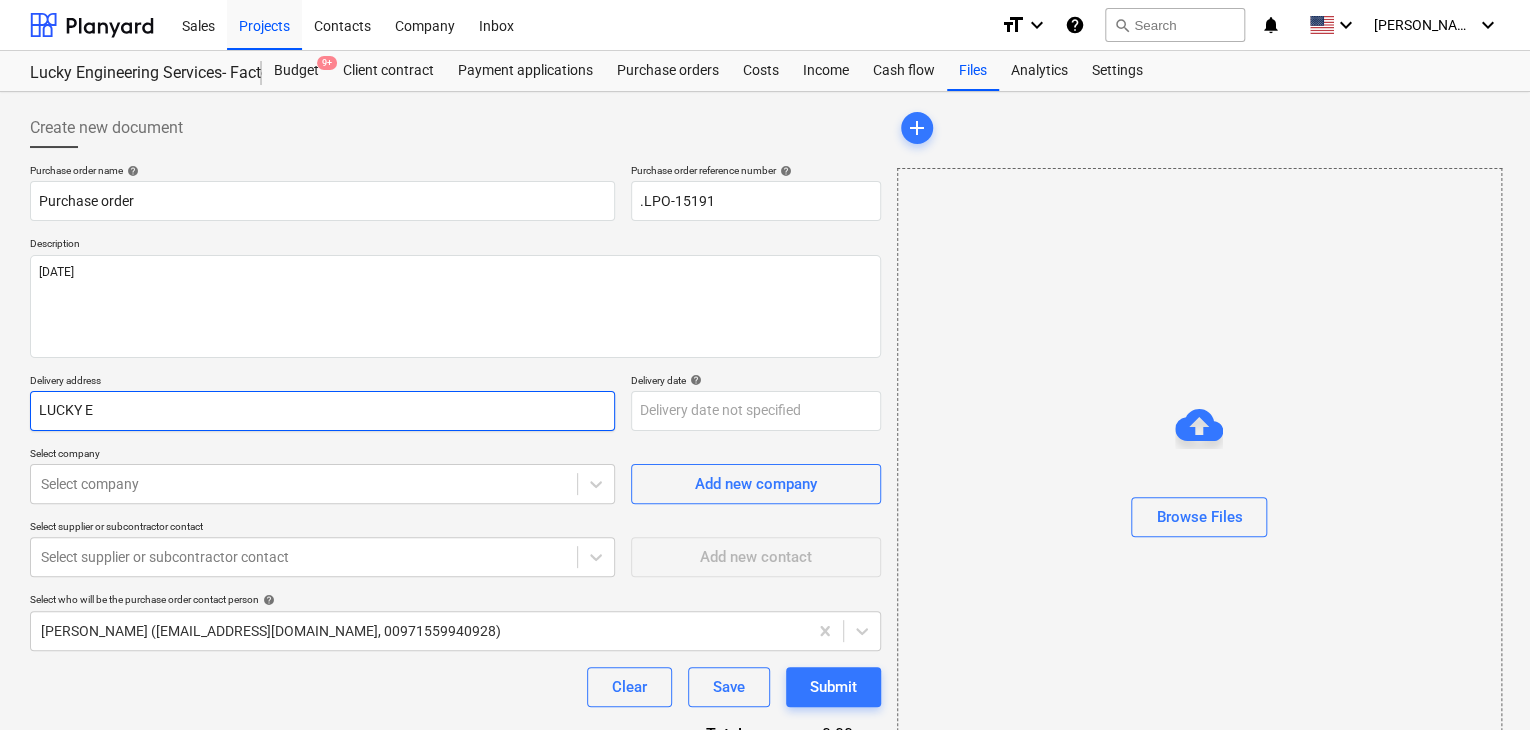 type on "LUCKY EN" 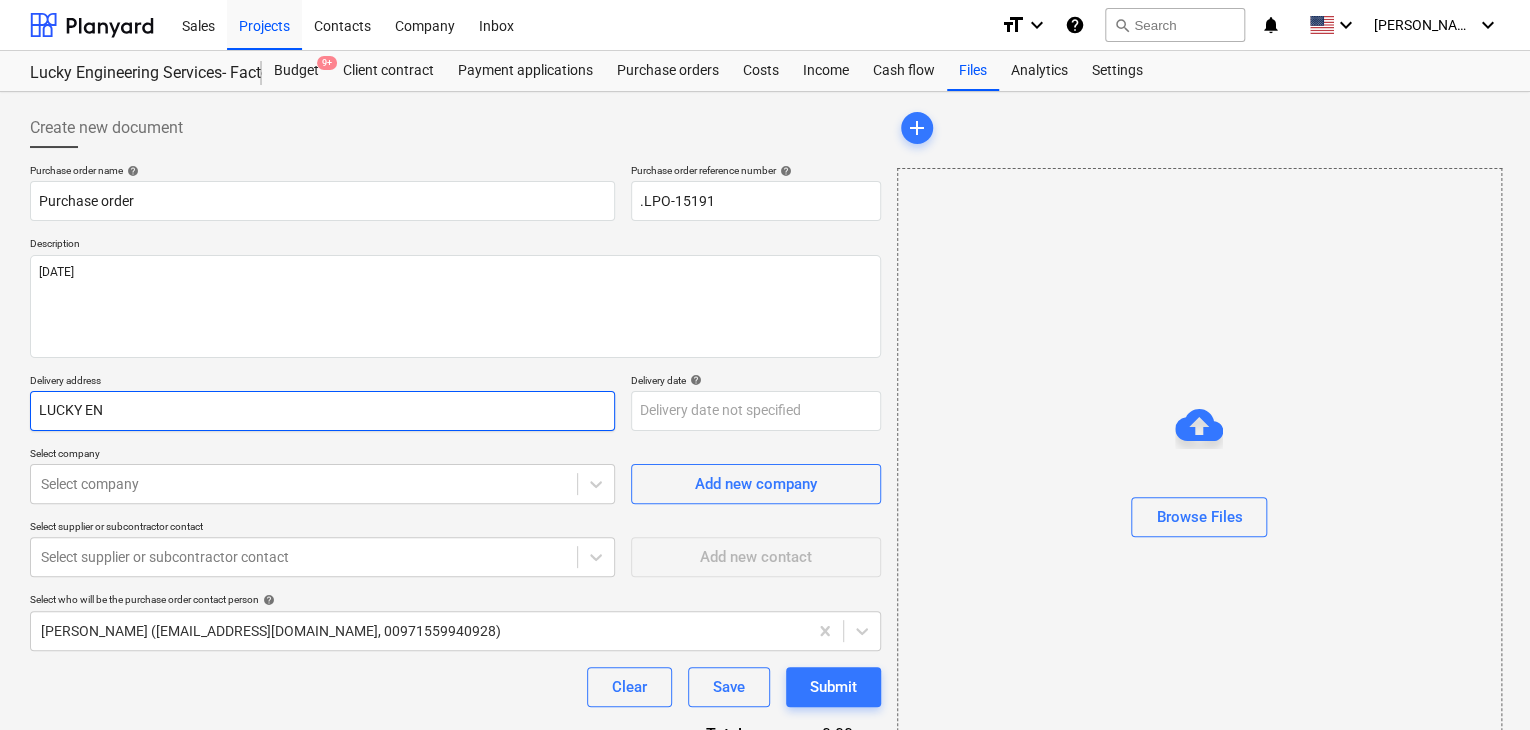 type on "x" 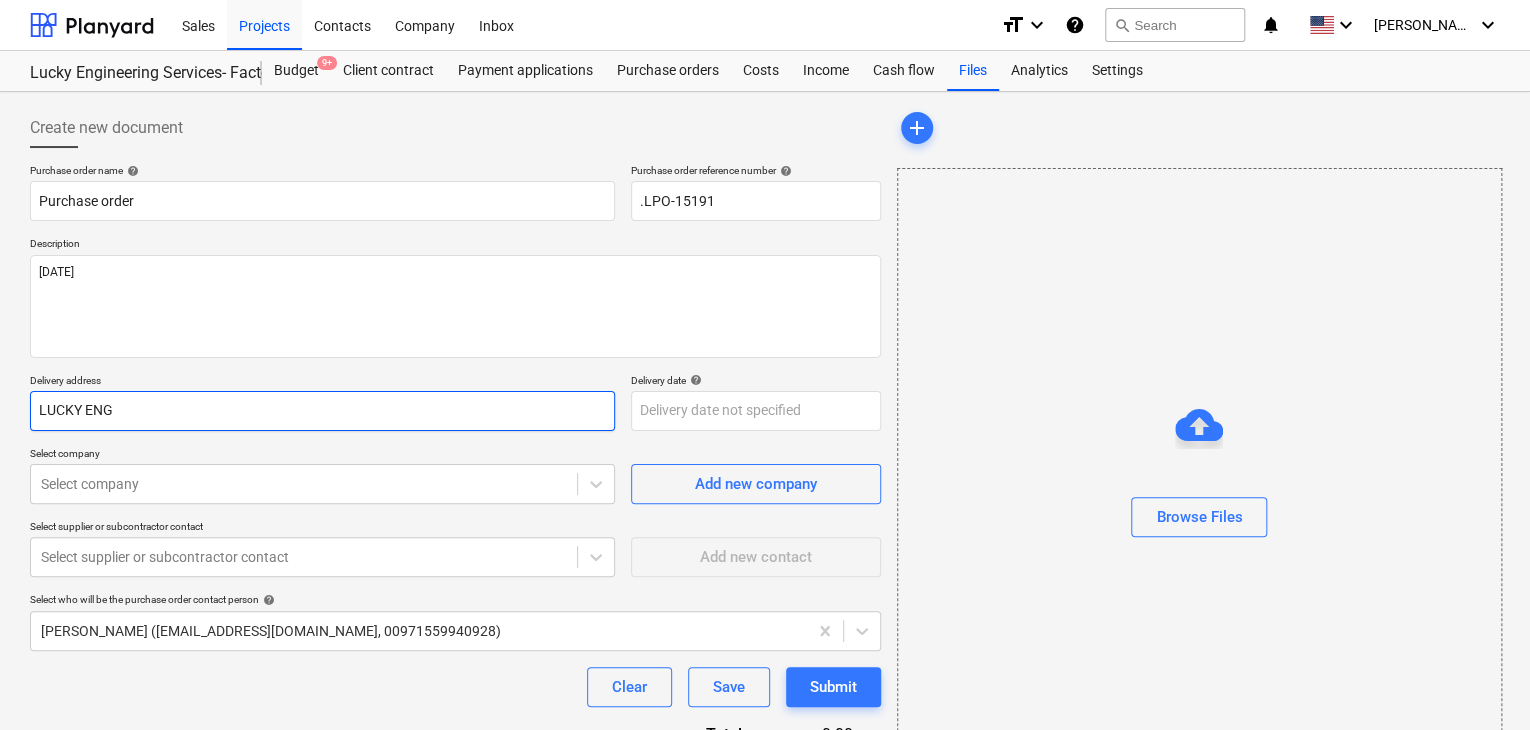 type on "x" 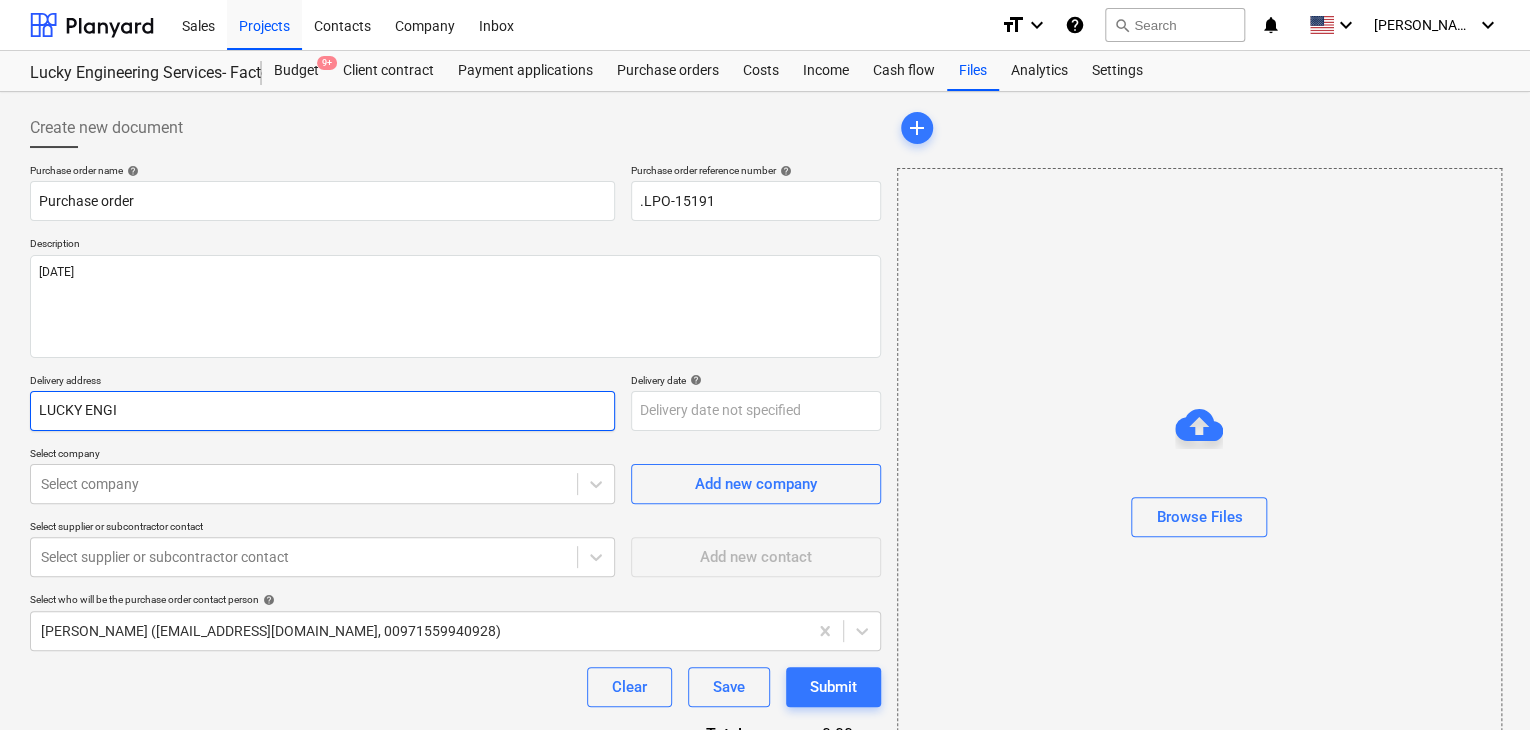 type on "x" 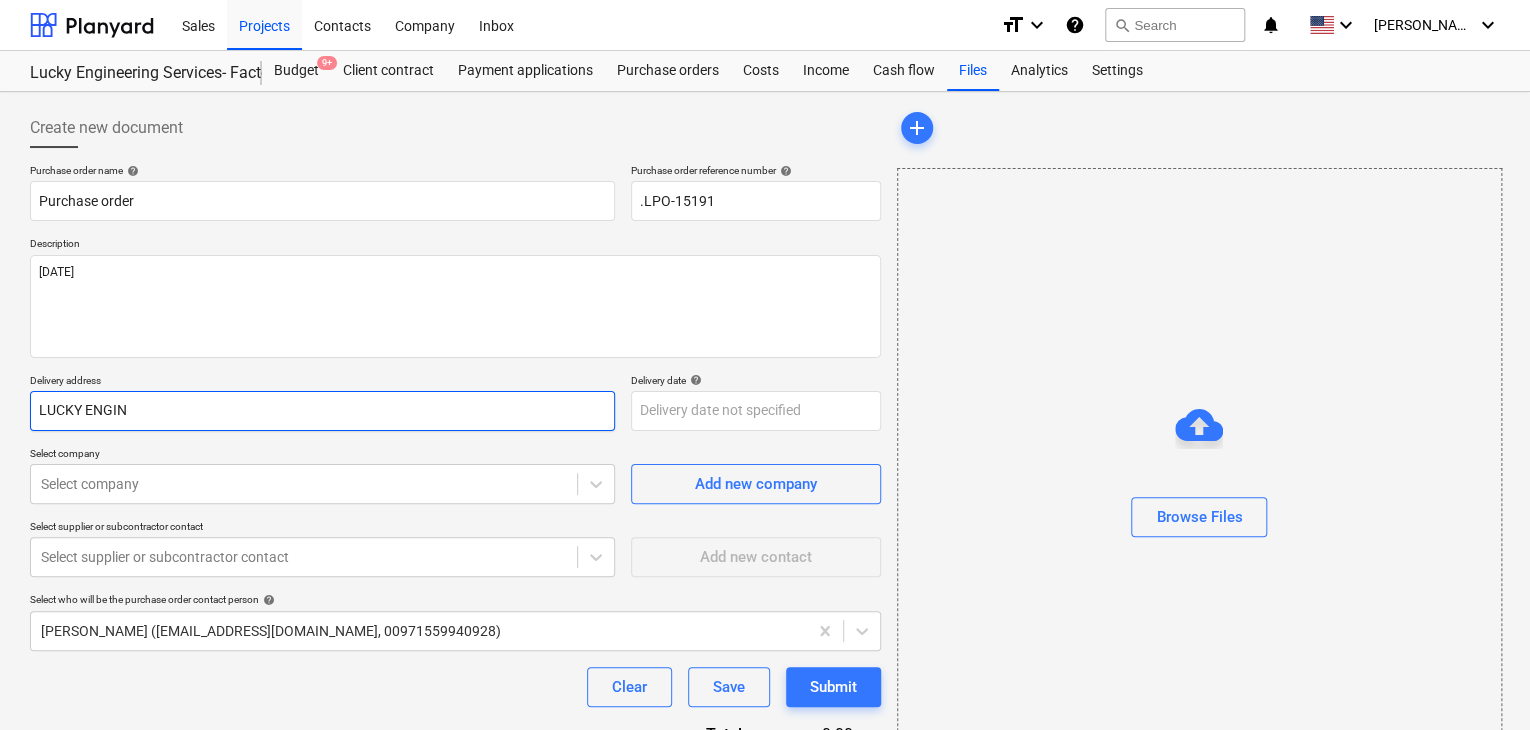type on "x" 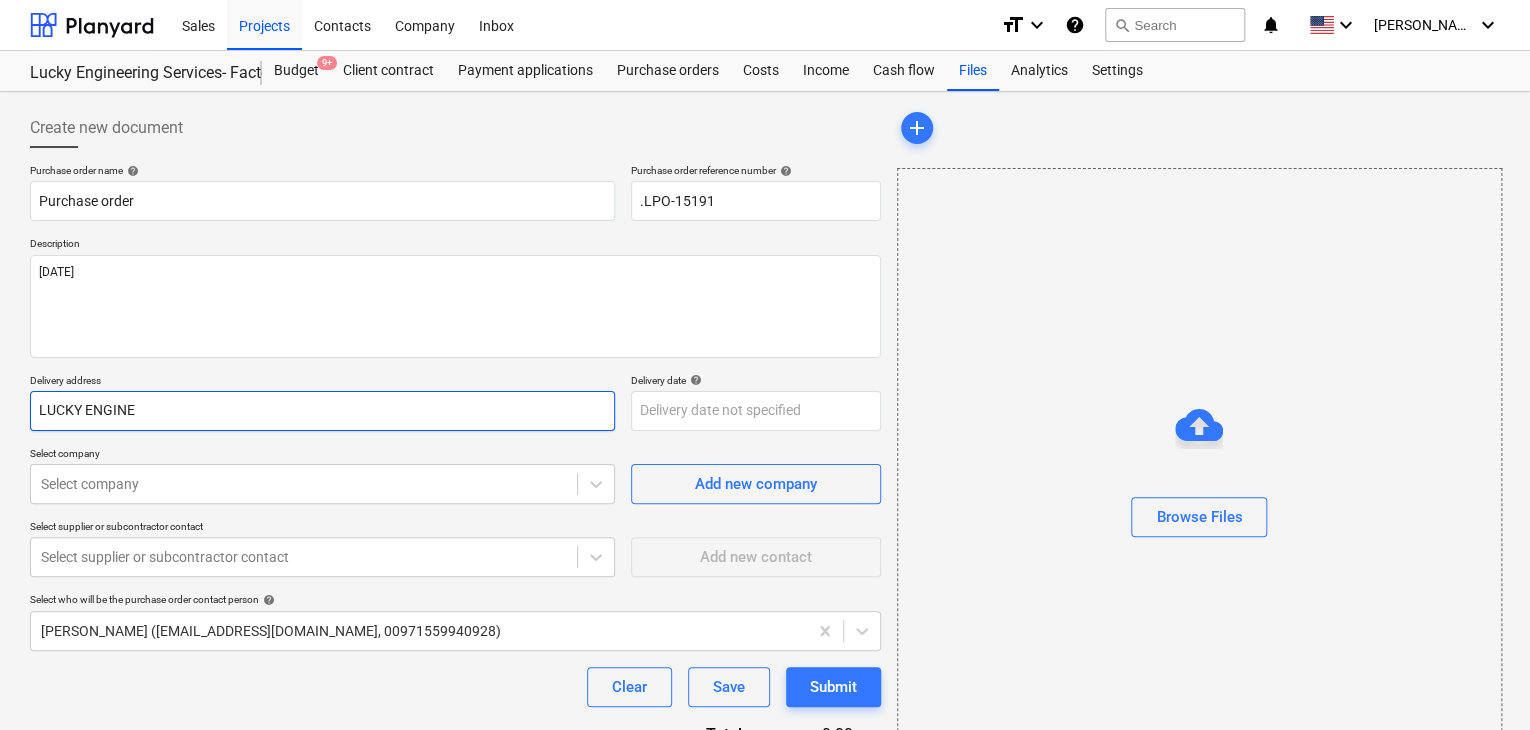 type on "x" 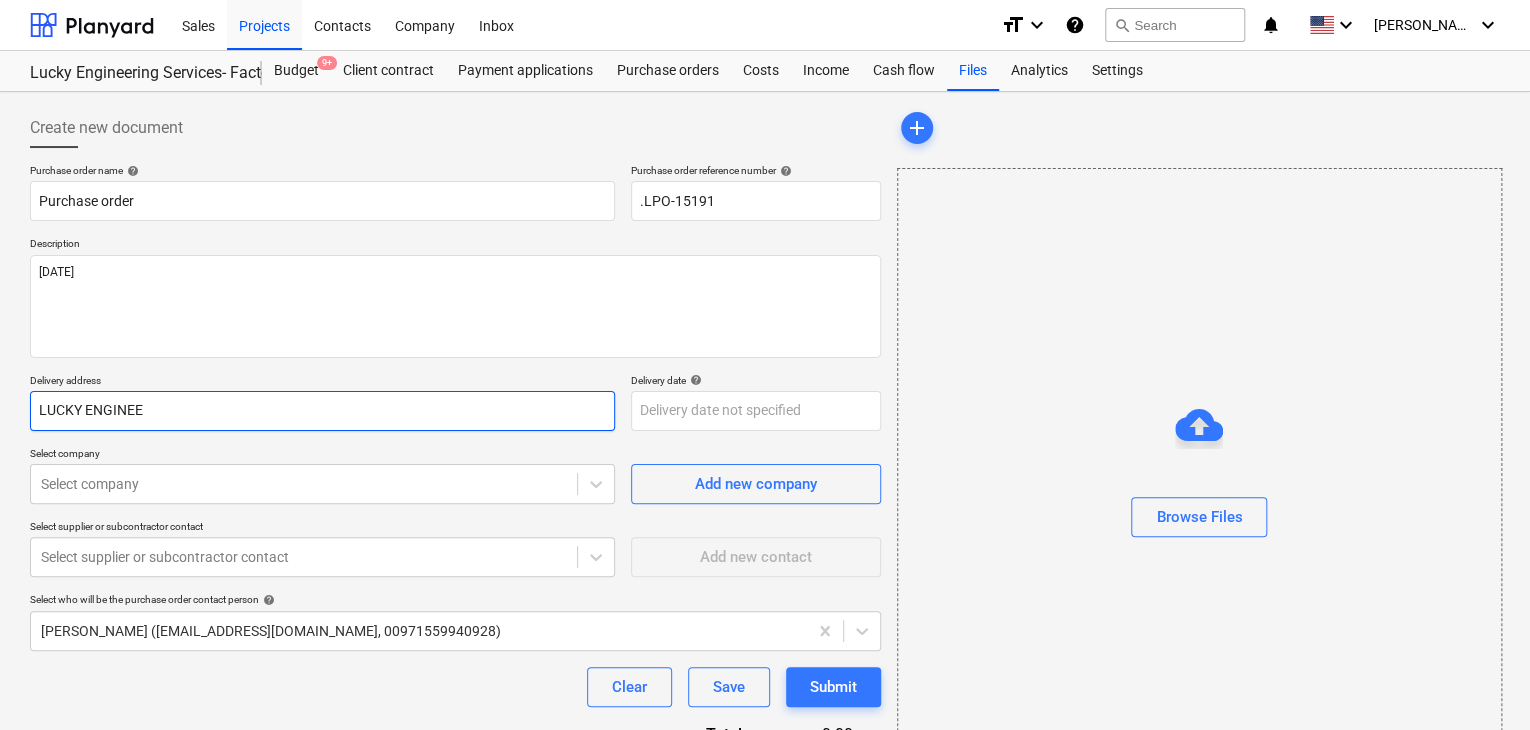 type on "x" 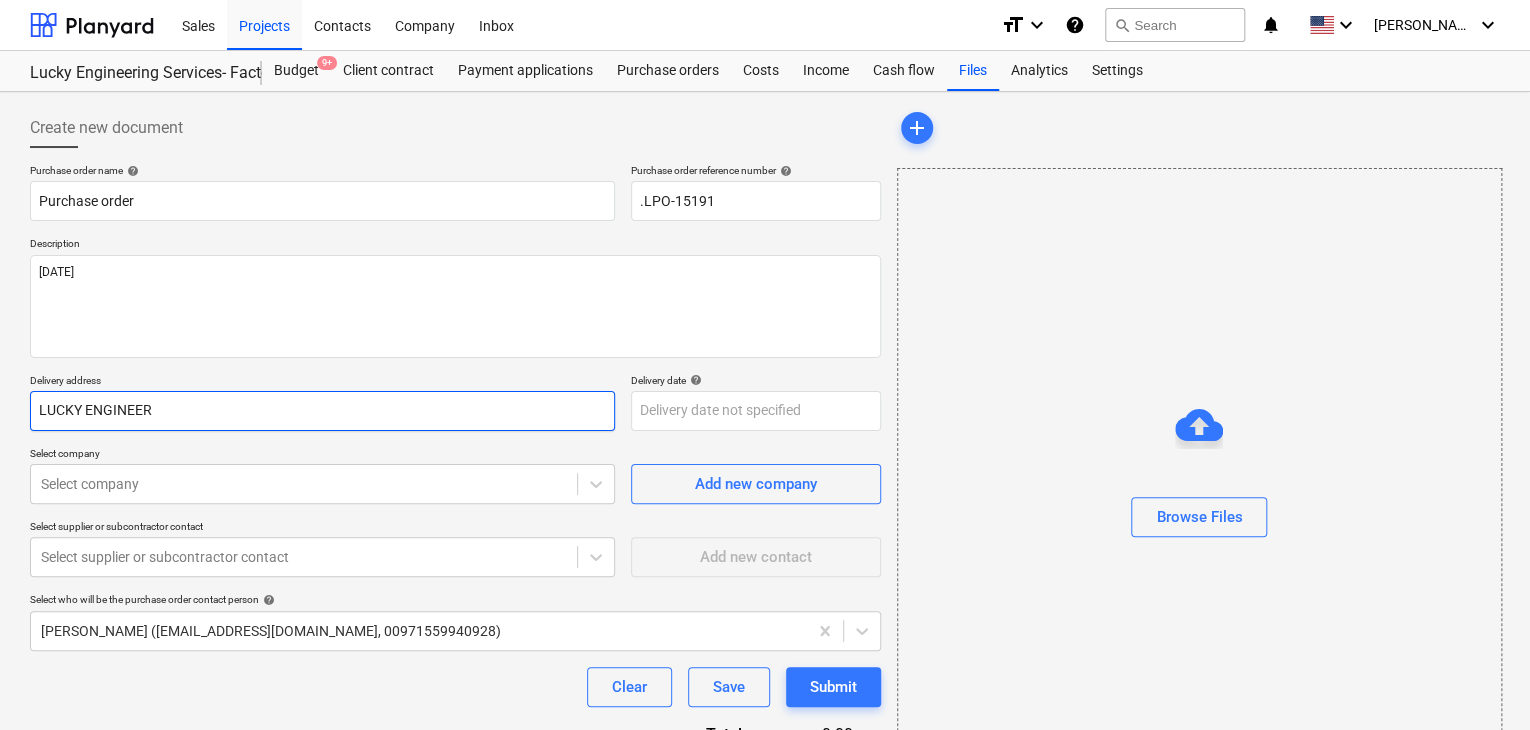 type on "x" 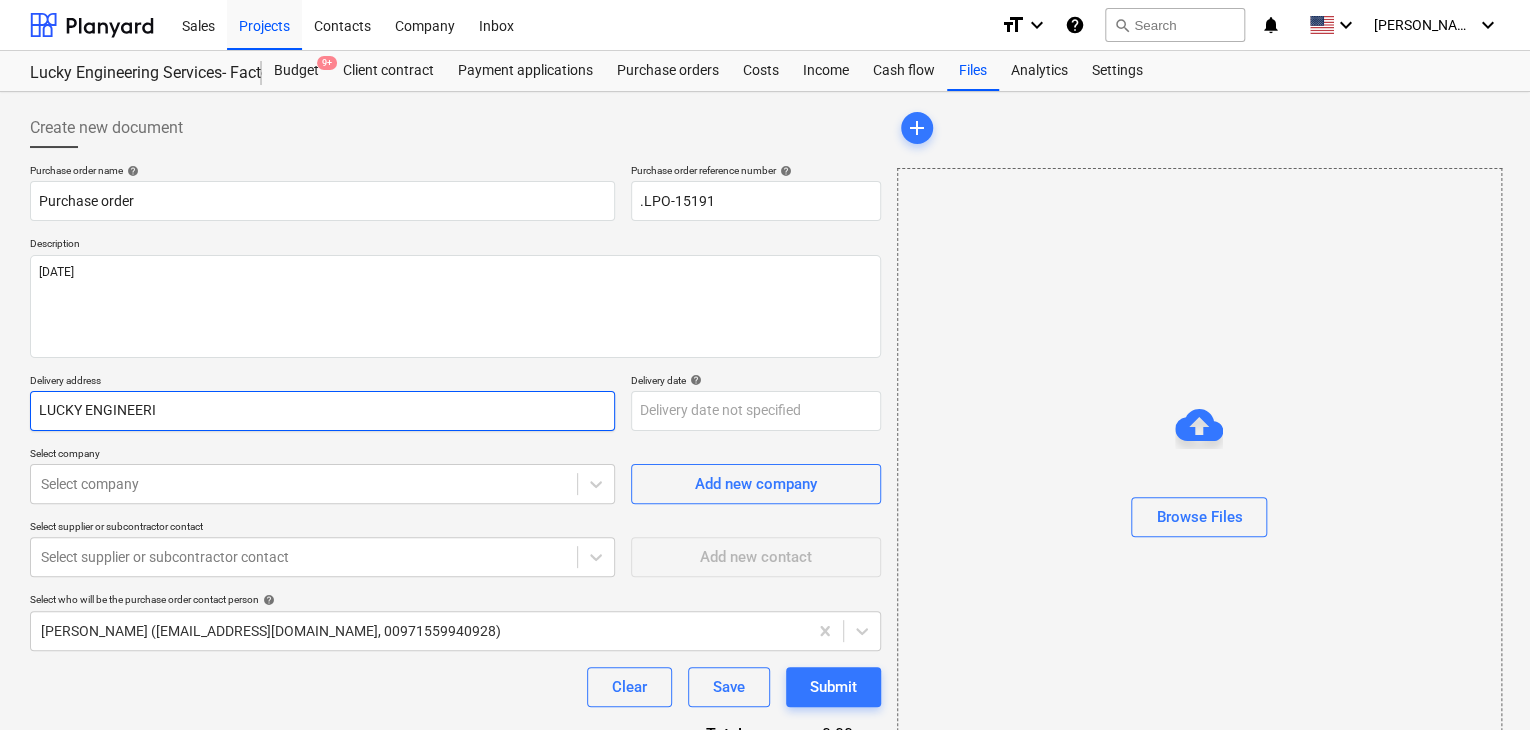 type on "x" 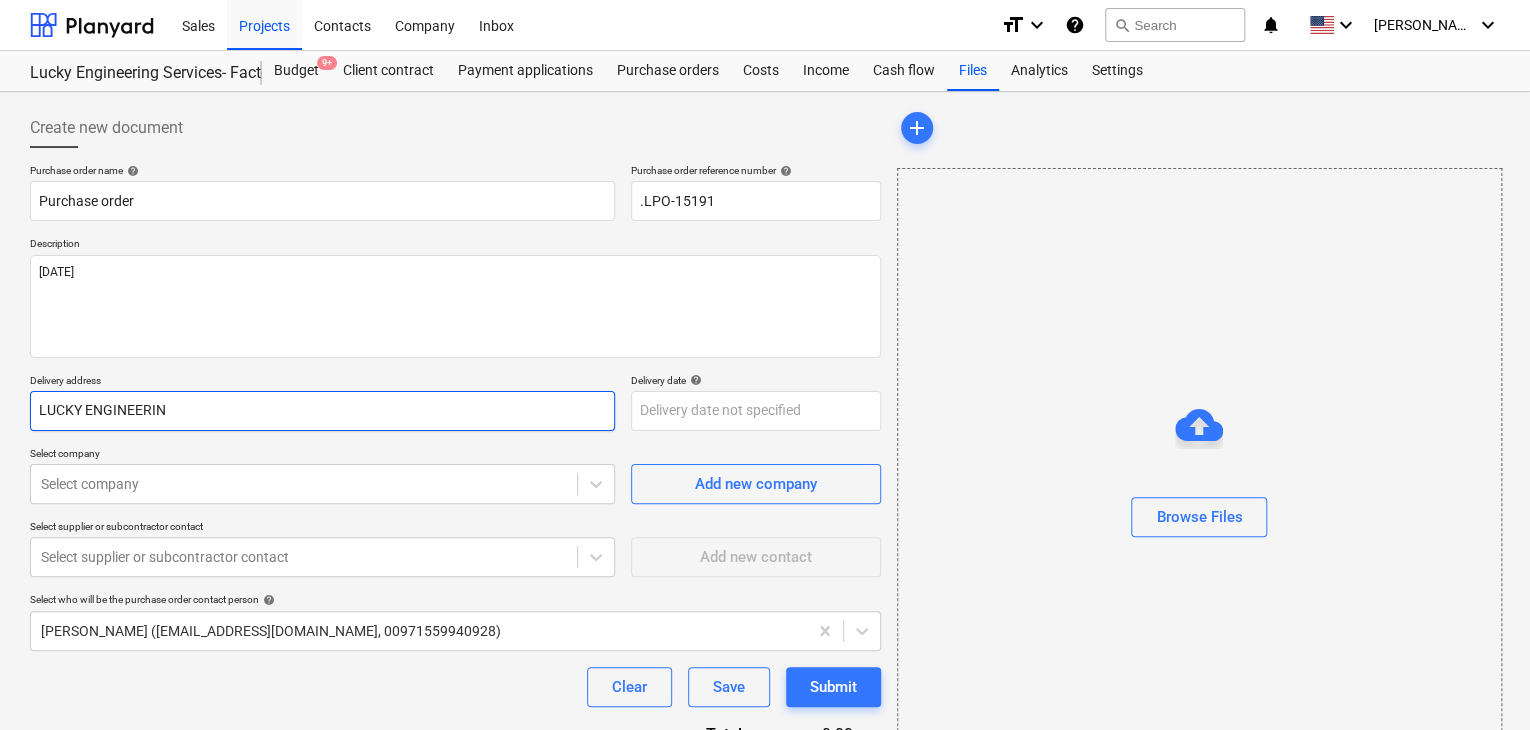 type on "x" 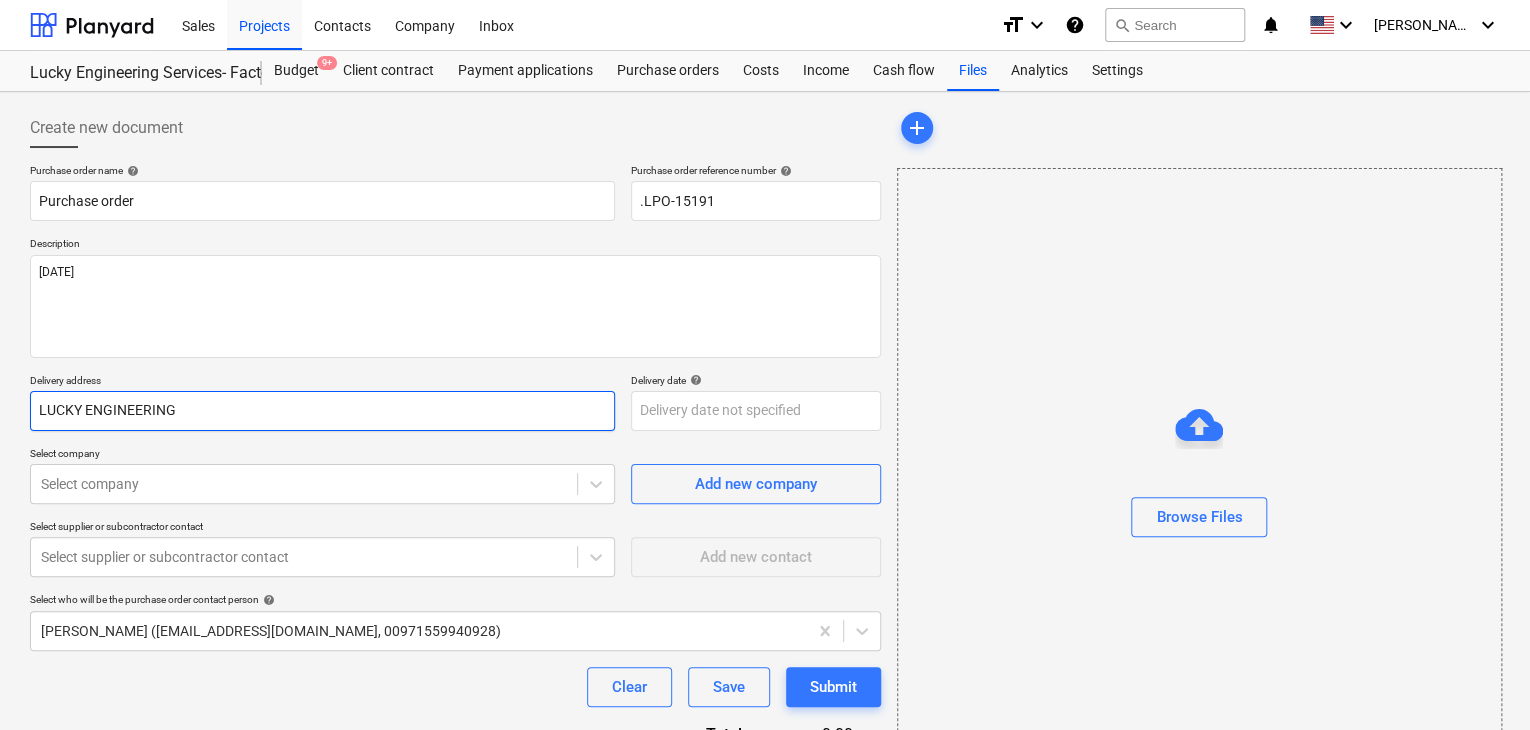 type on "x" 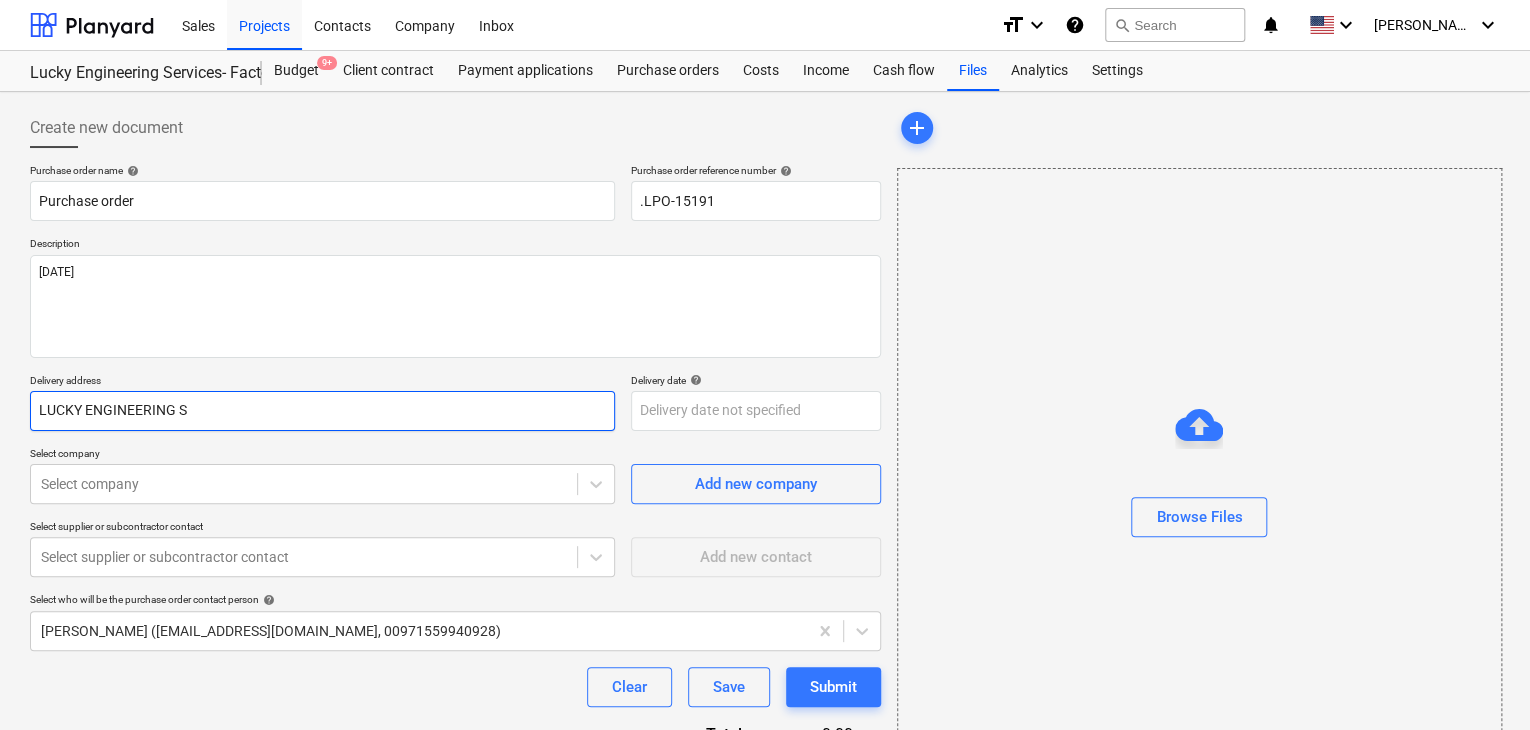 type on "x" 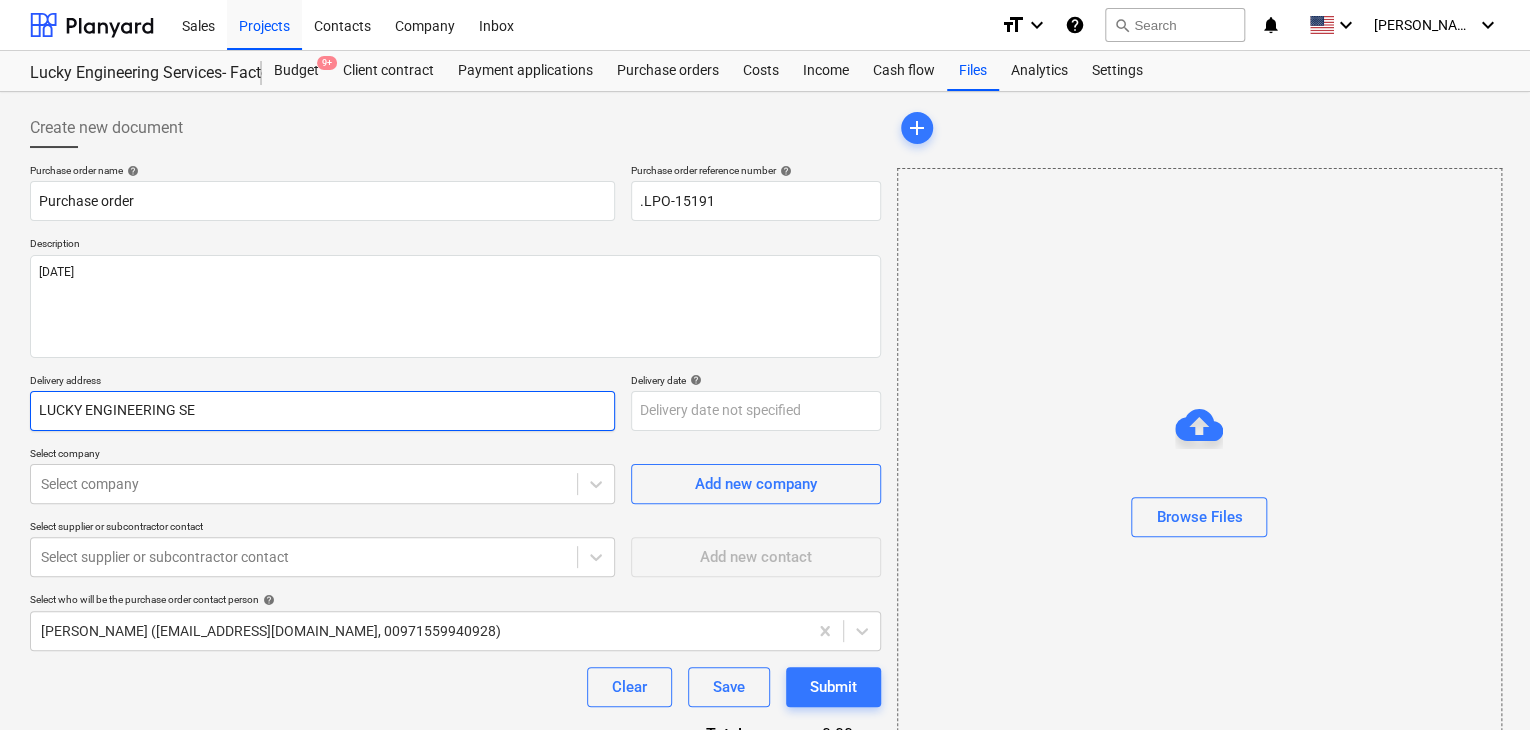 type on "x" 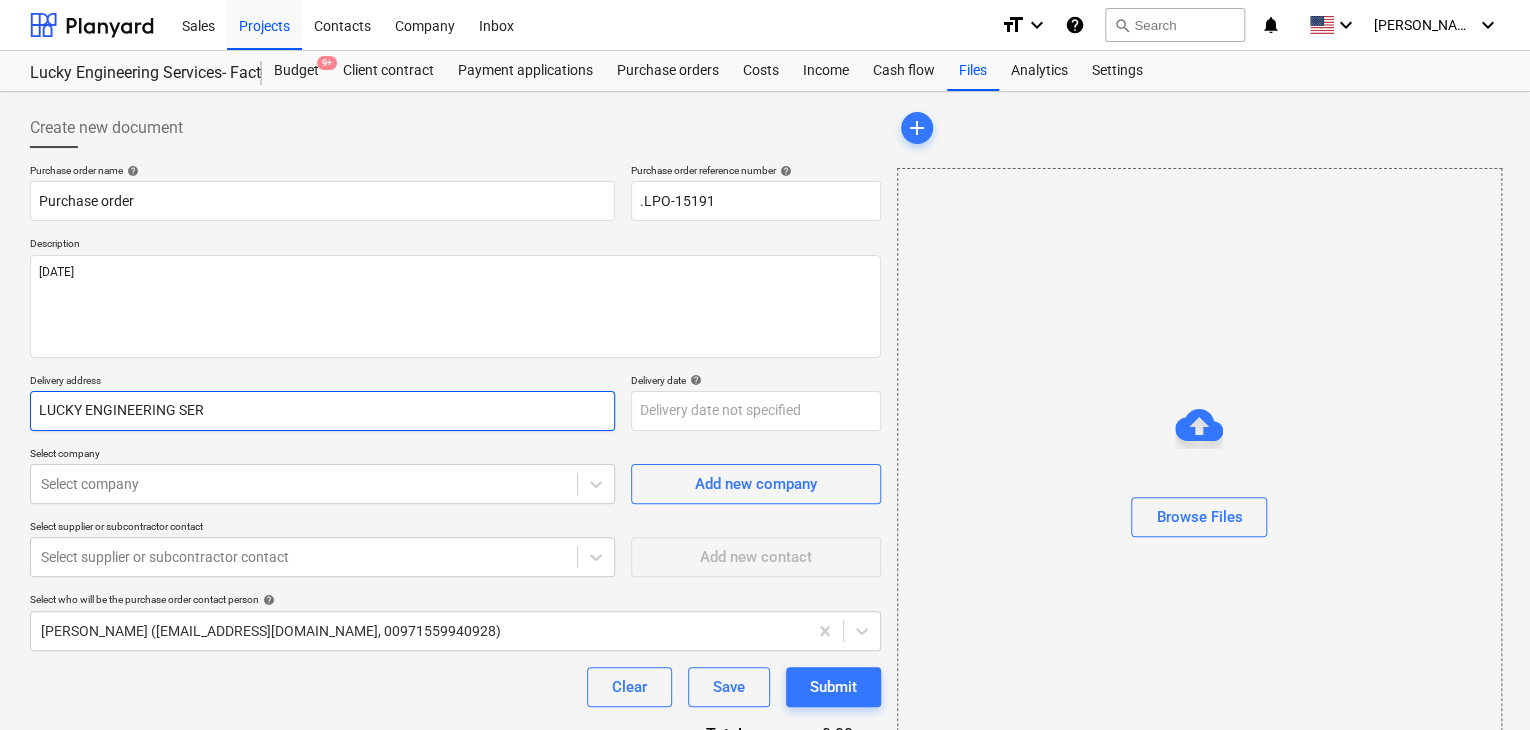 type on "x" 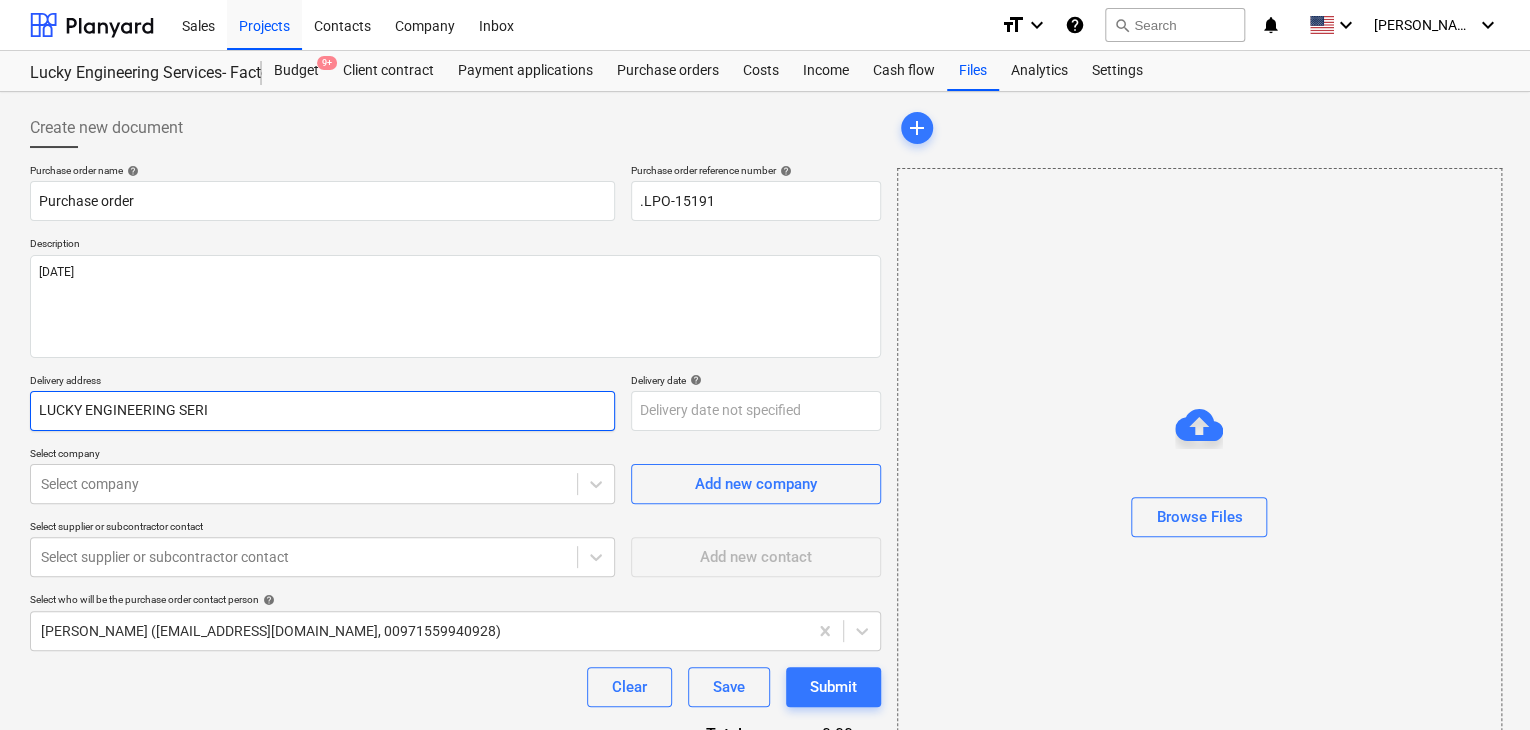 type on "x" 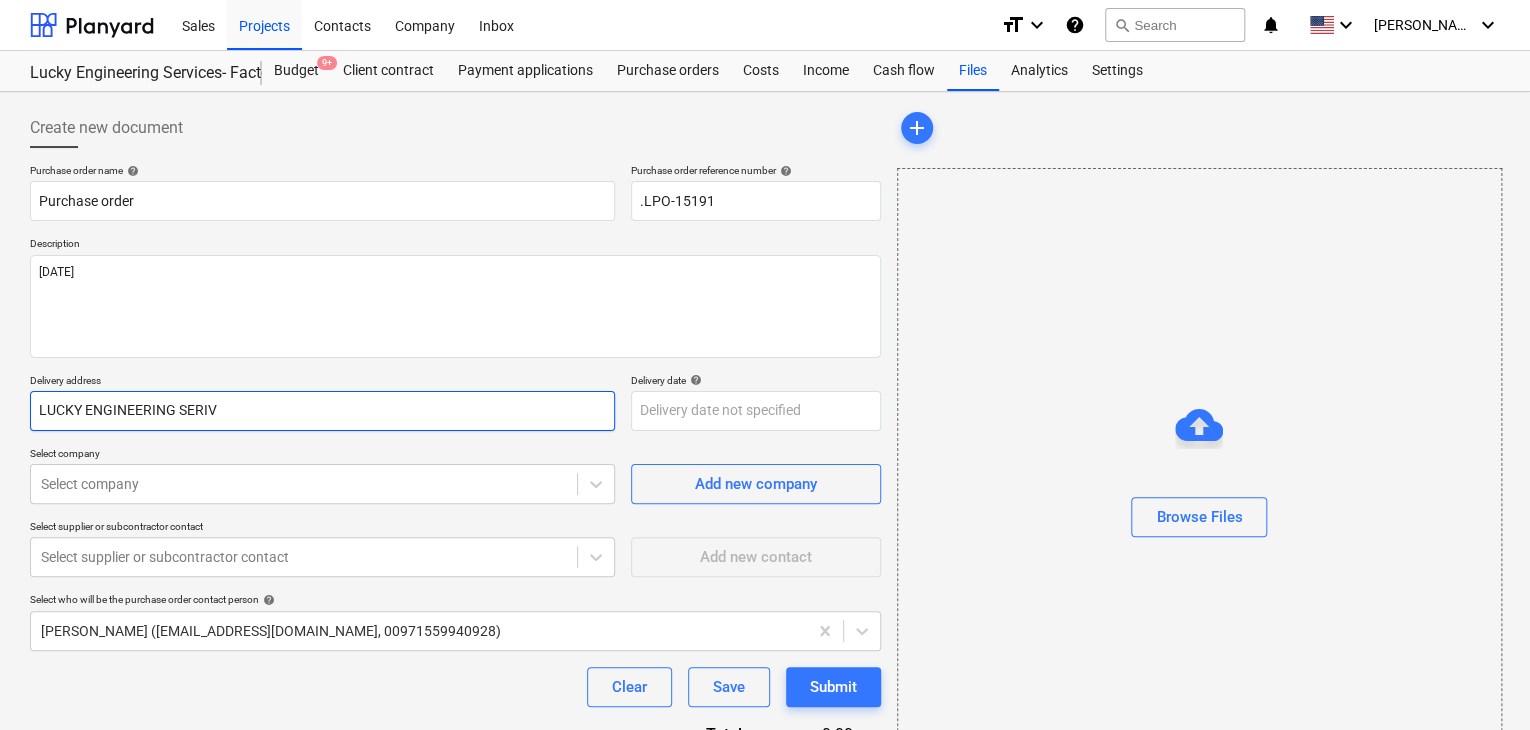 type on "x" 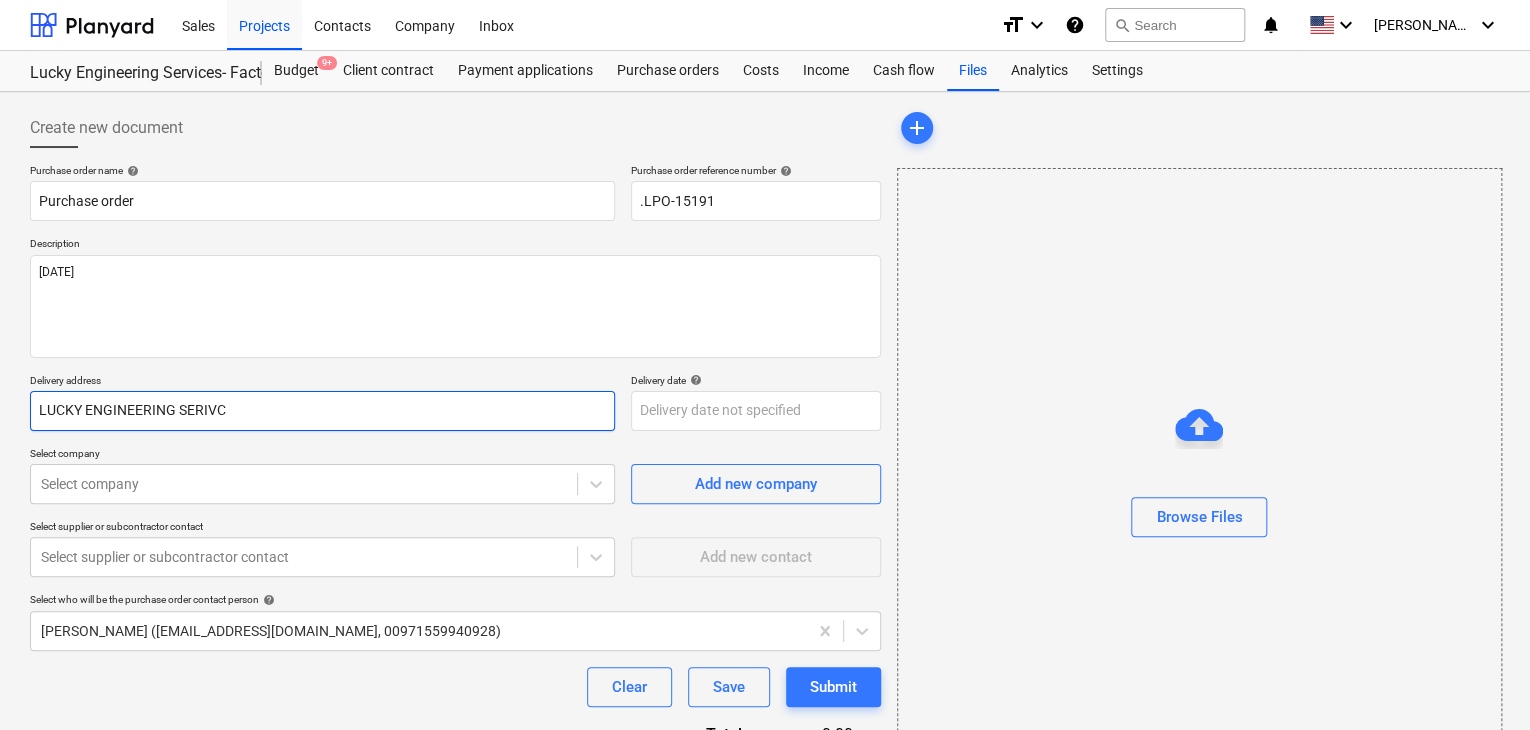 type on "x" 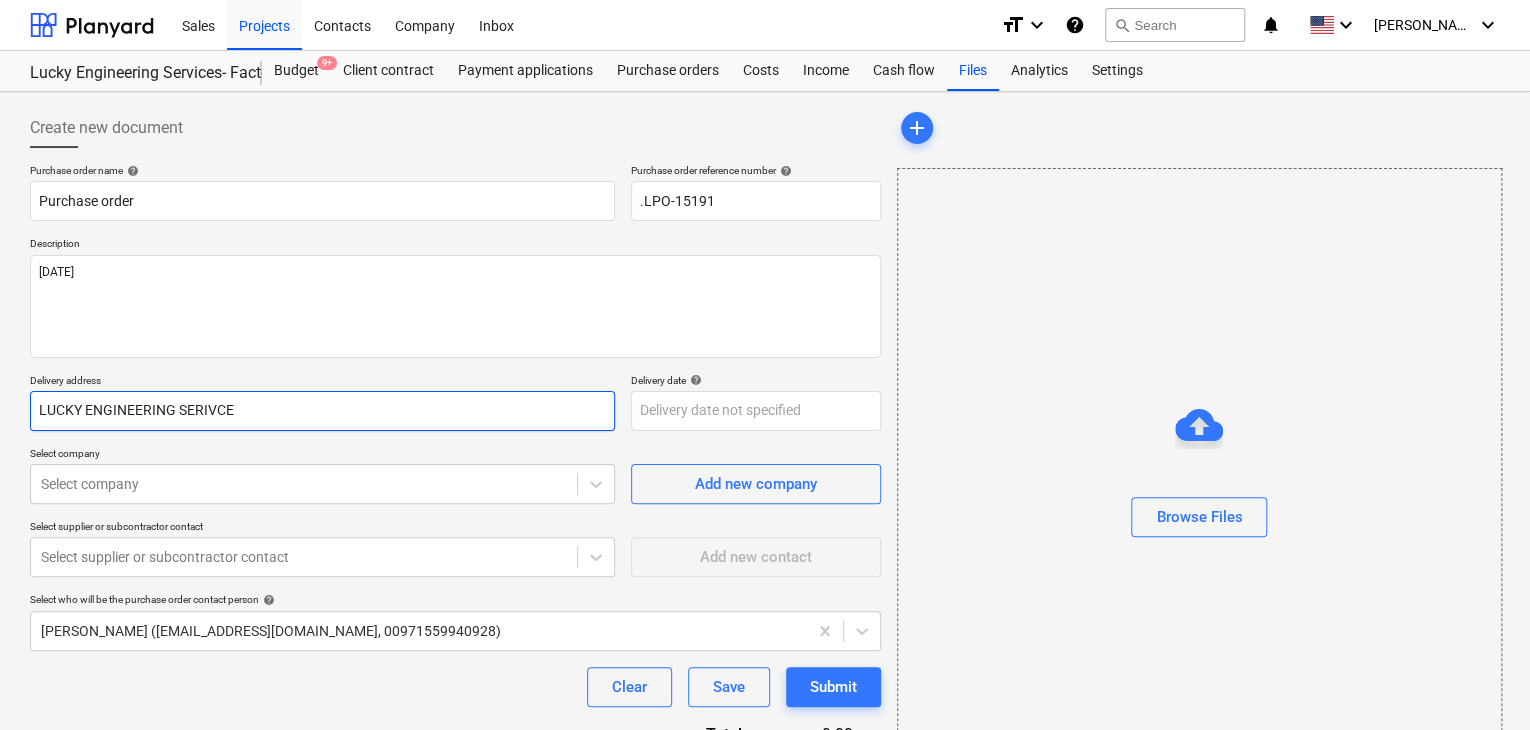 type on "x" 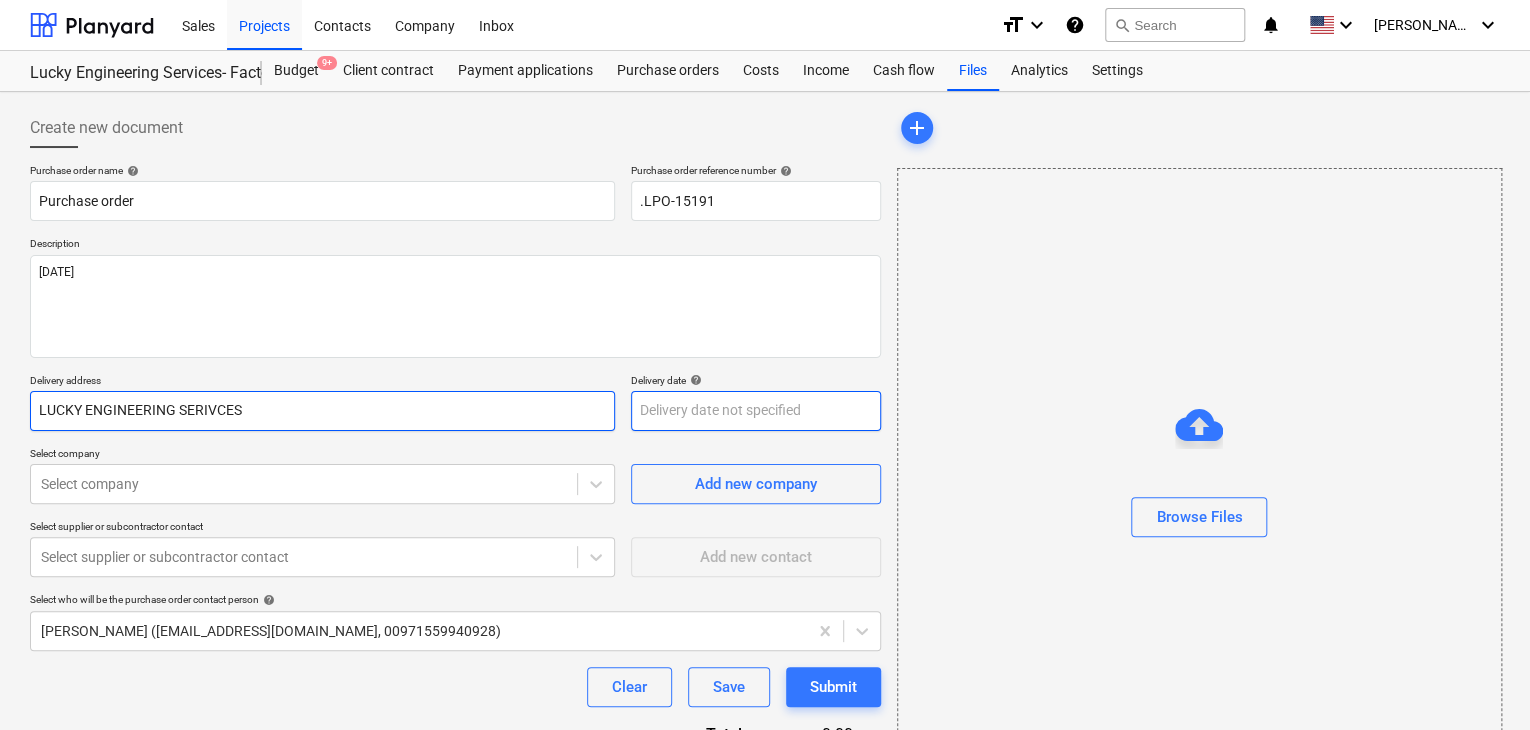 type on "LUCKY ENGINEERING SERIVCES" 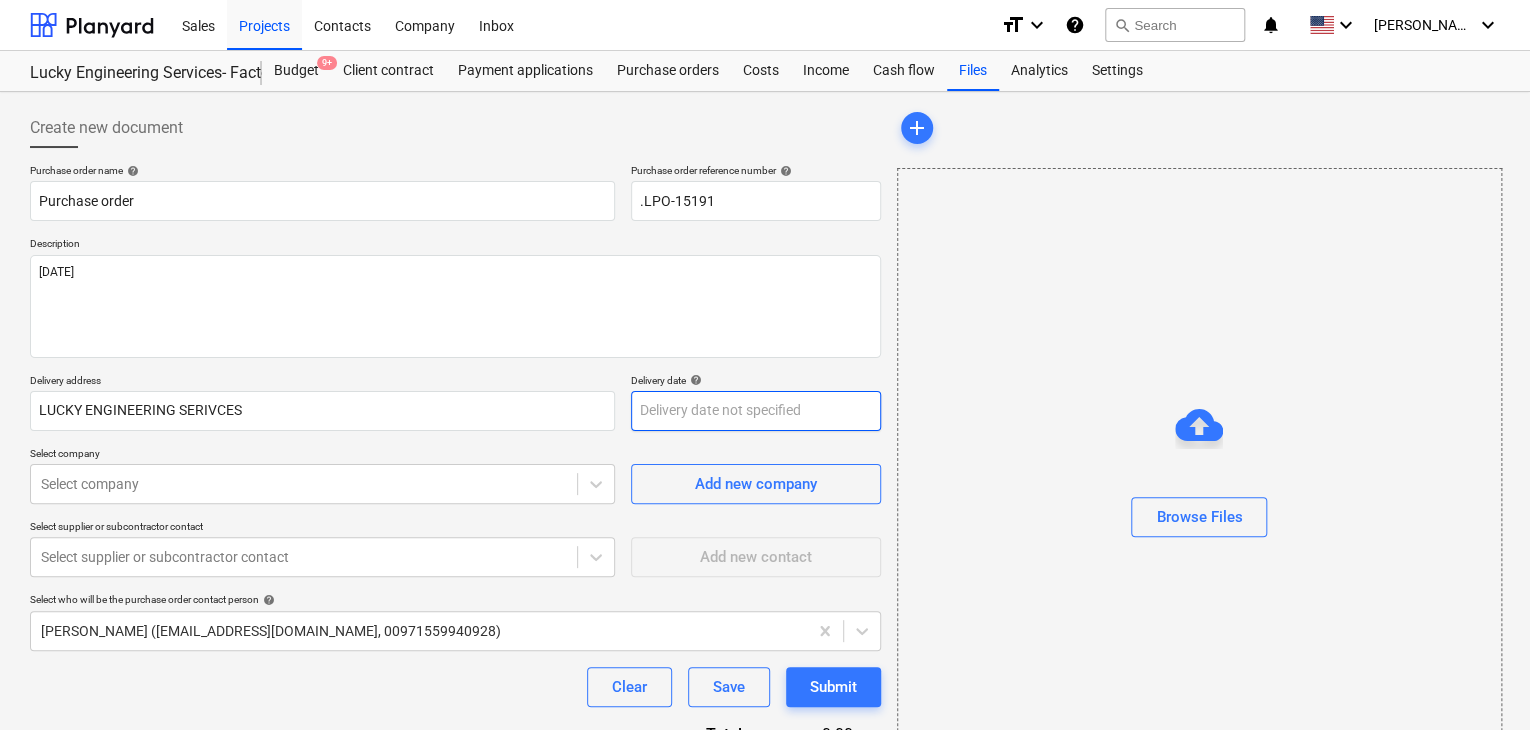 click on "Sales Projects Contacts Company Inbox format_size keyboard_arrow_down help search Search notifications 0 keyboard_arrow_down [PERSON_NAME] keyboard_arrow_down Lucky Engineering Services- Factory/Office Budget 9+ Client contract Payment applications Purchase orders Costs Income Cash flow Files Analytics Settings Create new document Purchase order name help Purchase order Purchase order reference number help .LPO-15191 Description [DATE] Delivery address LUCKY ENGINEERING SERIVCES Delivery date help Press the down arrow key to interact with the calendar and
select a date. Press the question mark key to get the keyboard shortcuts for changing dates. Select company Select company Add new company Select supplier or subcontractor contact Select supplier or subcontractor contact Add new contact Select who will be the purchase order contact person help [PERSON_NAME] ([EMAIL_ADDRESS][DOMAIN_NAME], 00971559940928) Clear Save Submit Total 0.00د.إ.‏ Select line-items to add help Search or select a line-item add" at bounding box center [765, 365] 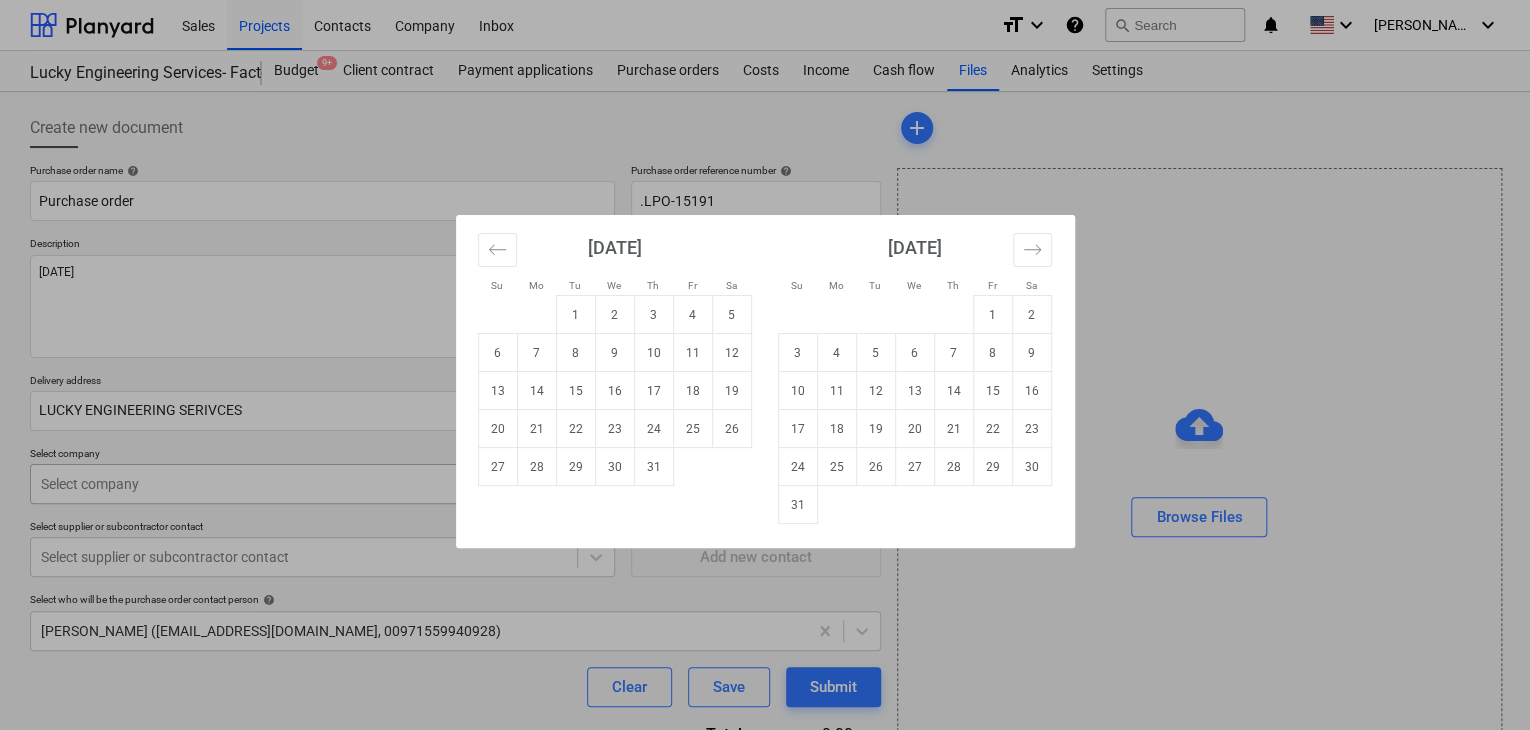 click on "30" at bounding box center (614, 467) 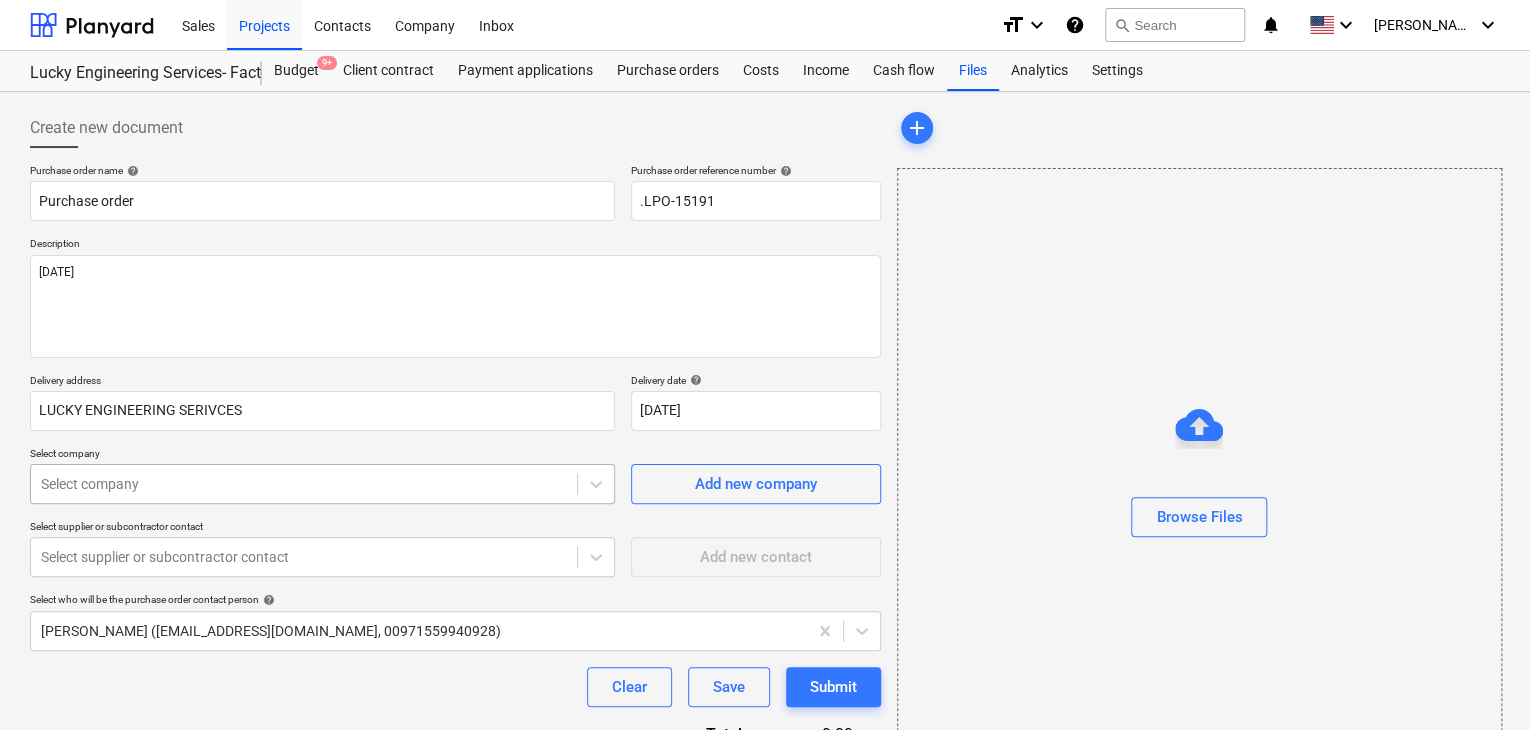 click on "Sales Projects Contacts Company Inbox format_size keyboard_arrow_down help search Search notifications 0 keyboard_arrow_down [PERSON_NAME] keyboard_arrow_down Lucky Engineering Services- Factory/Office Budget 9+ Client contract Payment applications Purchase orders Costs Income Cash flow Files Analytics Settings Create new document Purchase order name help Purchase order Purchase order reference number help .LPO-15191 Description [DATE] Delivery address LUCKY ENGINEERING SERIVCES Delivery date help [DATE] [DATE] Press the down arrow key to interact with the calendar and
select a date. Press the question mark key to get the keyboard shortcuts for changing dates. Select company Select company Add new company Select supplier or subcontractor contact Select supplier or subcontractor contact Add new contact Select who will be the purchase order contact person help [PERSON_NAME] ([EMAIL_ADDRESS][DOMAIN_NAME], 00971559940928) Clear Save Submit Total 0.00د.إ.‏ Select line-items to add help Select in bulk" at bounding box center [765, 365] 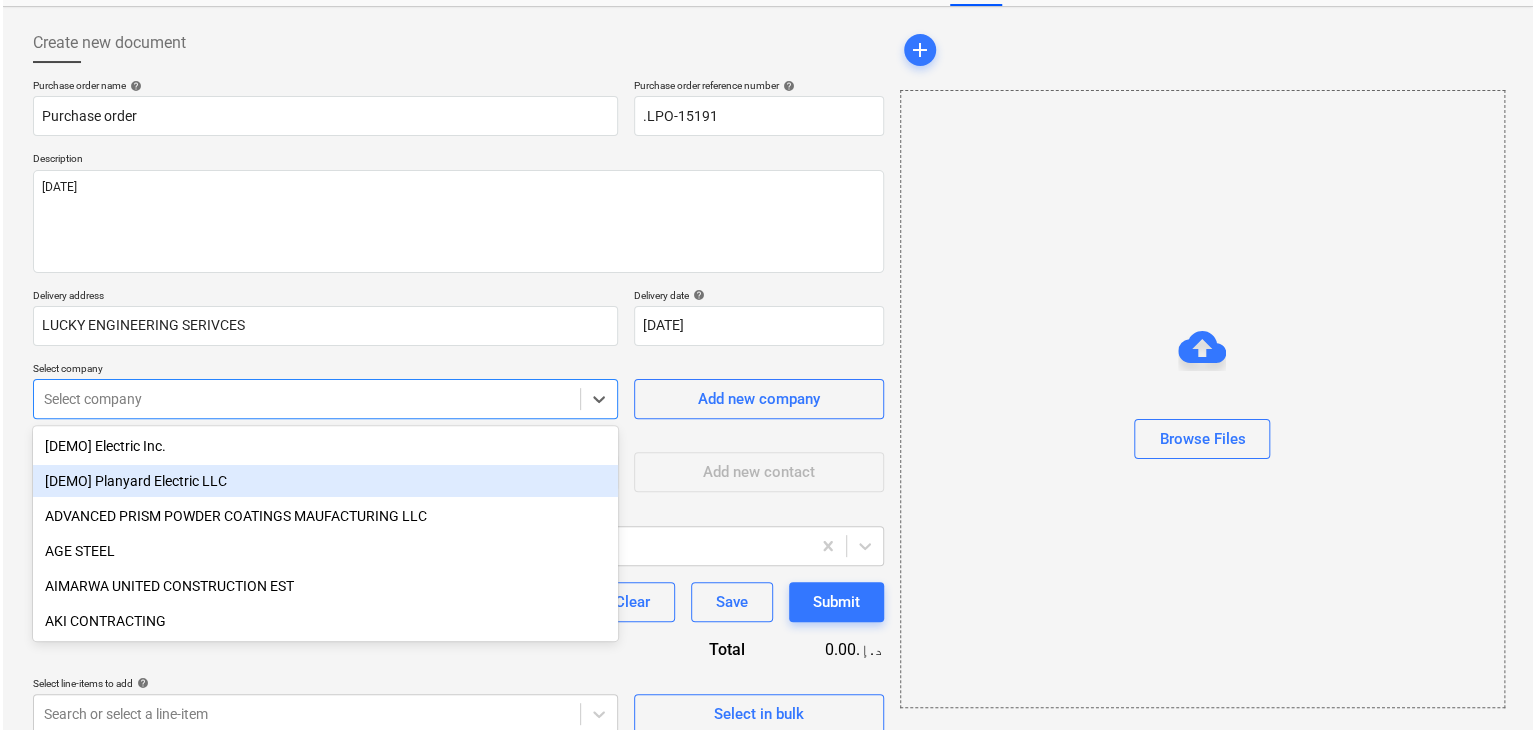 scroll, scrollTop: 93, scrollLeft: 0, axis: vertical 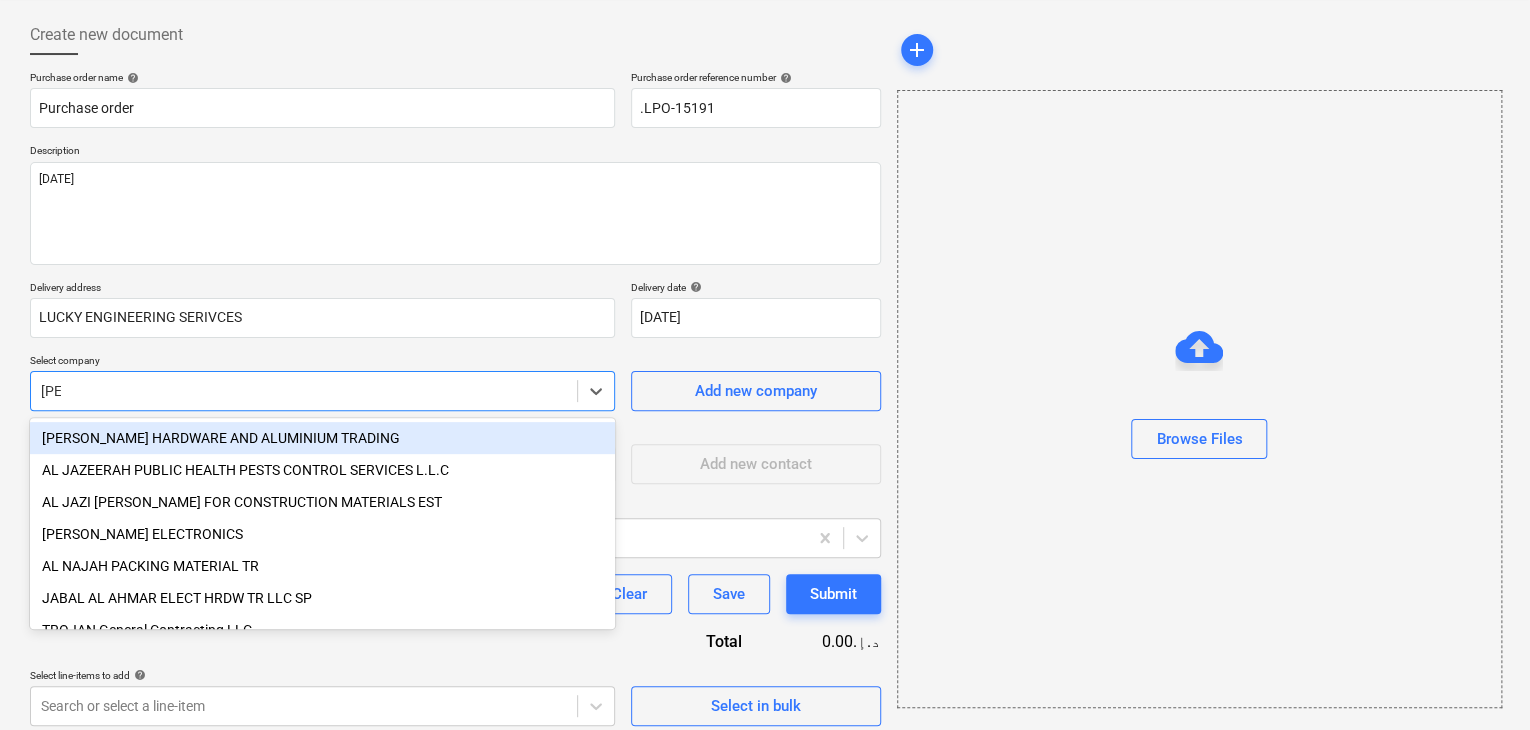 type on "JAB" 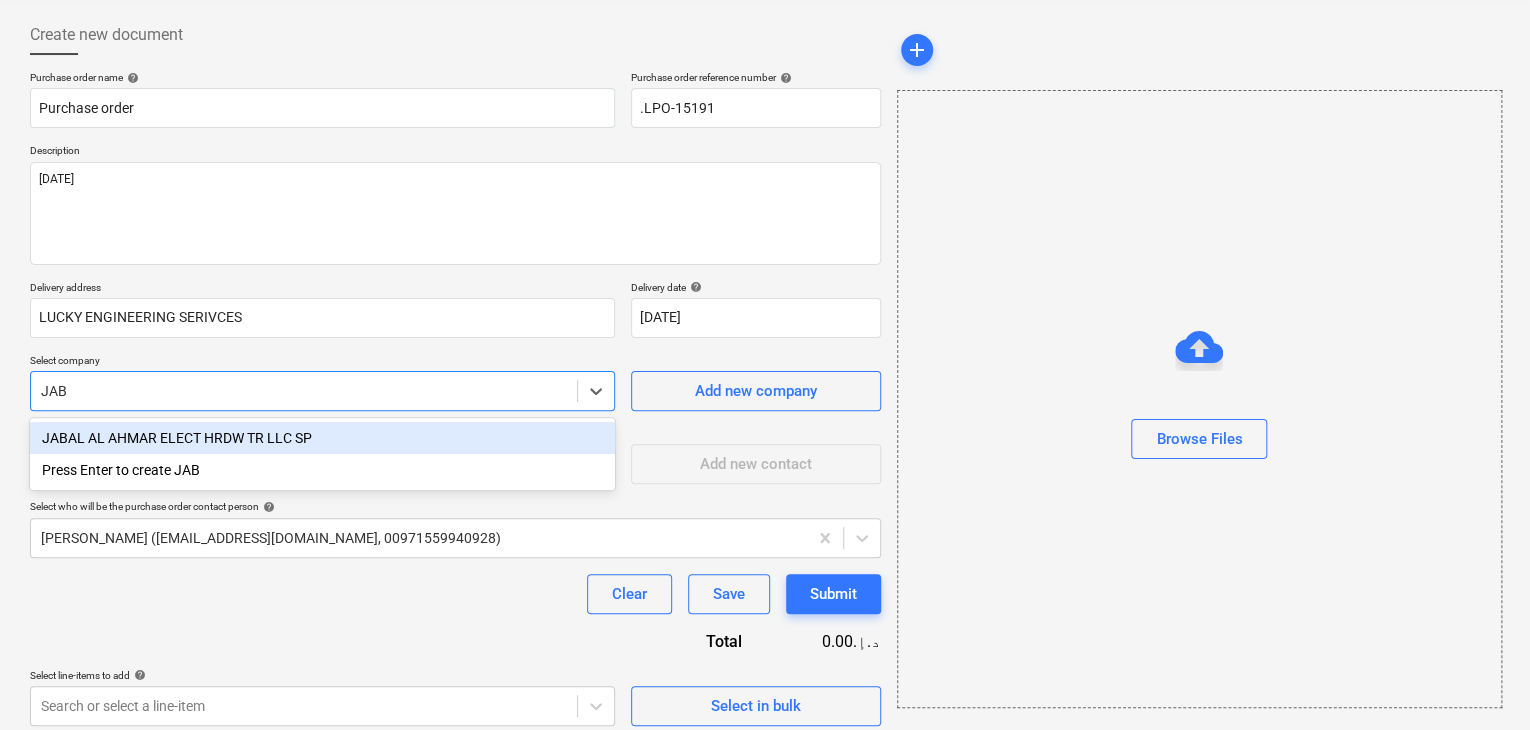 click on "JABAL AL AHMAR ELECT HRDW TR LLC SP" at bounding box center (322, 438) 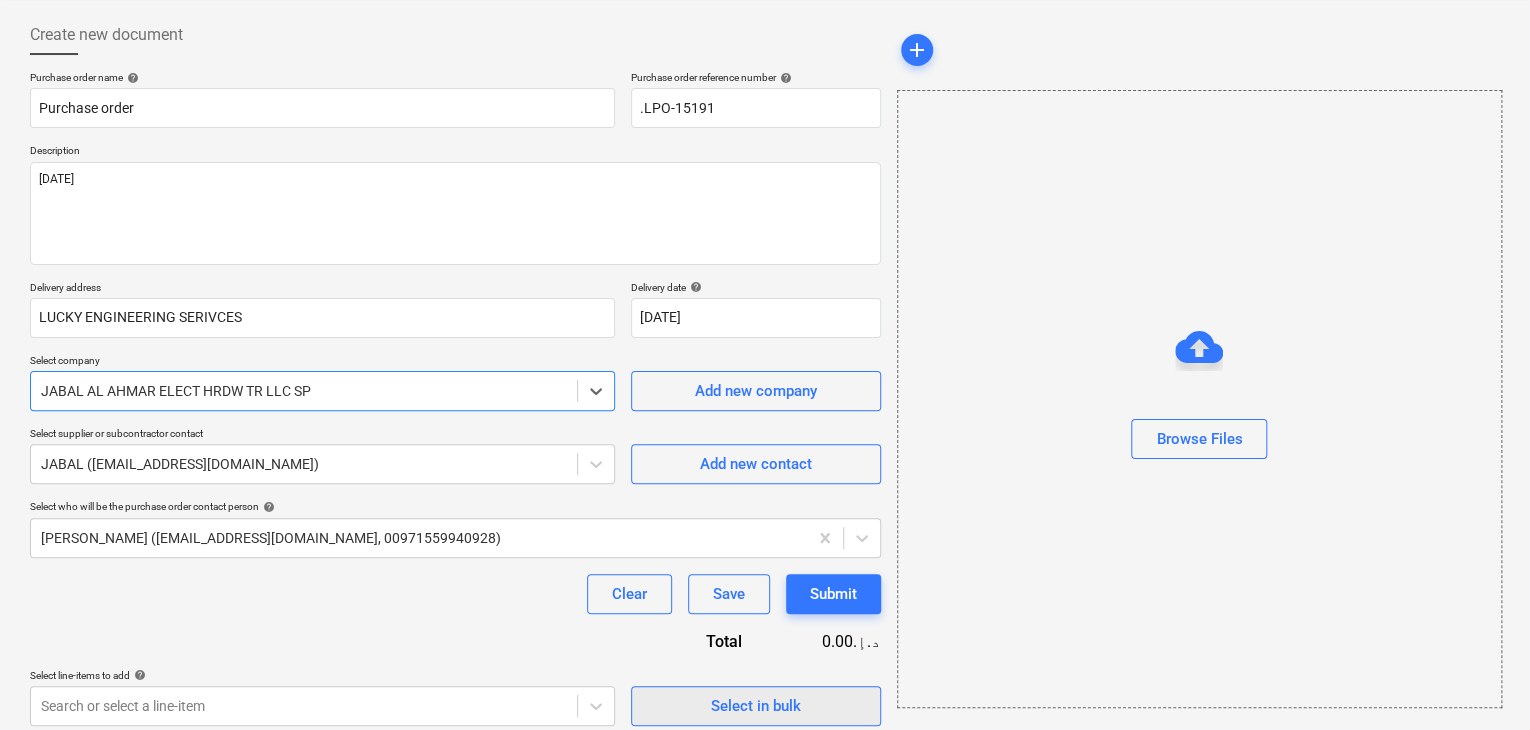 click on "Select in bulk" at bounding box center [756, 706] 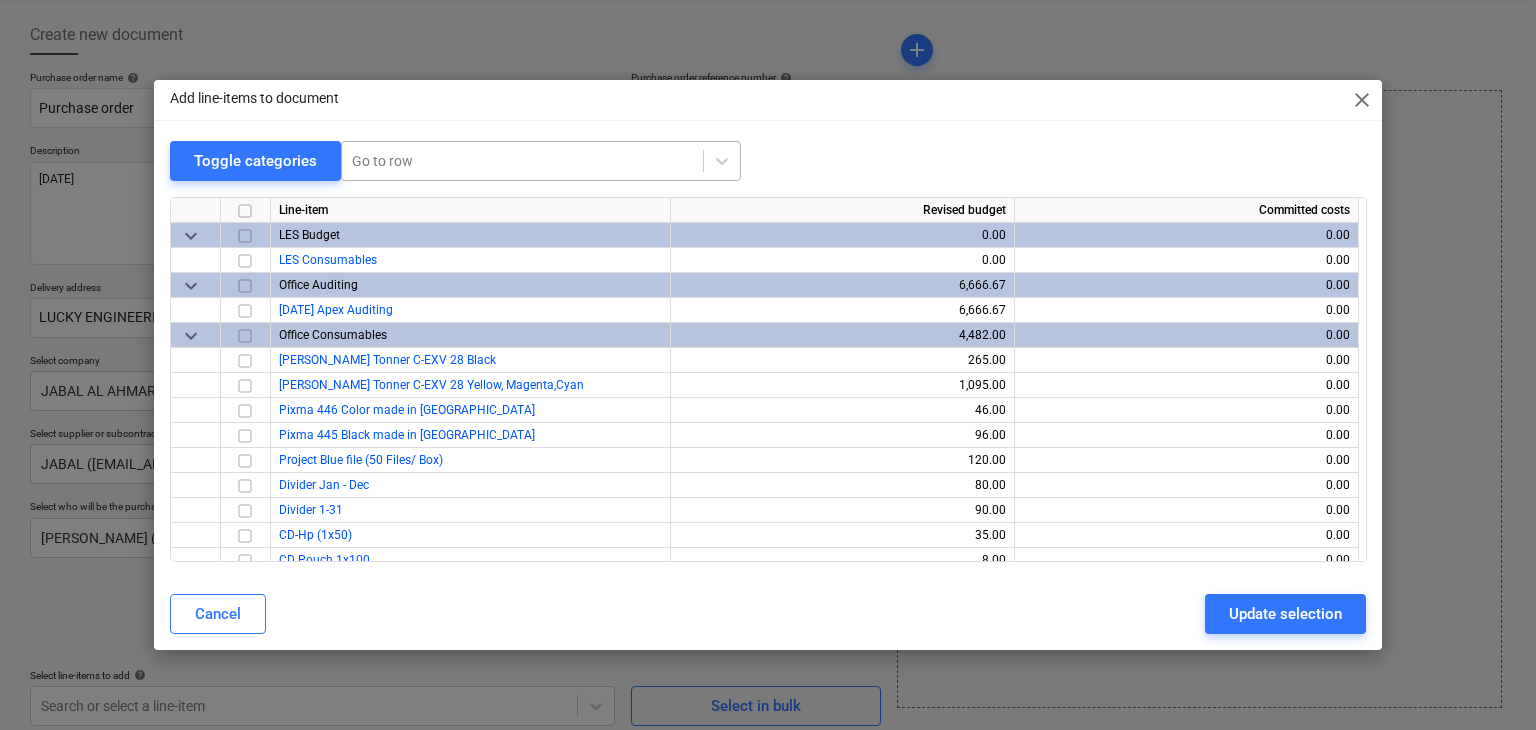 click at bounding box center (522, 161) 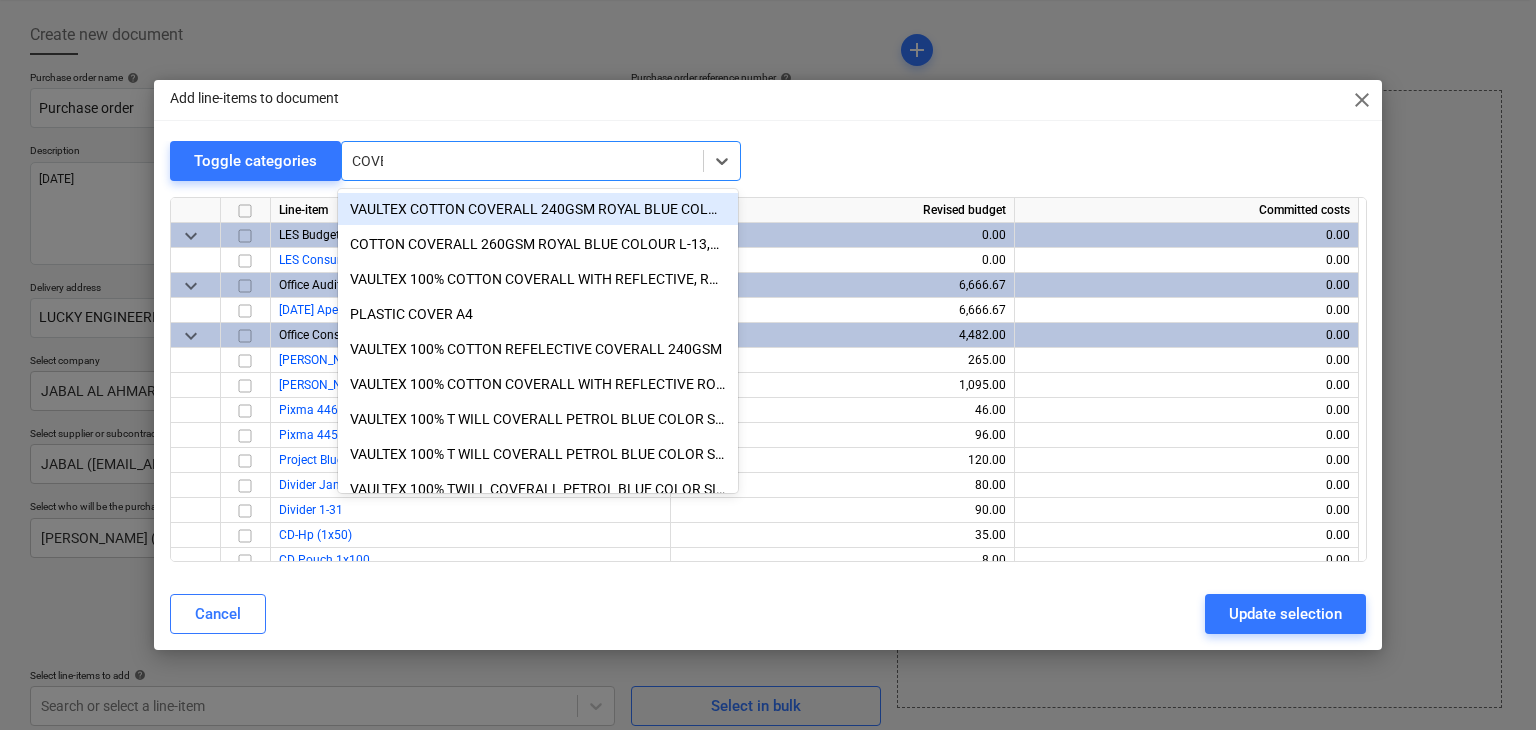type on "COVER" 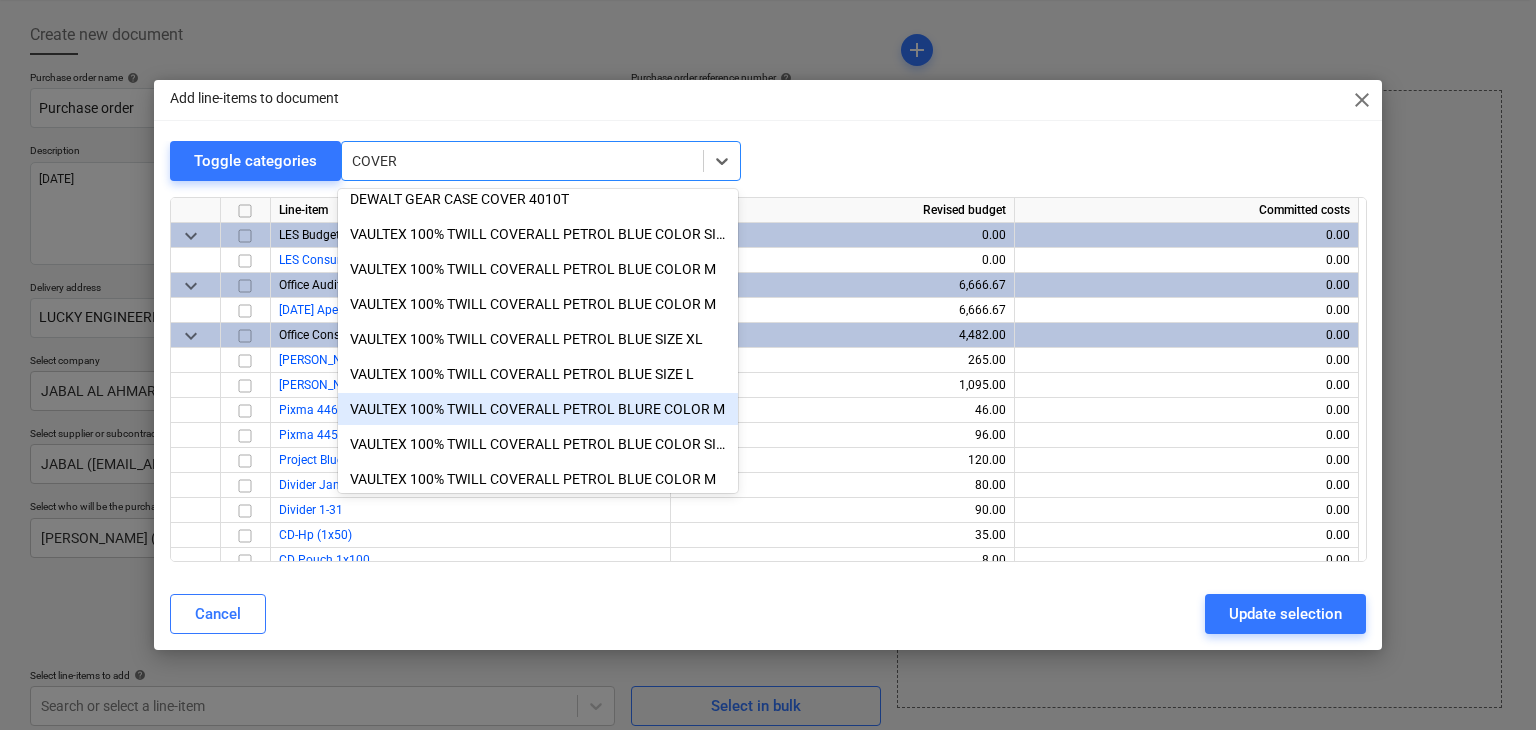 scroll, scrollTop: 784, scrollLeft: 0, axis: vertical 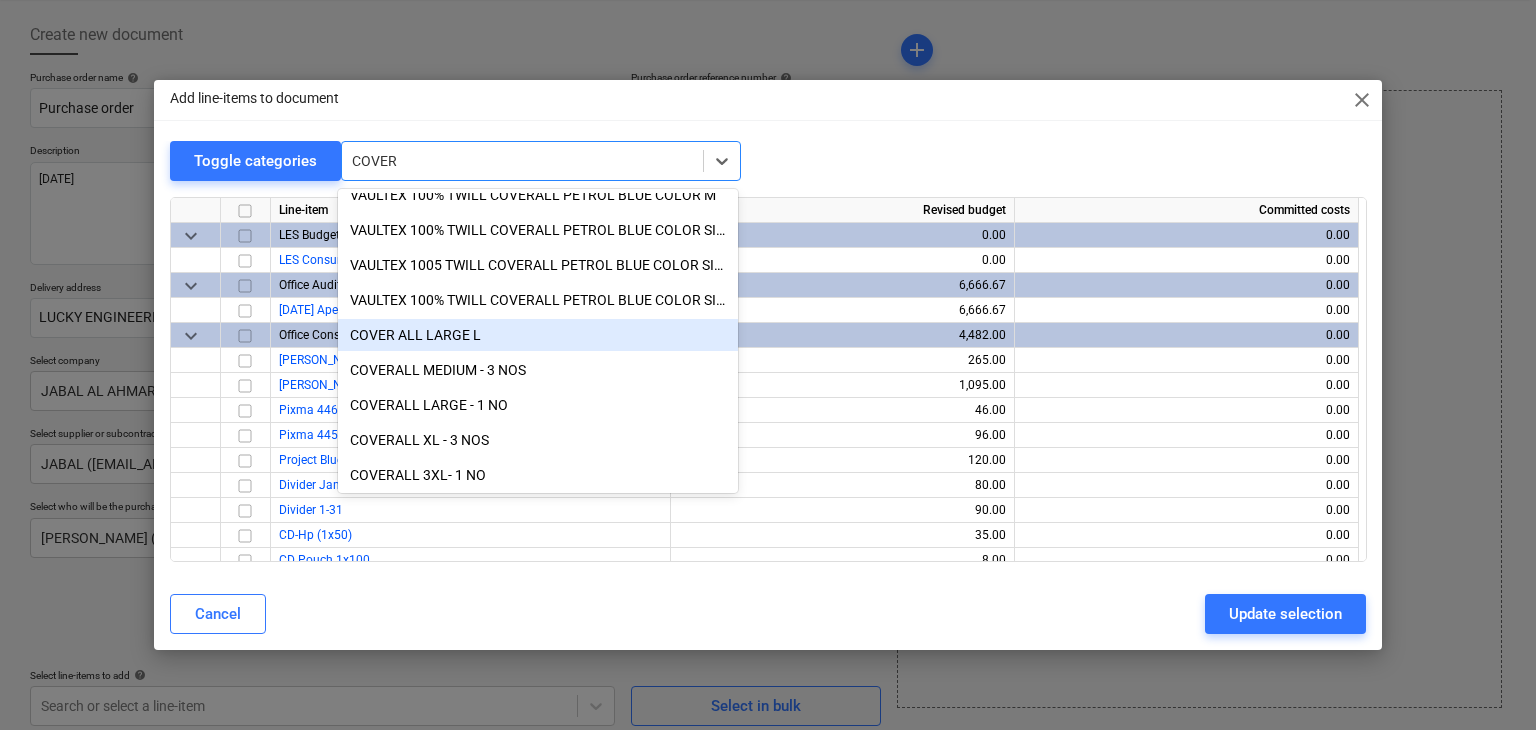 click on "COVER ALL LARGE L" at bounding box center (538, 335) 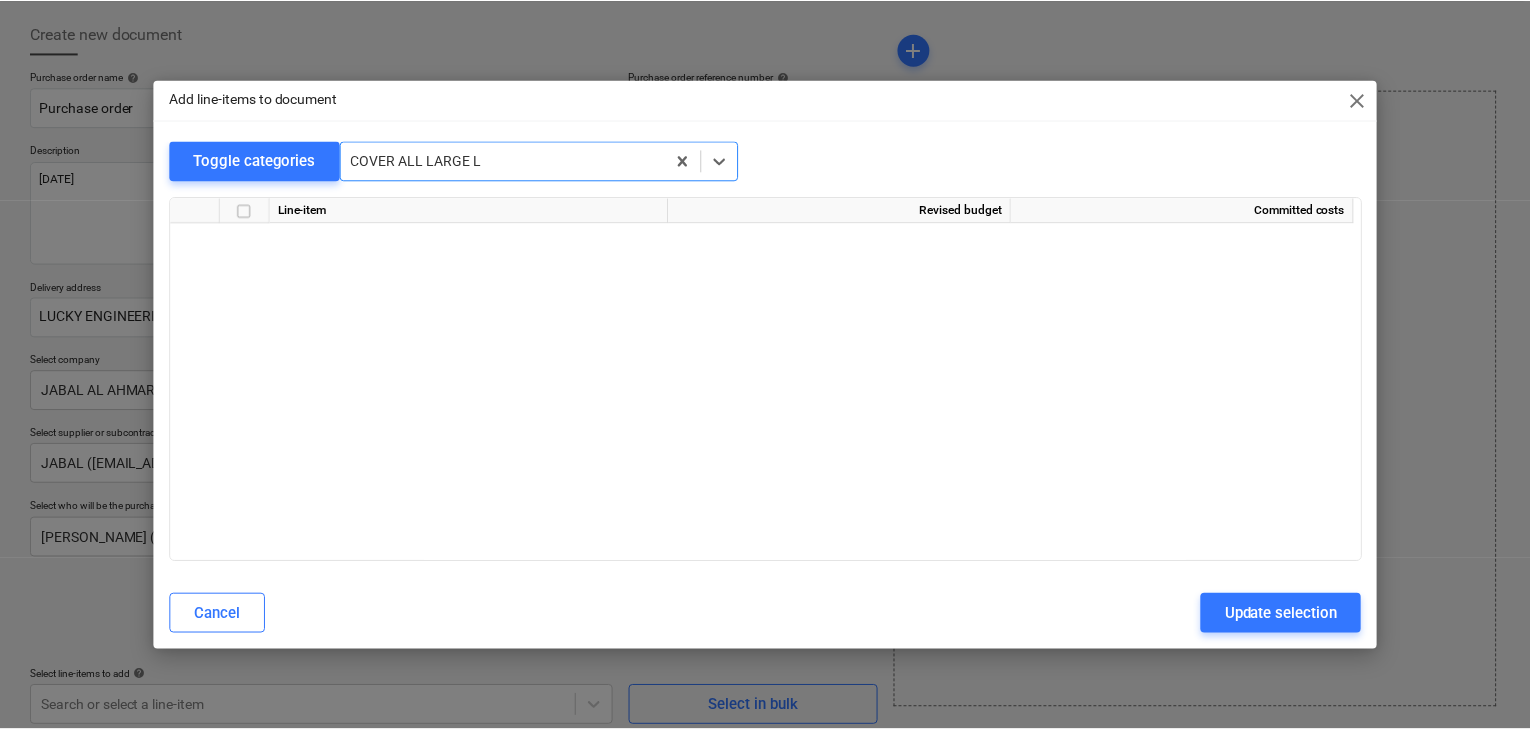 scroll, scrollTop: 36675, scrollLeft: 0, axis: vertical 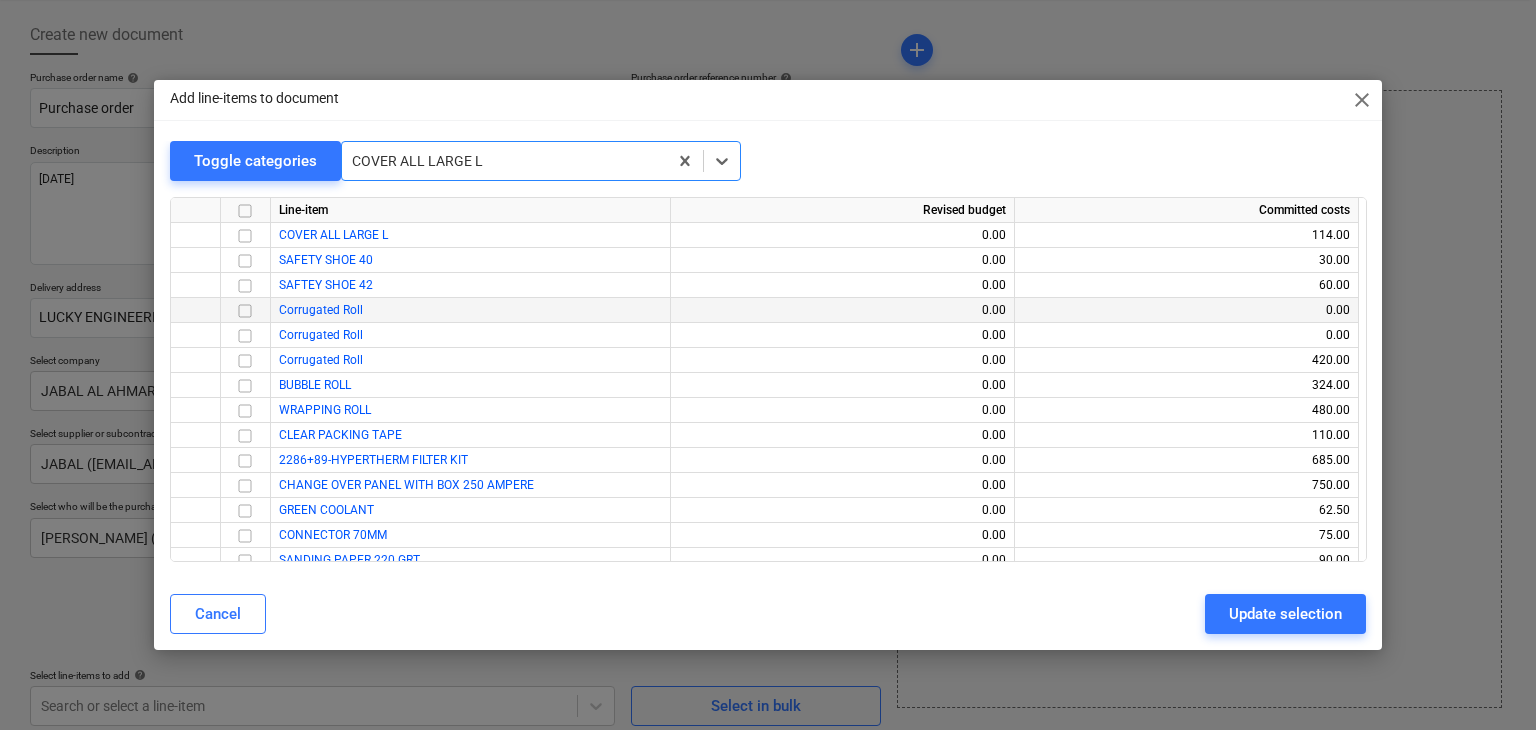 click at bounding box center (245, 311) 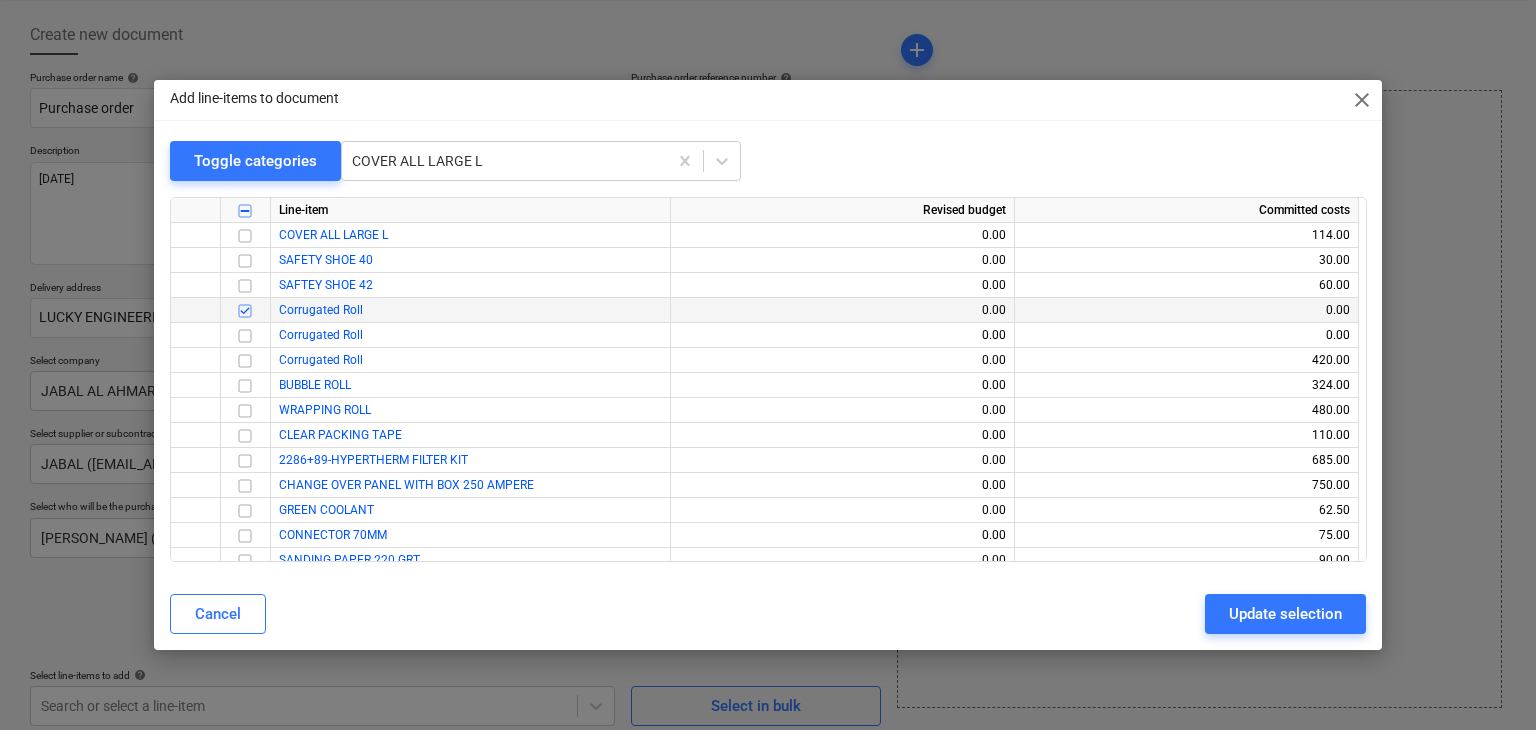 click at bounding box center [245, 311] 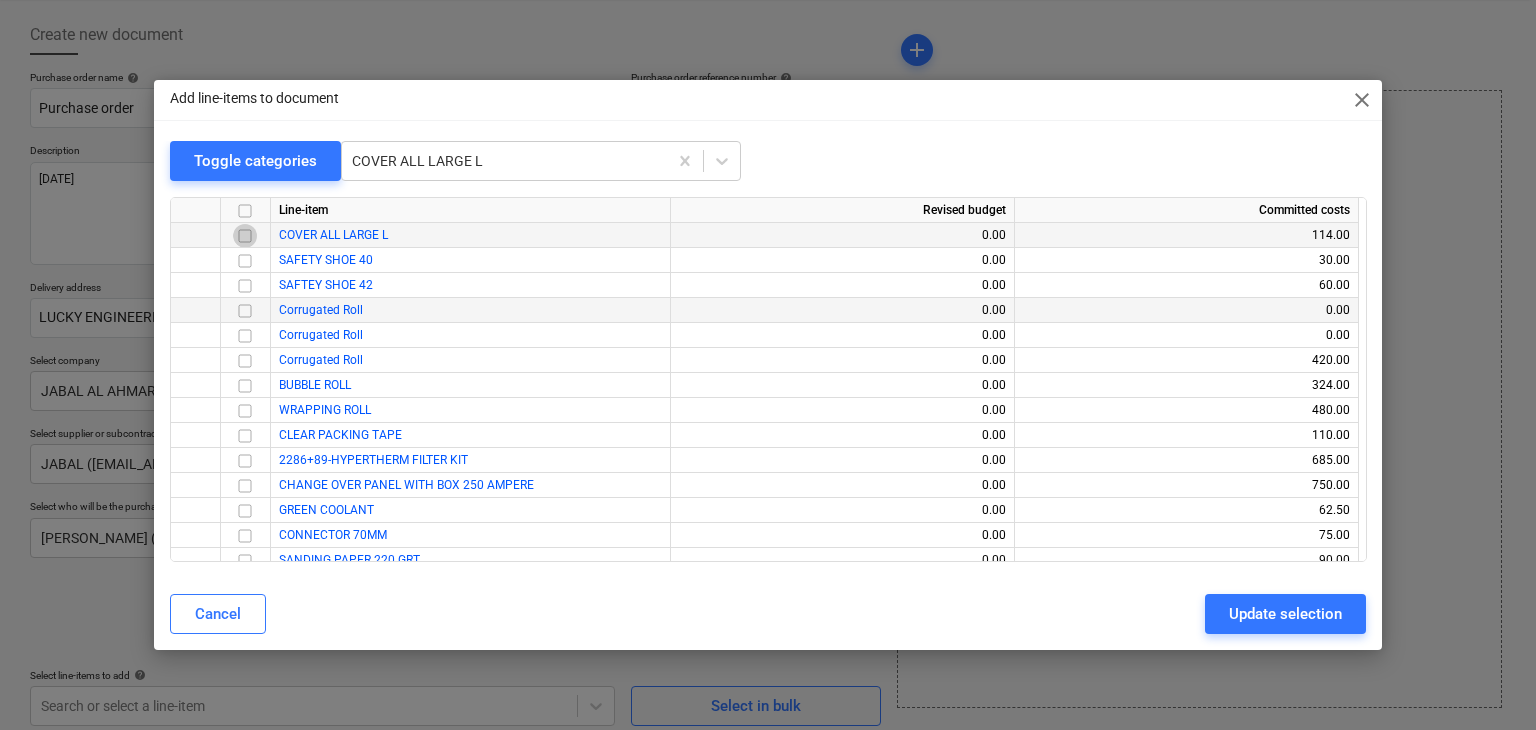 click at bounding box center [245, 236] 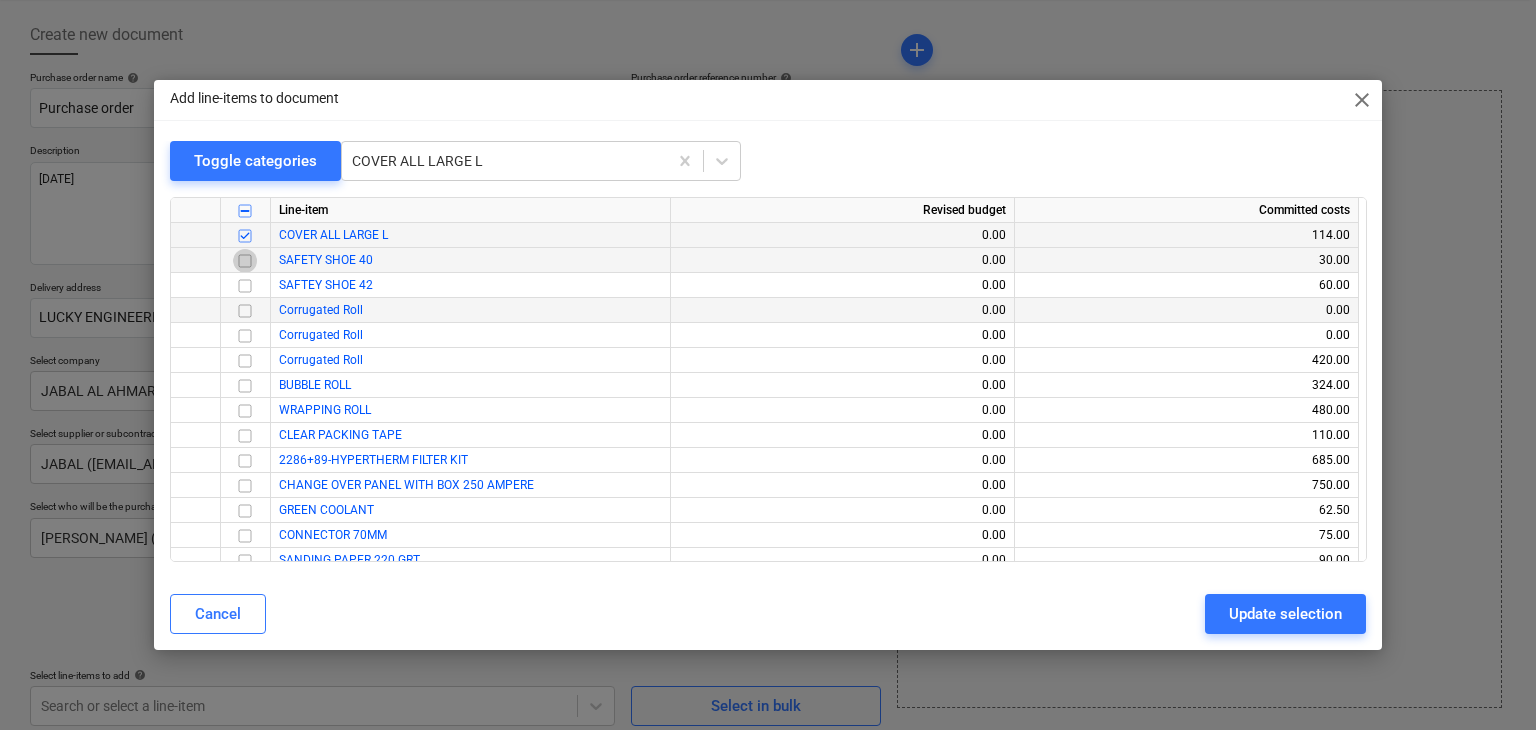 click at bounding box center (245, 261) 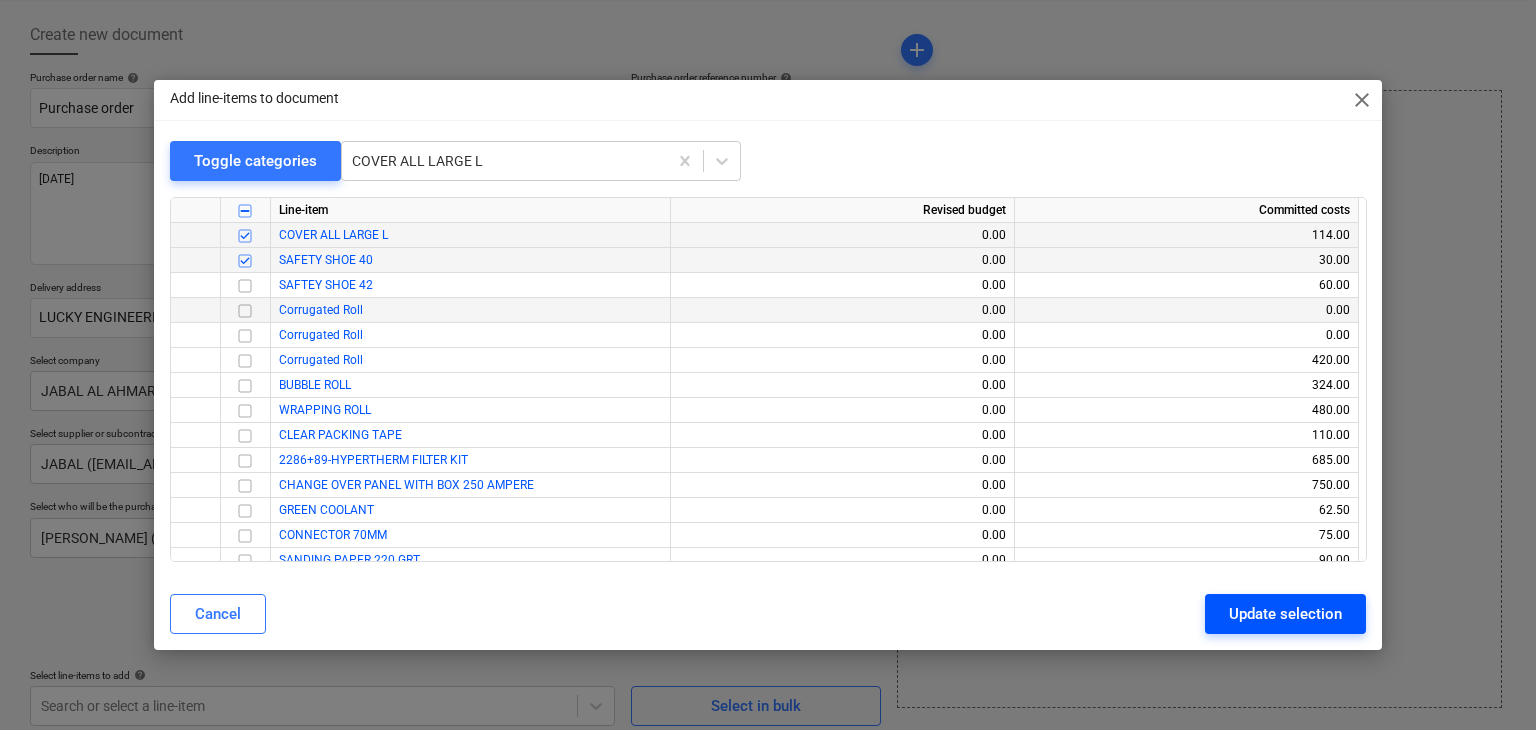 click on "Update selection" at bounding box center (1285, 614) 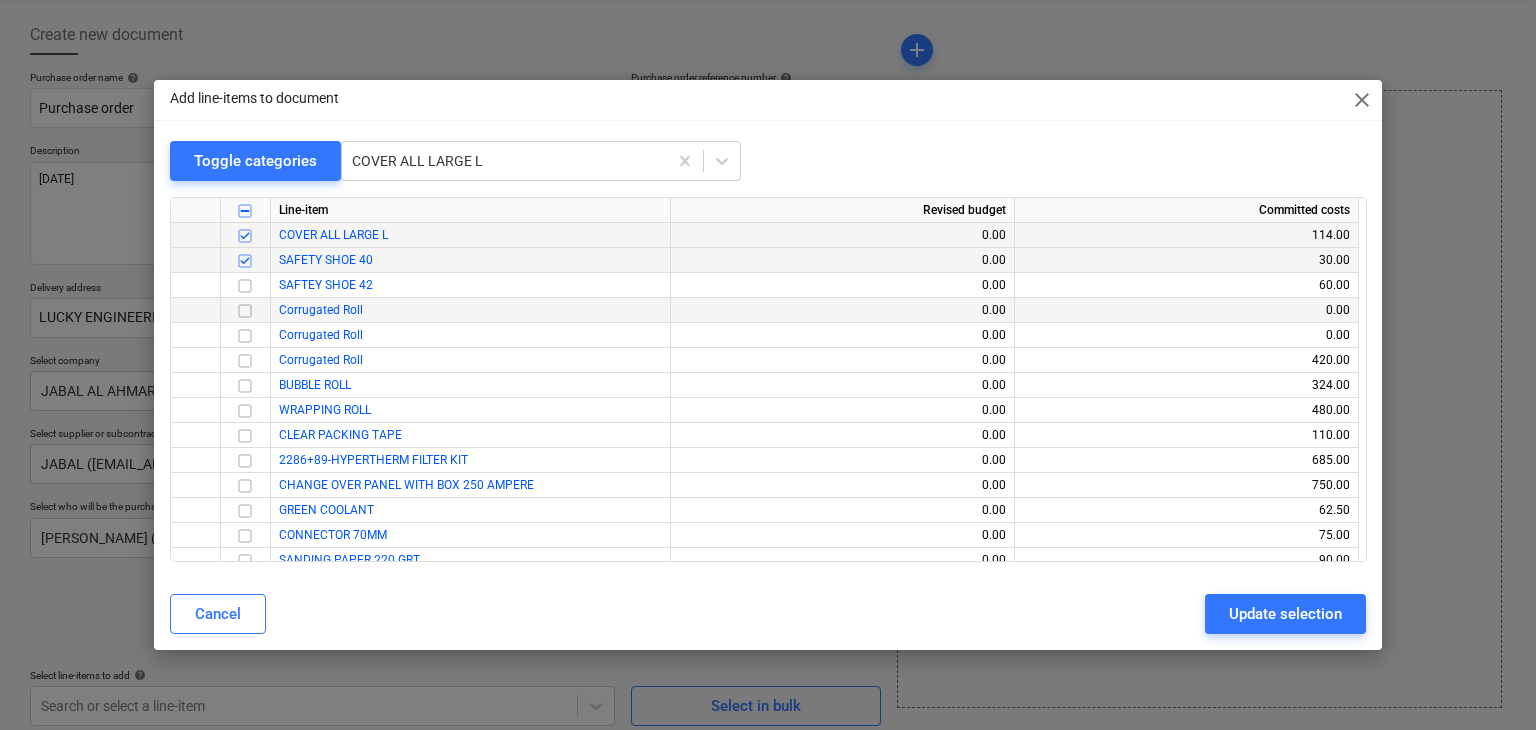 type on "x" 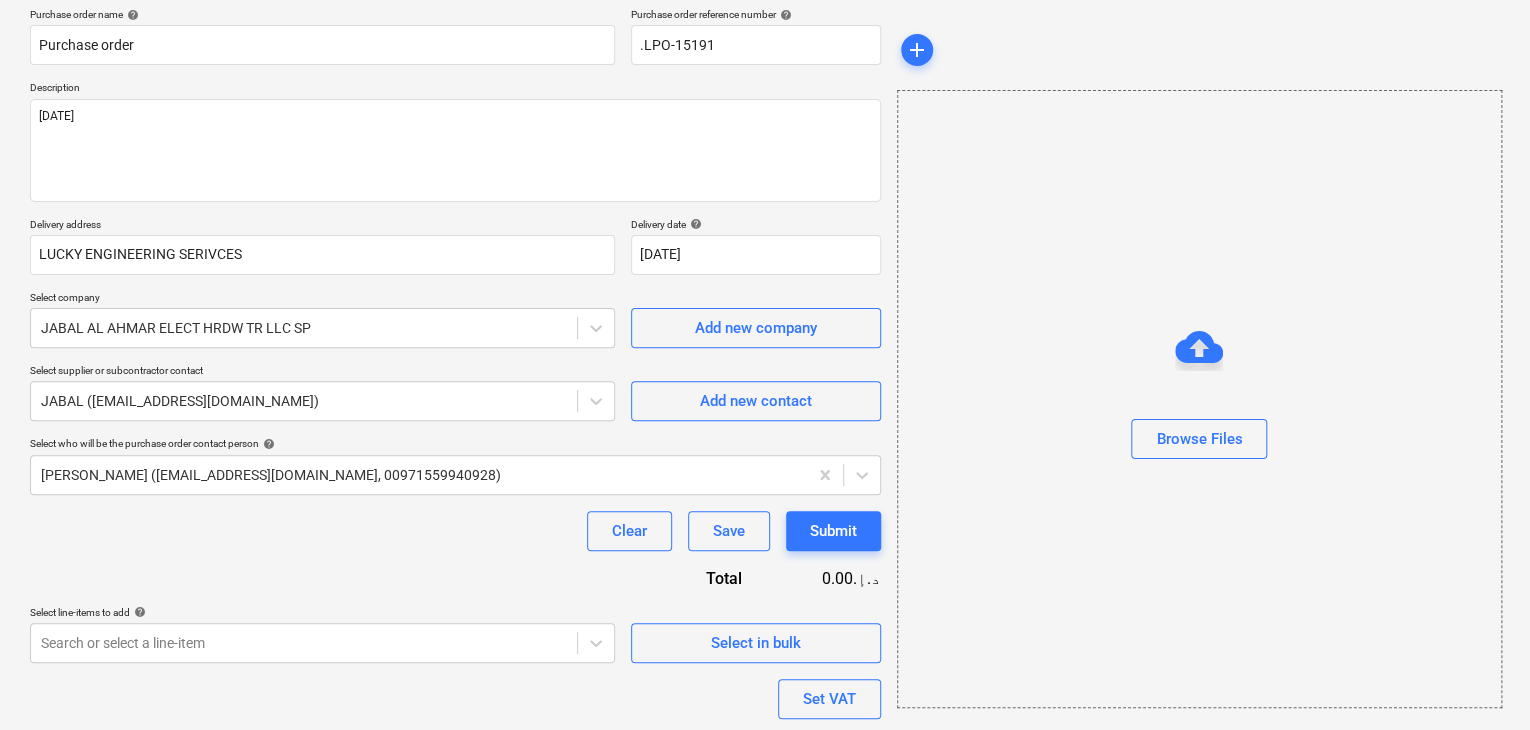 scroll, scrollTop: 317, scrollLeft: 0, axis: vertical 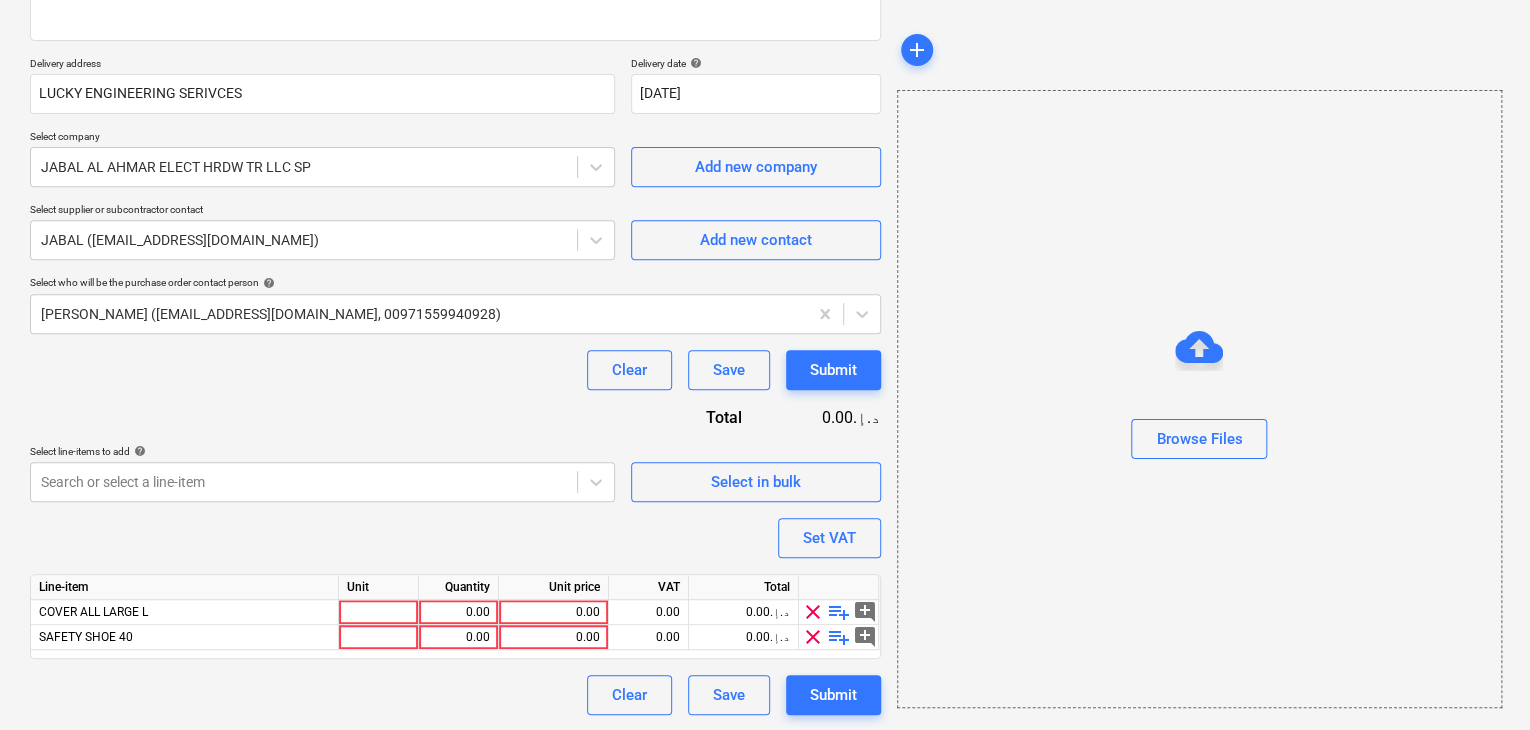 click on "Unit" at bounding box center (379, 587) 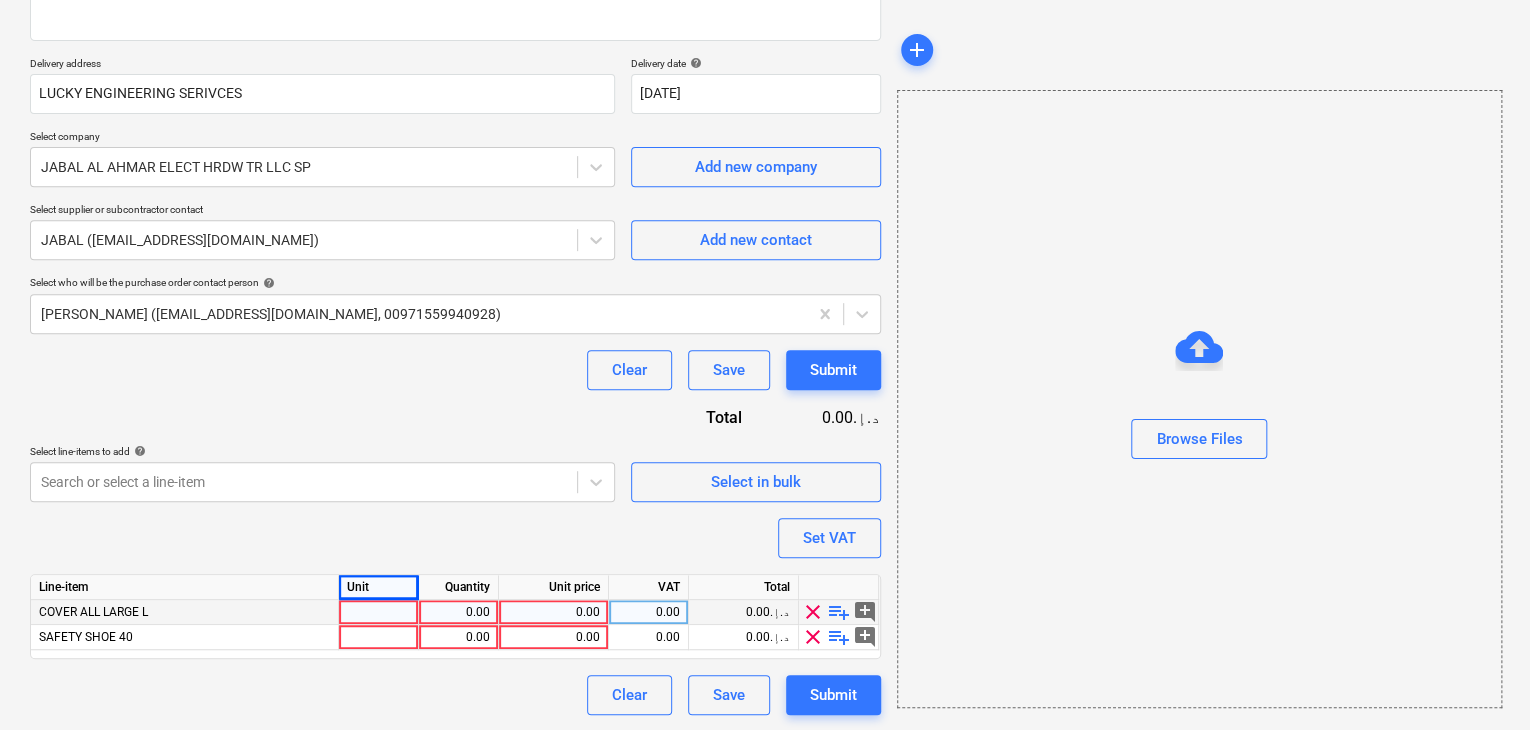 click at bounding box center (379, 612) 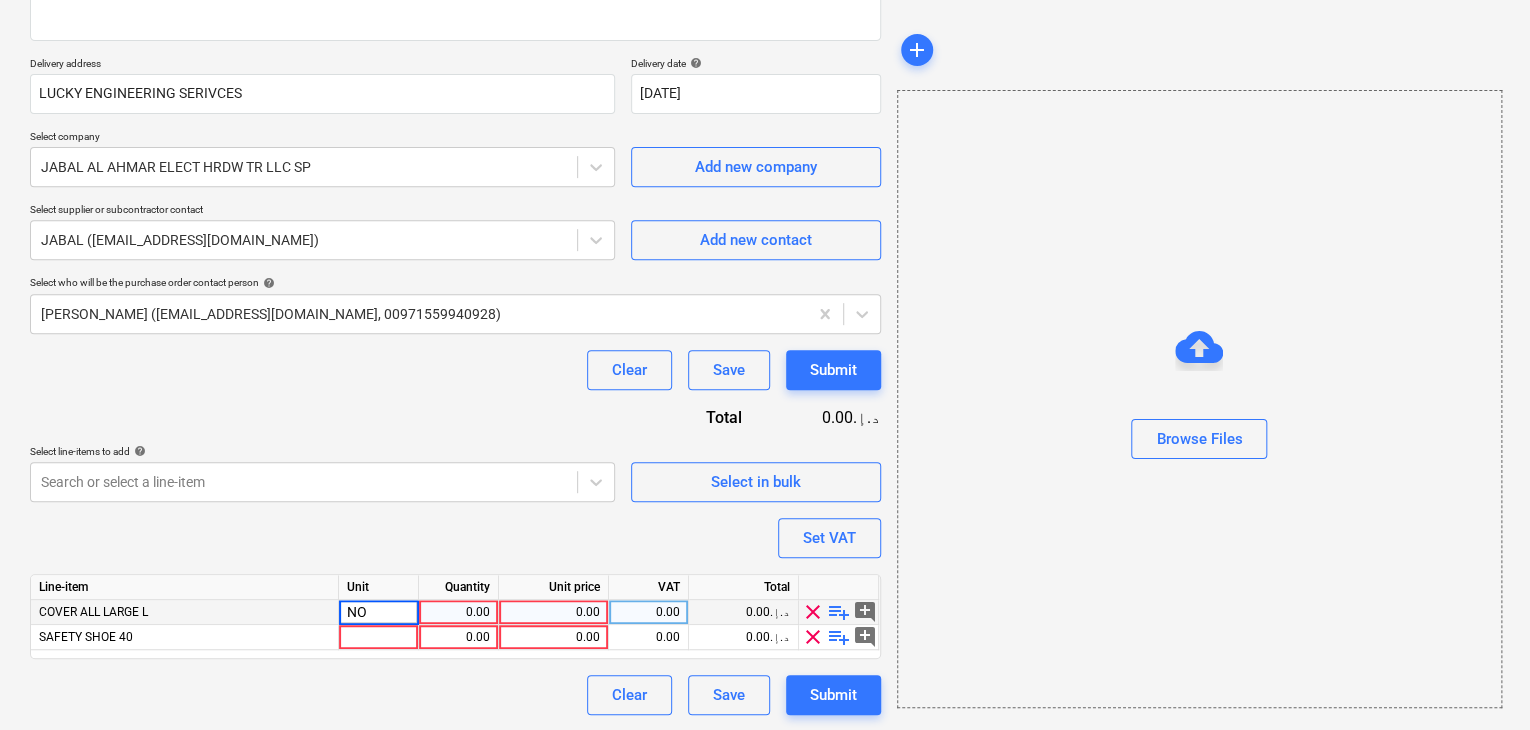 type on "NOS" 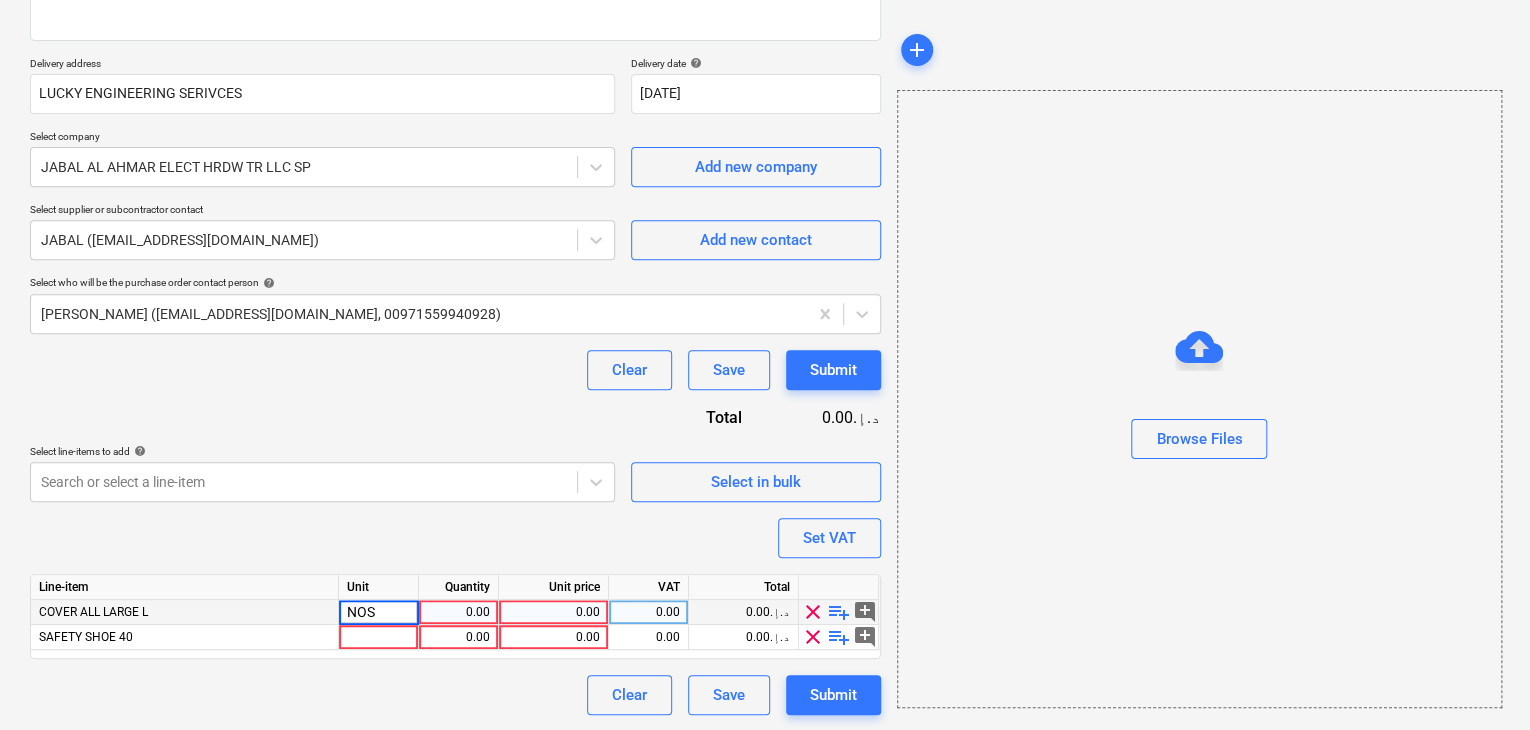 type on "x" 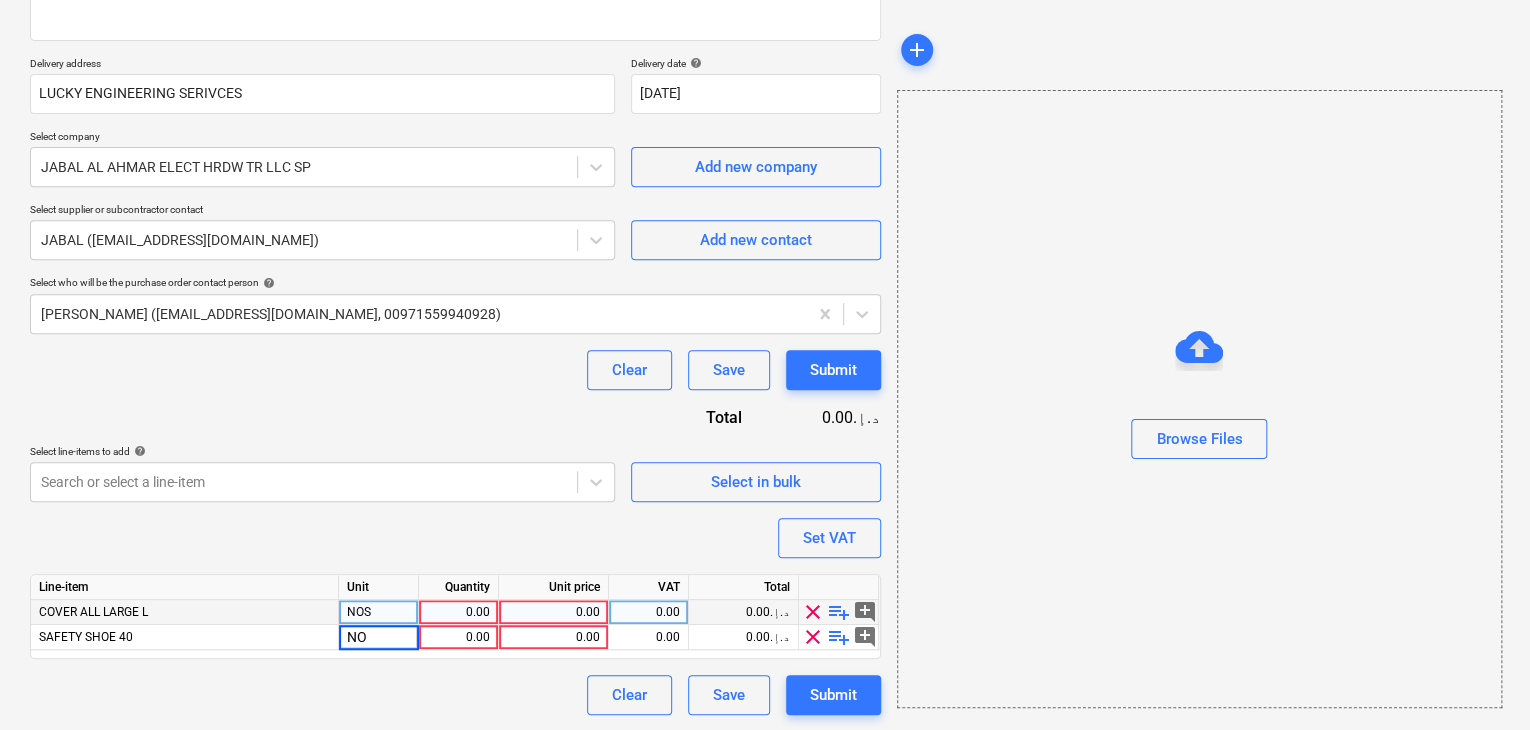 type on "NOS" 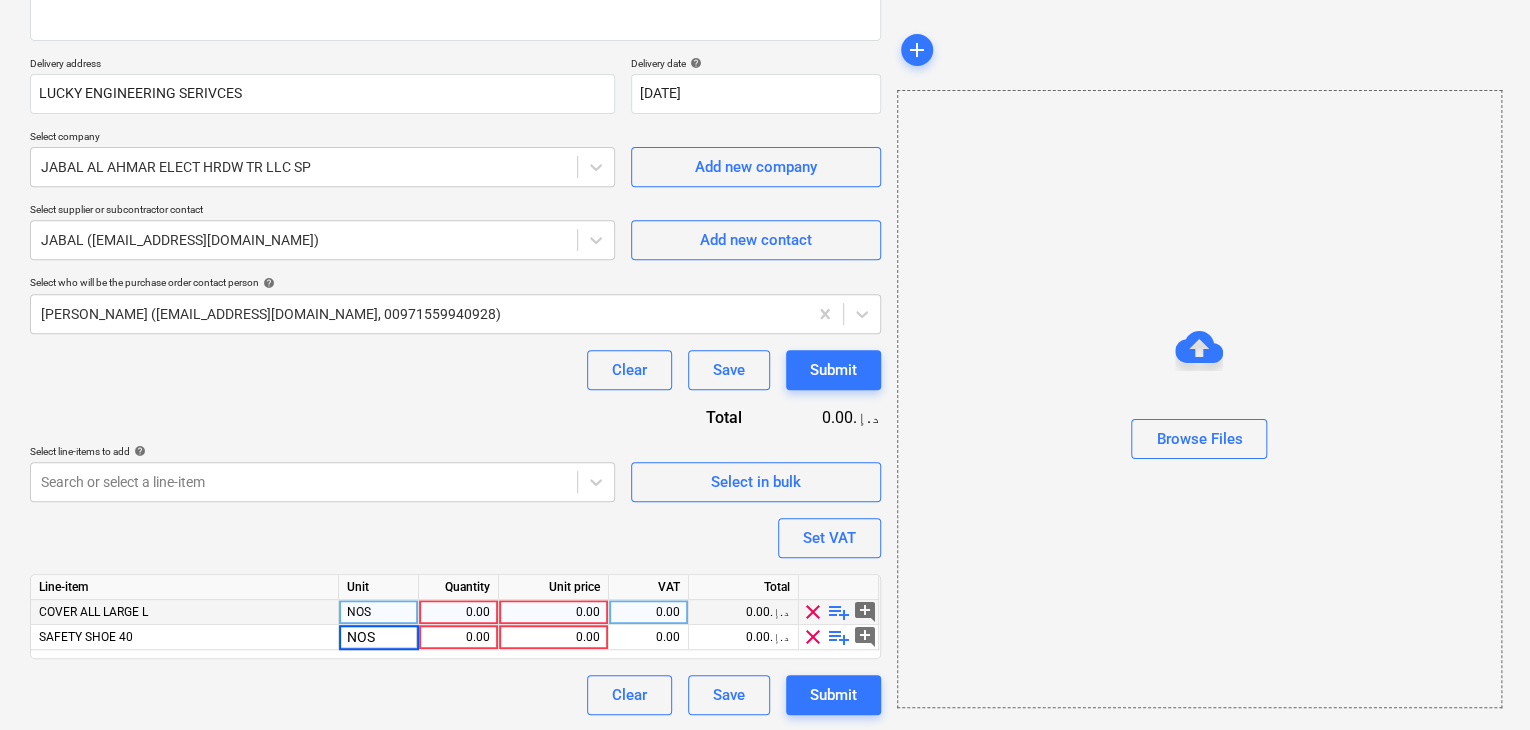 type on "x" 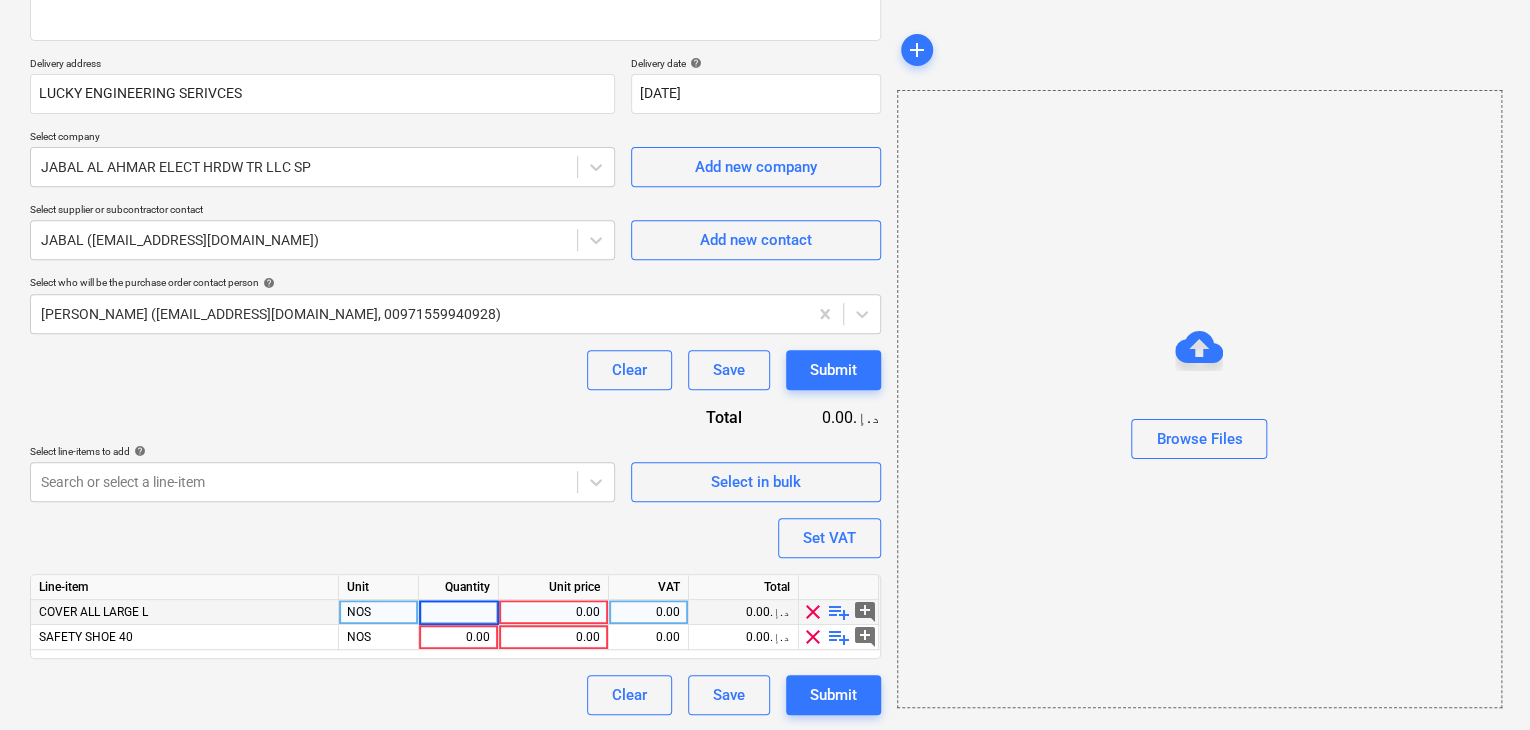 type on "4" 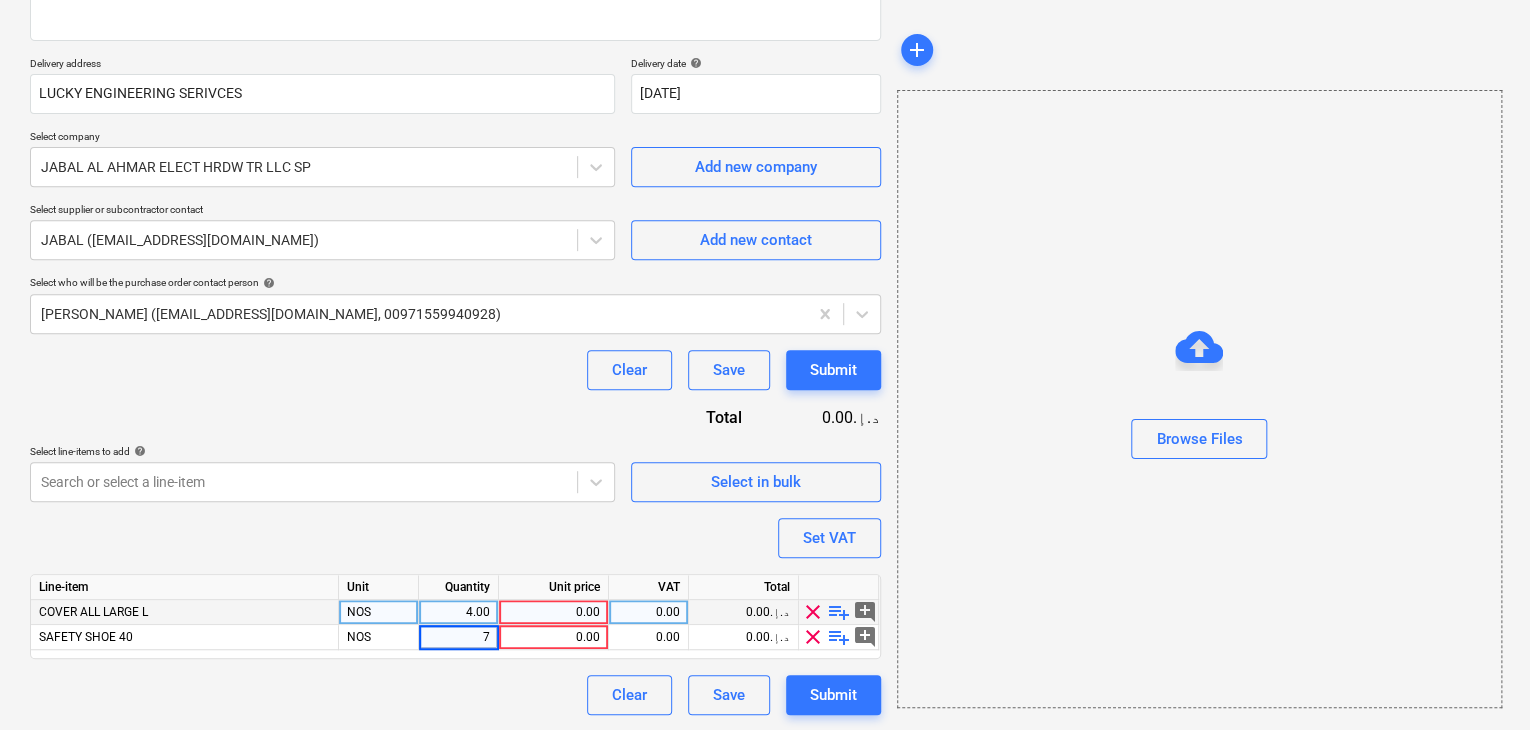 type on "x" 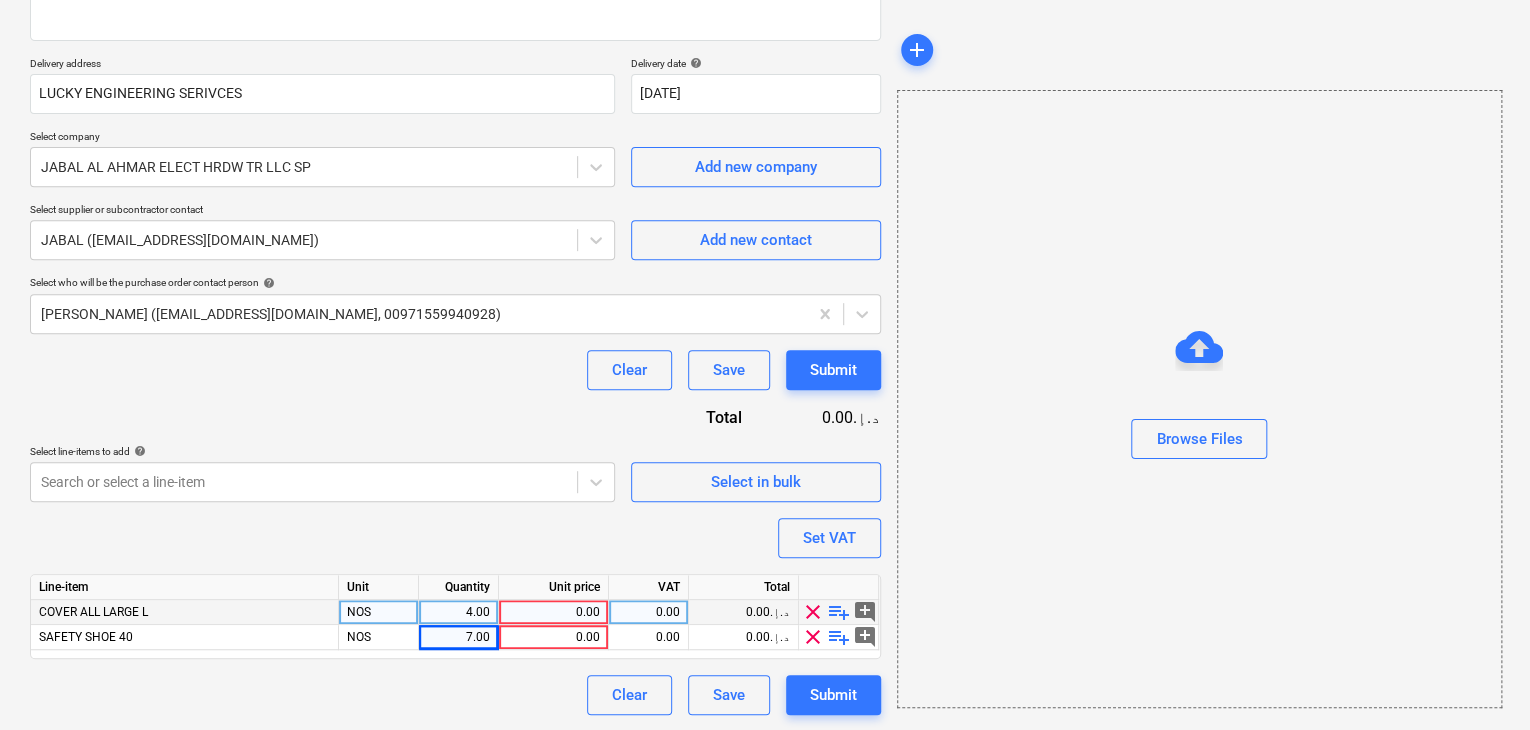 click on "0.00" at bounding box center (553, 612) 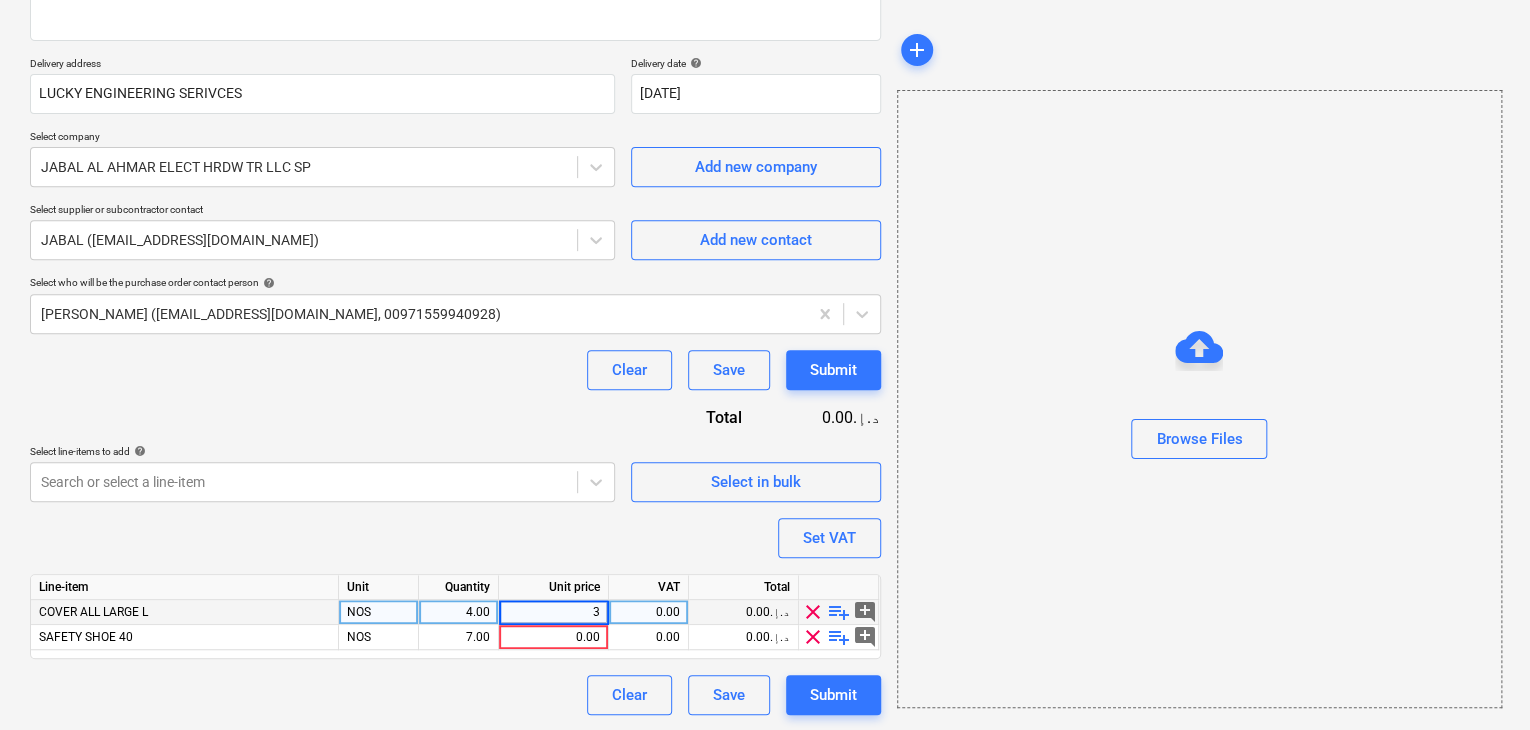 type on "38" 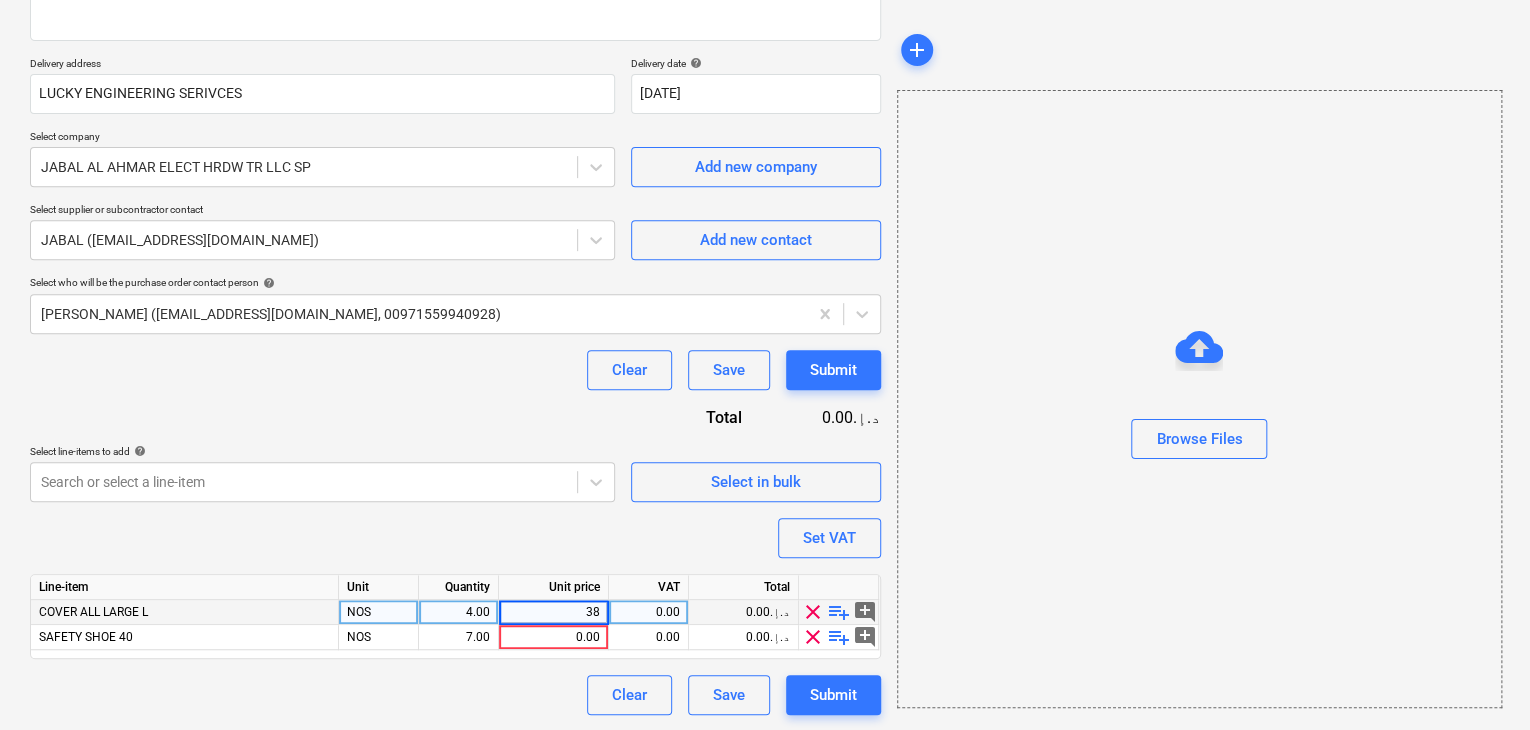 type on "x" 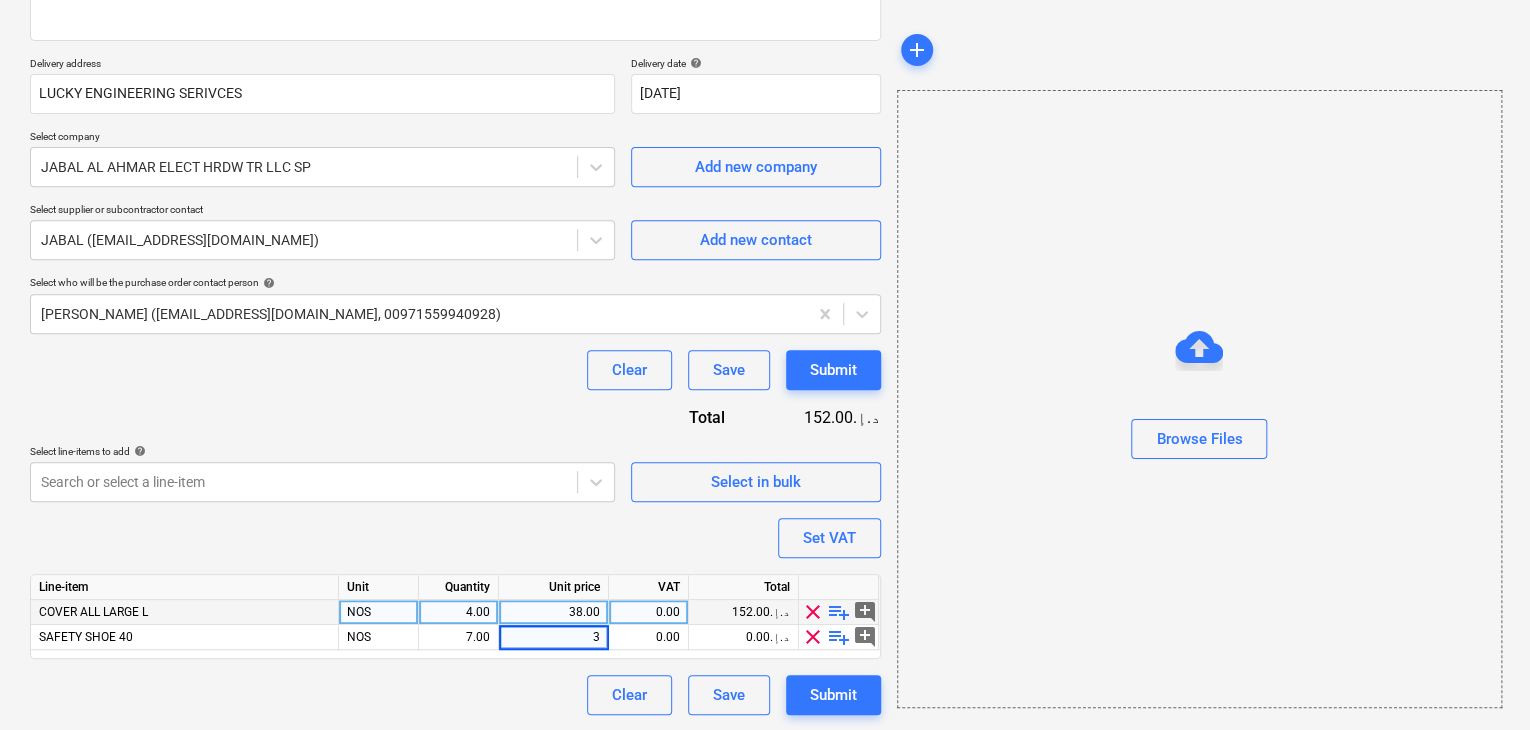 type on "30" 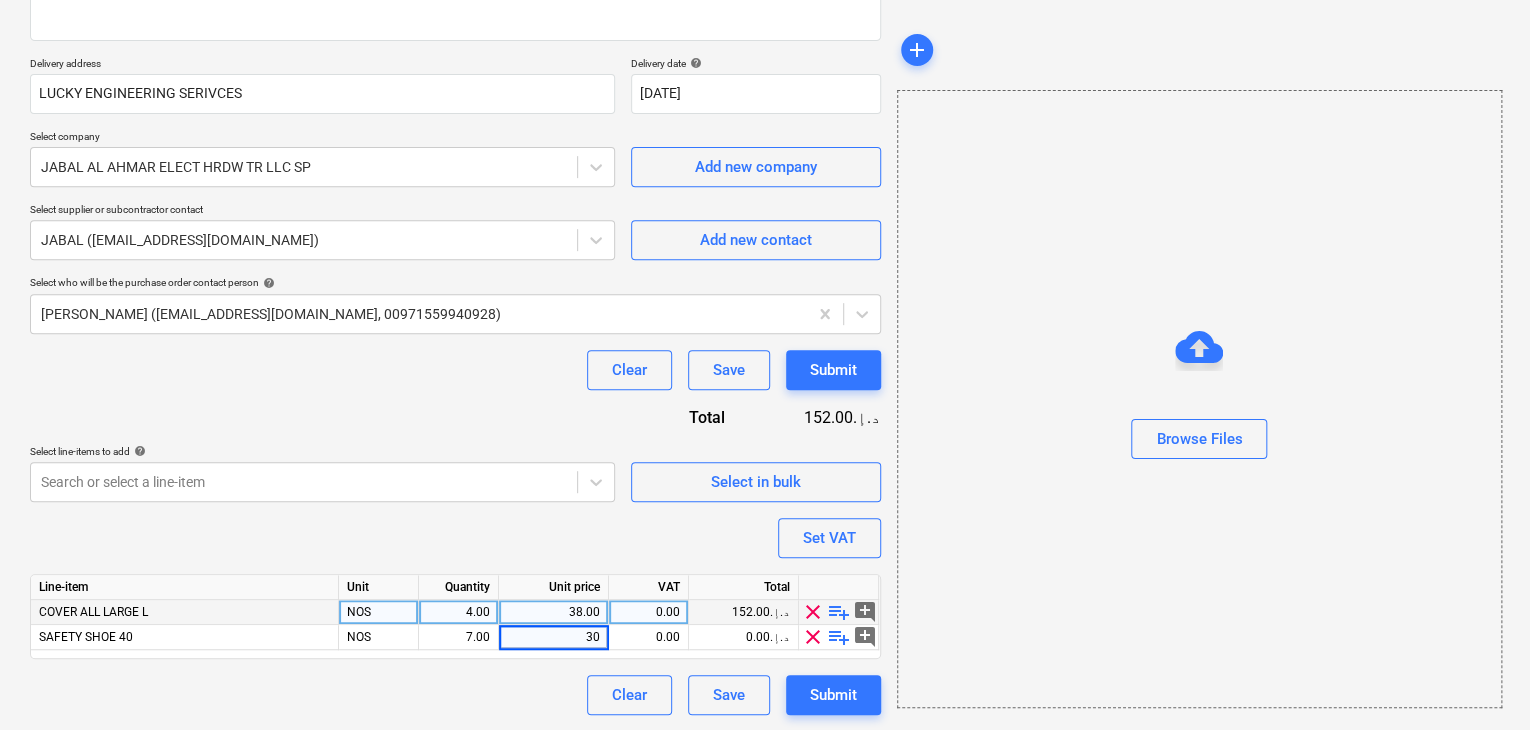 type on "x" 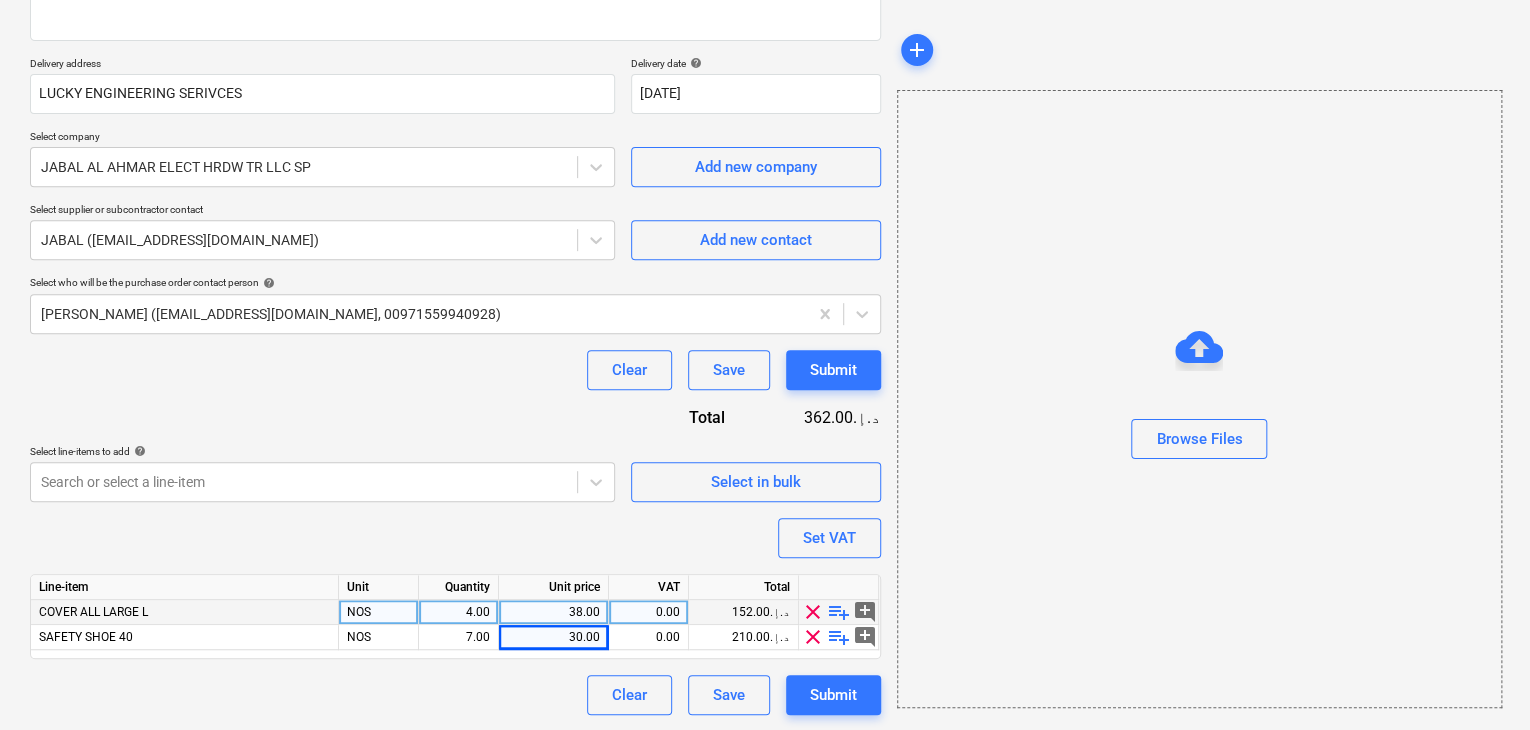 click on "Browse Files" at bounding box center [1199, 399] 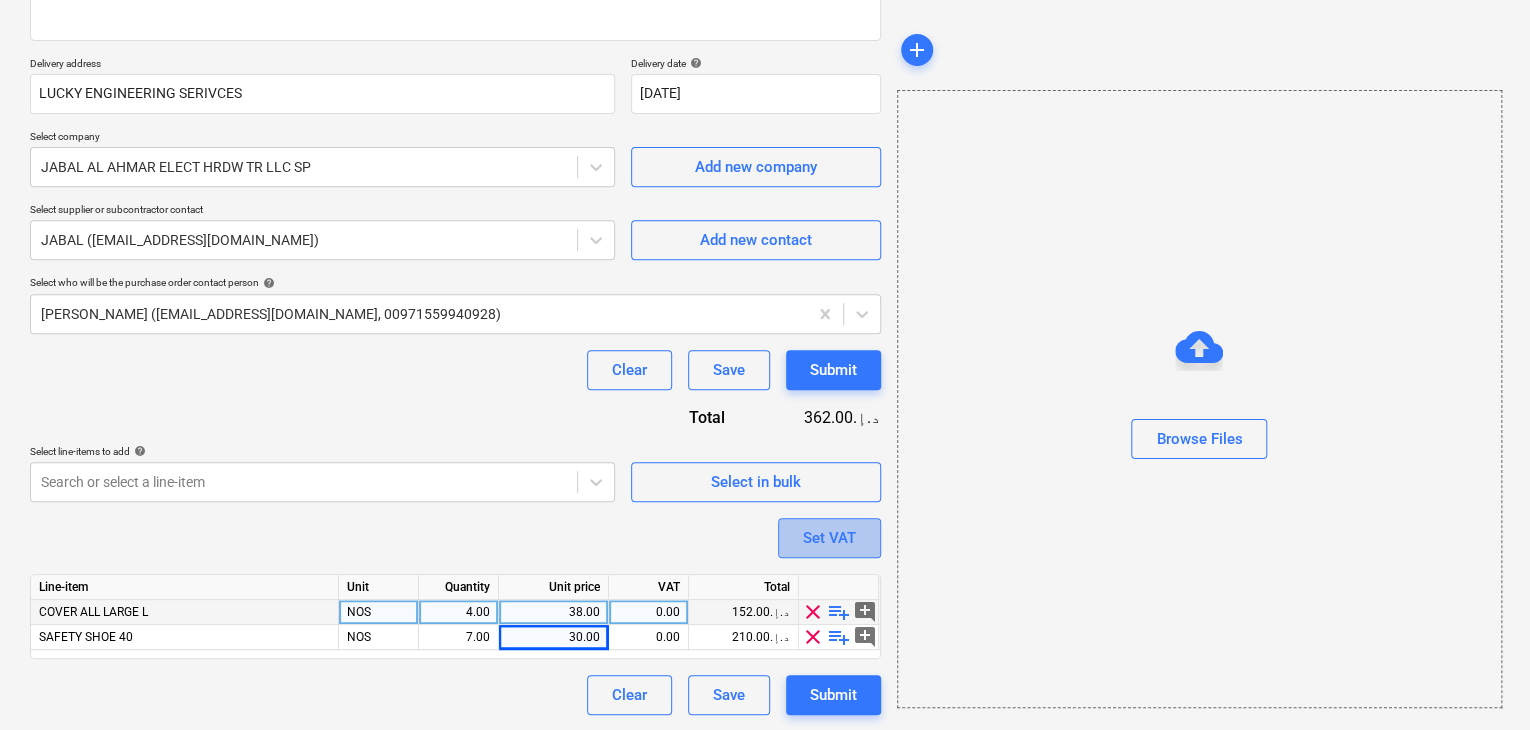 click on "Set VAT" at bounding box center [829, 538] 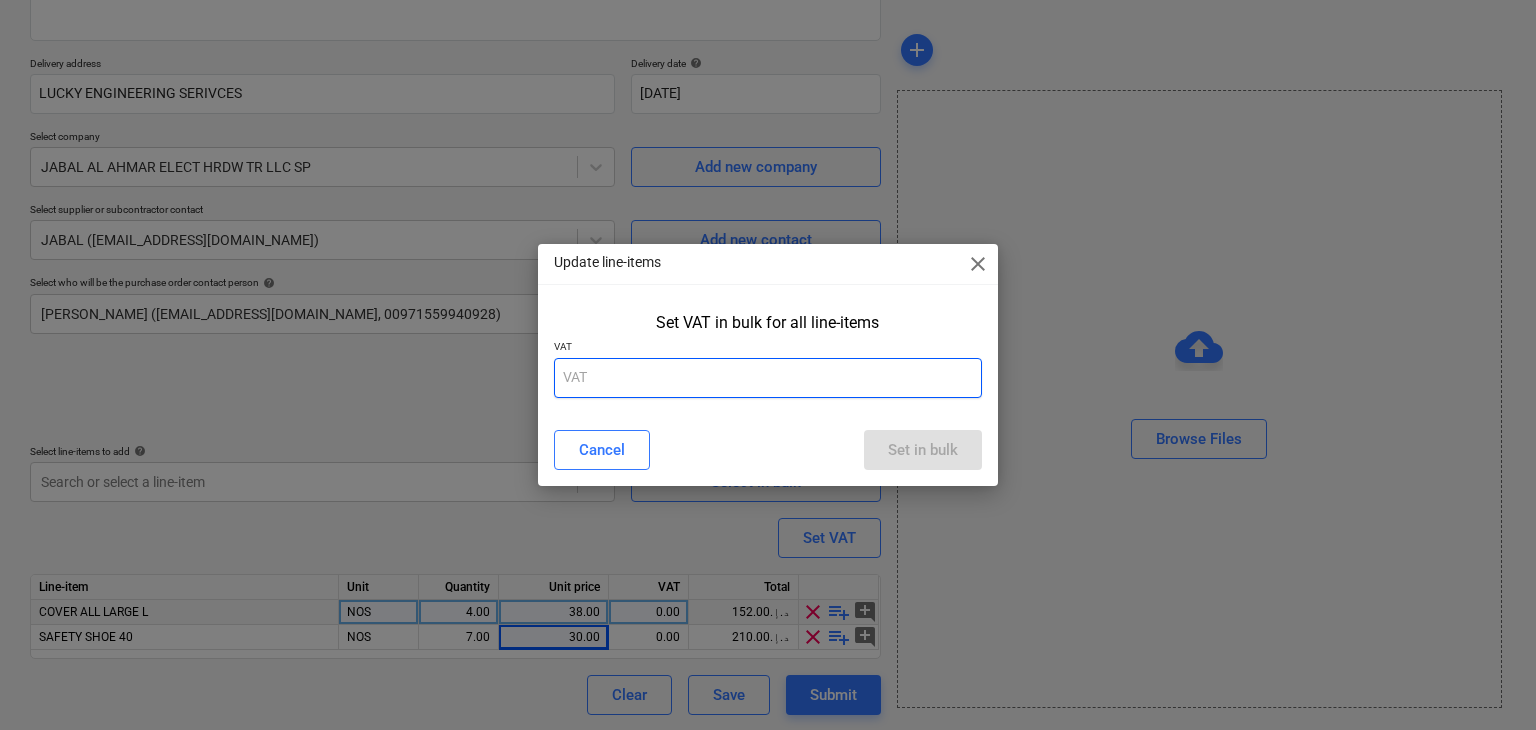 click at bounding box center [768, 378] 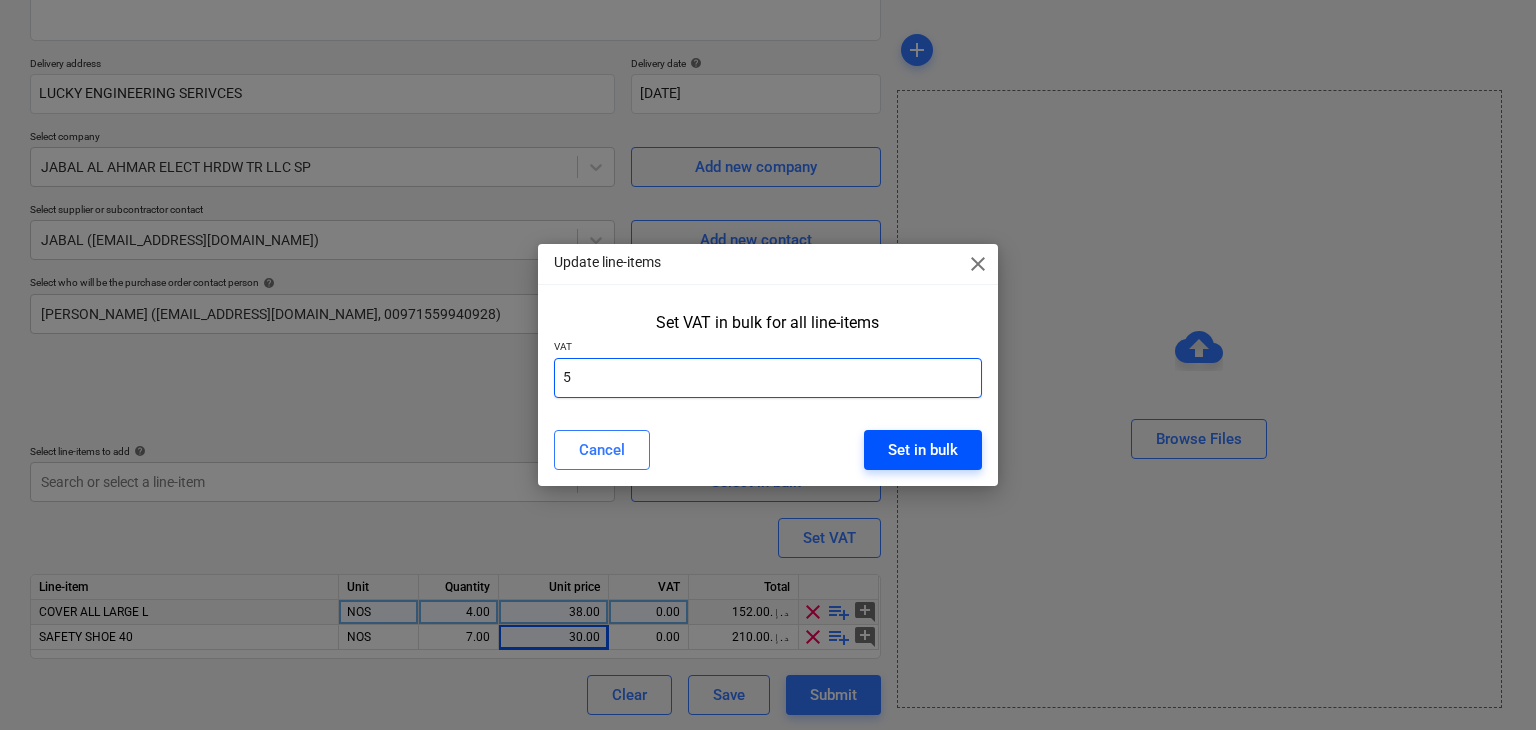 type on "5" 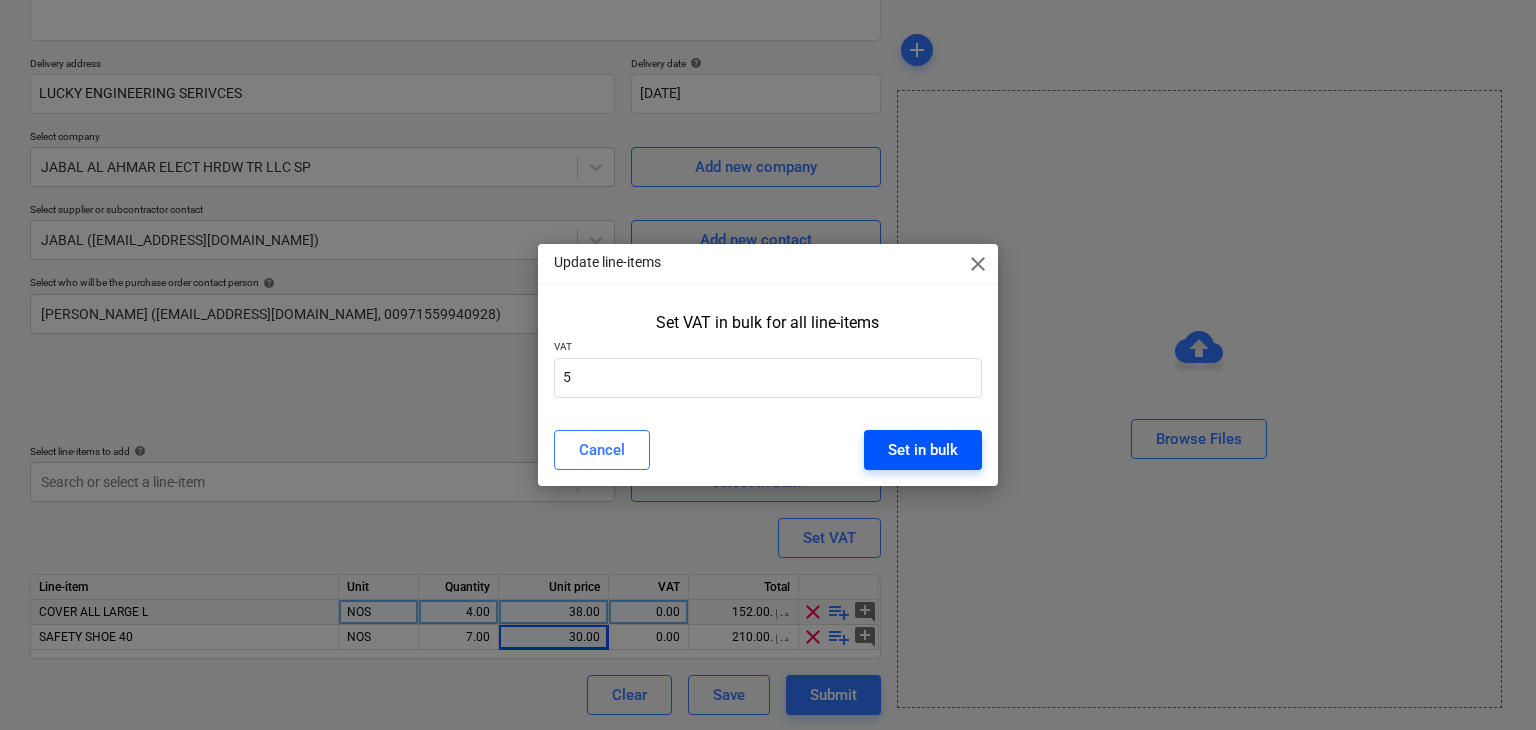 click on "Set in bulk" at bounding box center (923, 450) 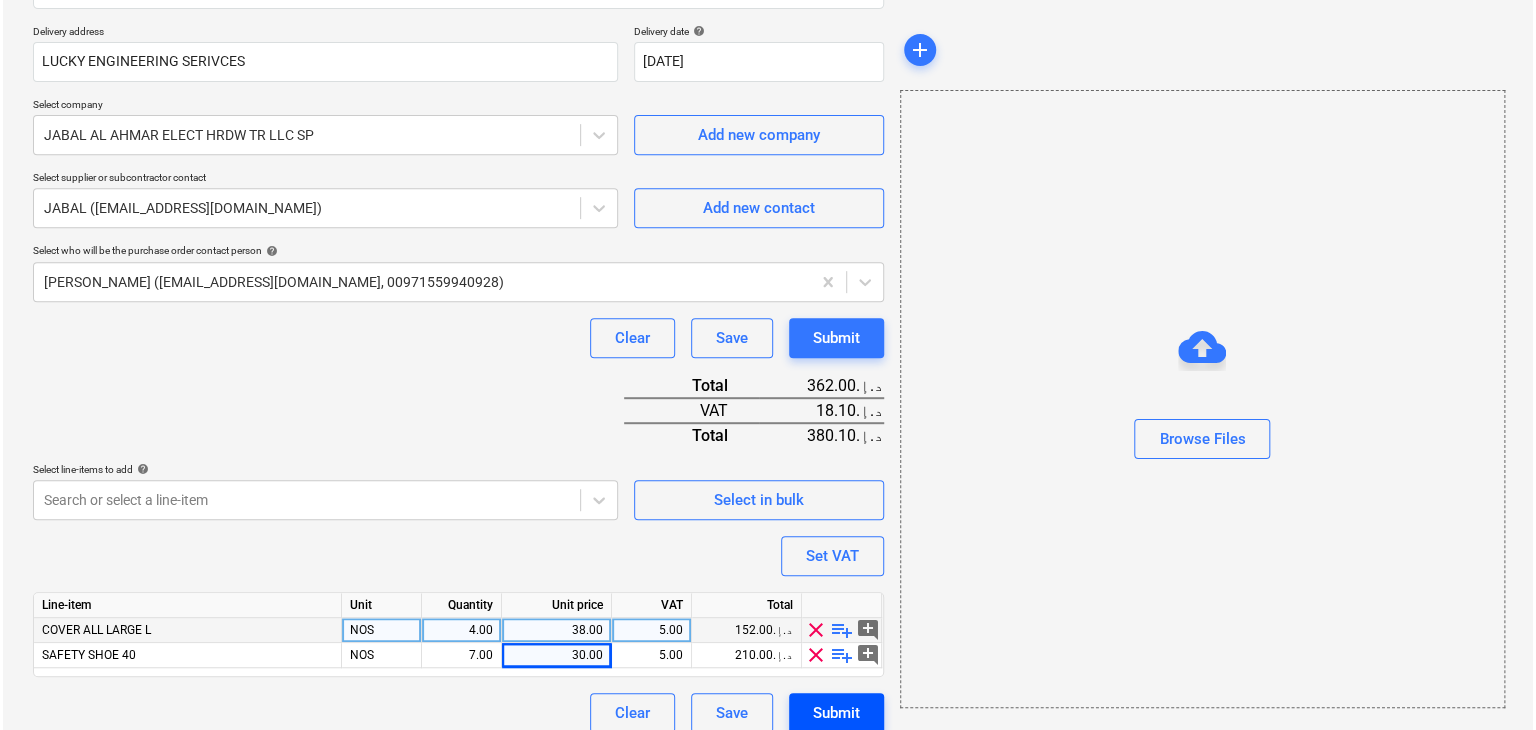 scroll, scrollTop: 367, scrollLeft: 0, axis: vertical 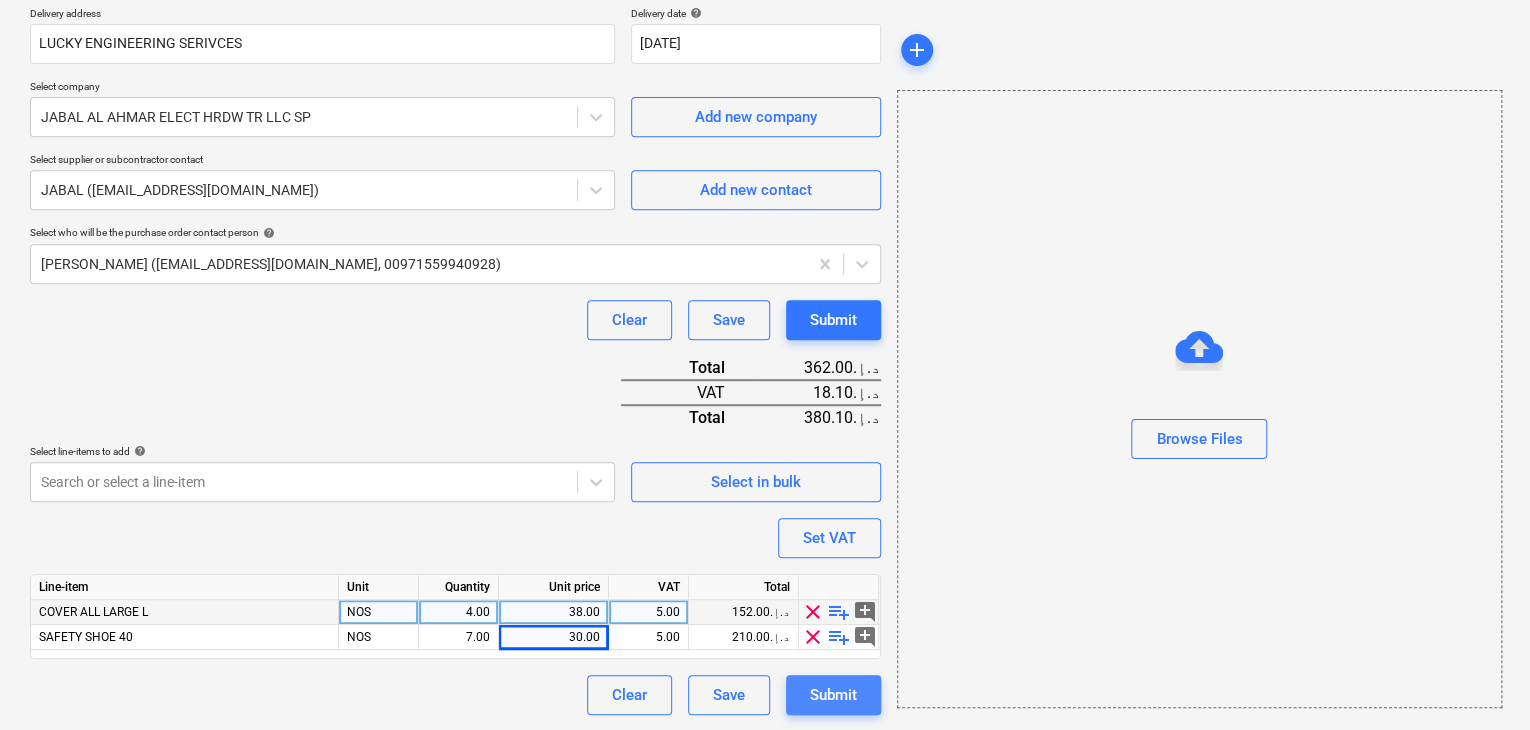click on "Submit" at bounding box center (833, 695) 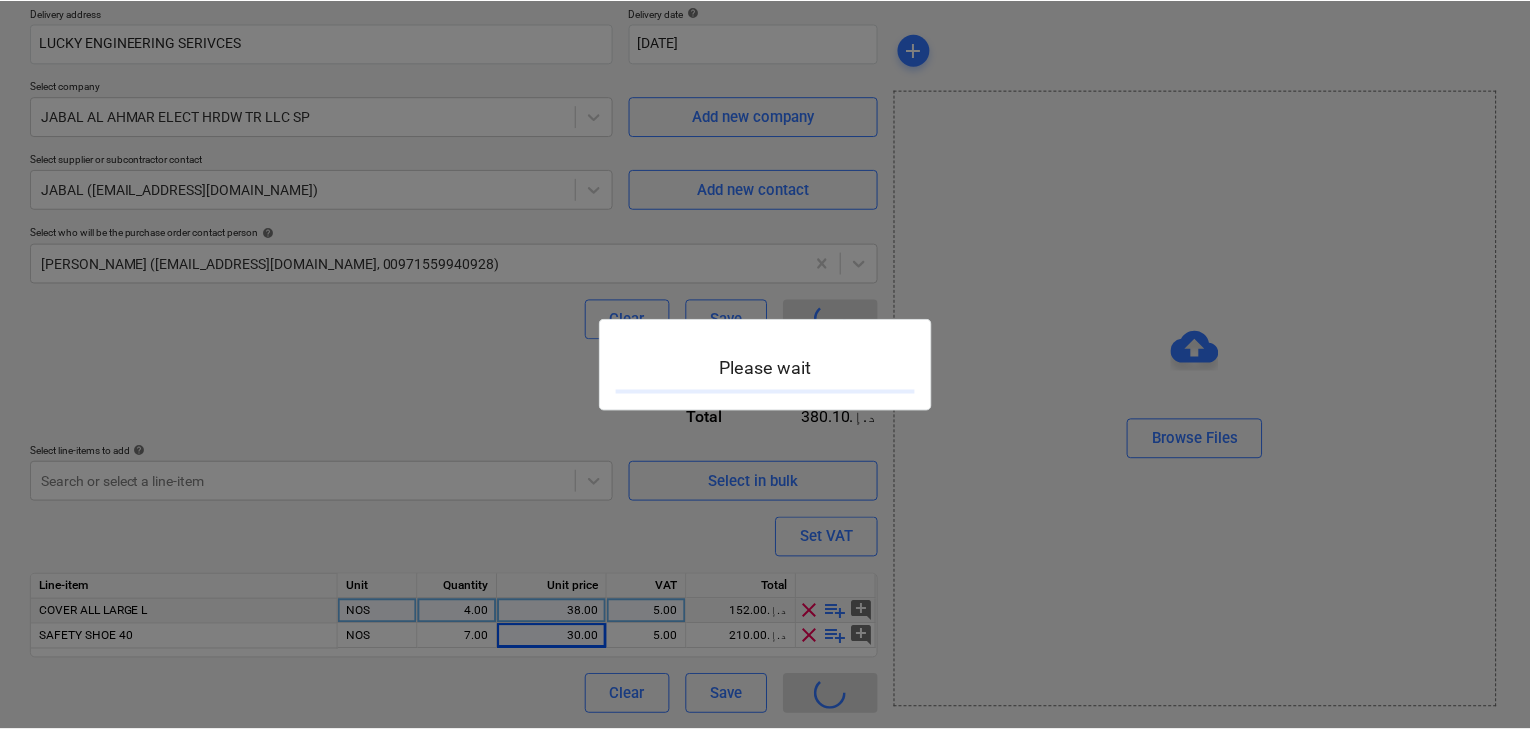 scroll, scrollTop: 0, scrollLeft: 0, axis: both 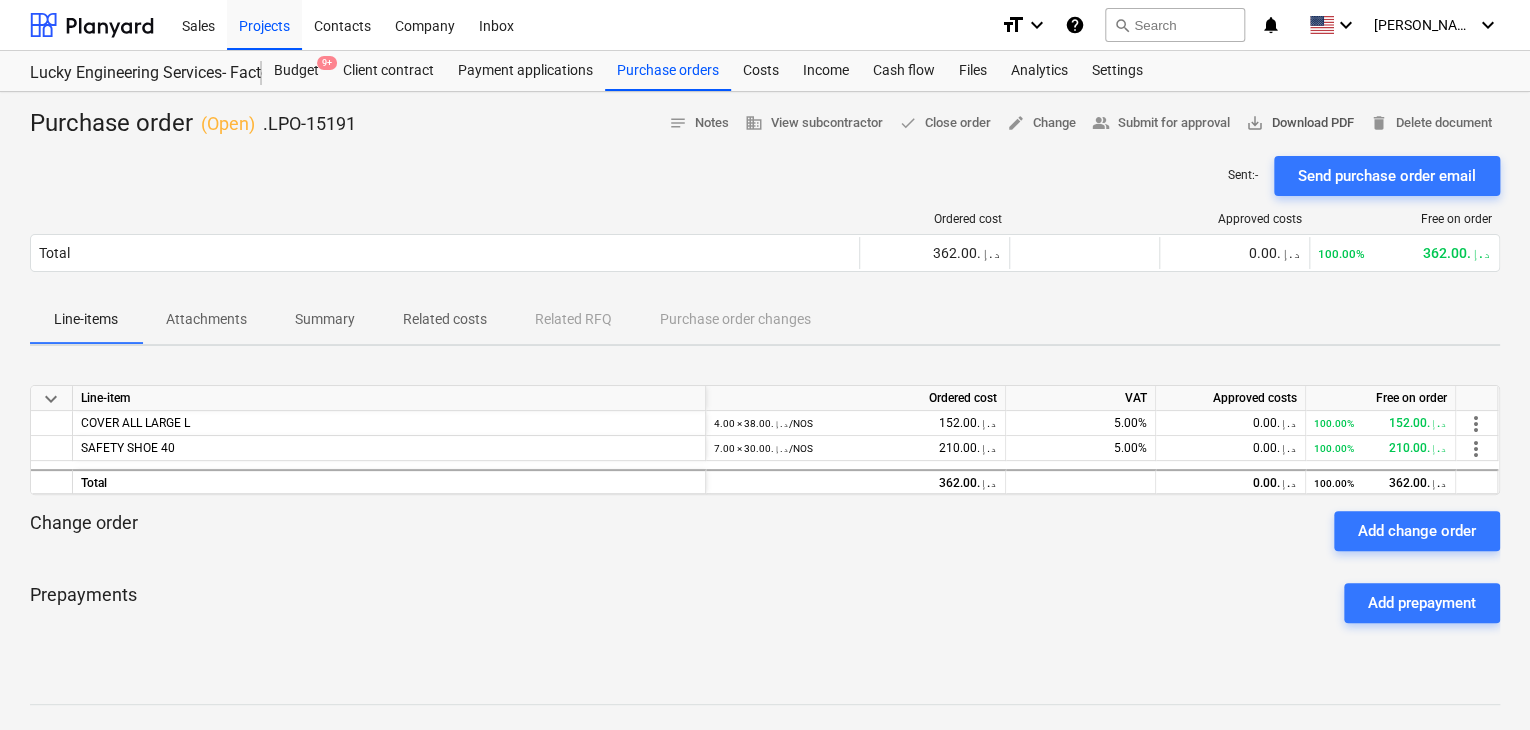 click on "save_alt Download PDF" at bounding box center [1300, 123] 